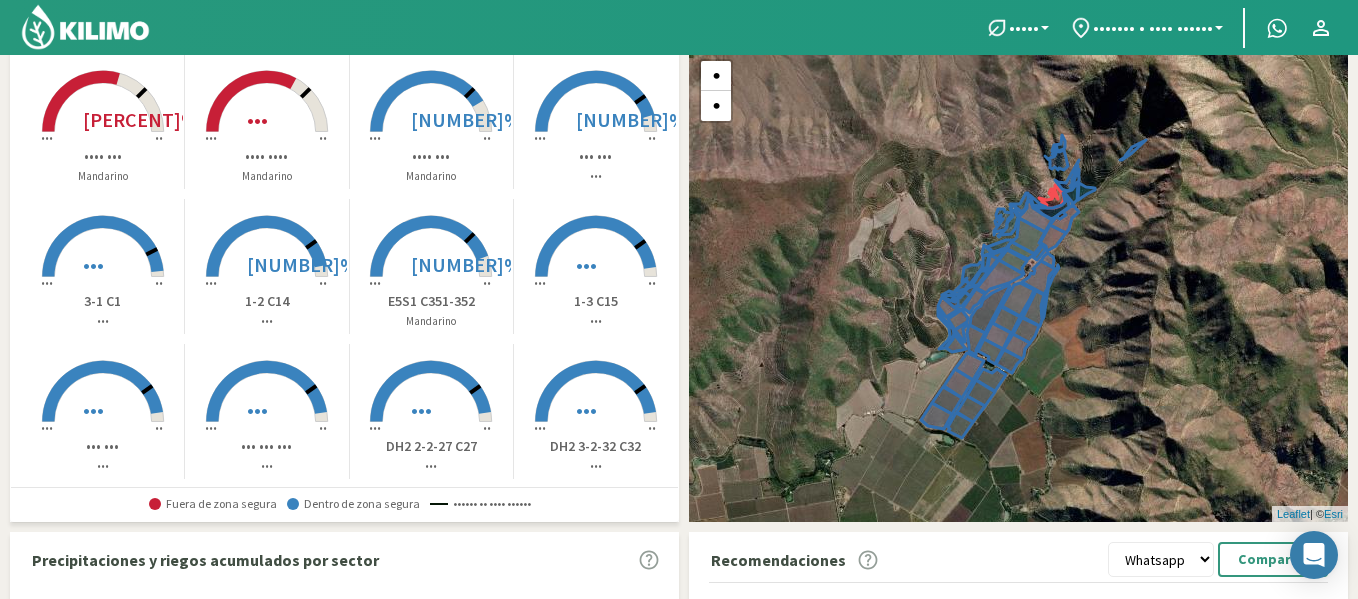 scroll, scrollTop: 138, scrollLeft: 0, axis: vertical 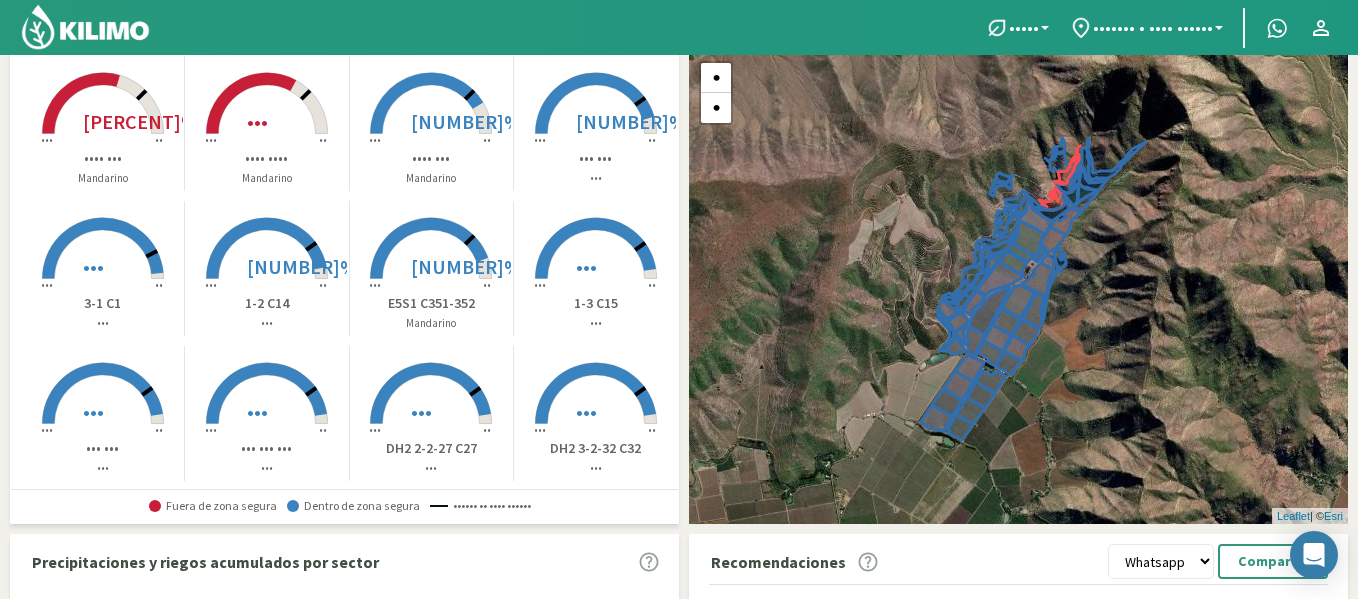 click on "•••• •••" at bounding box center [102, 158] 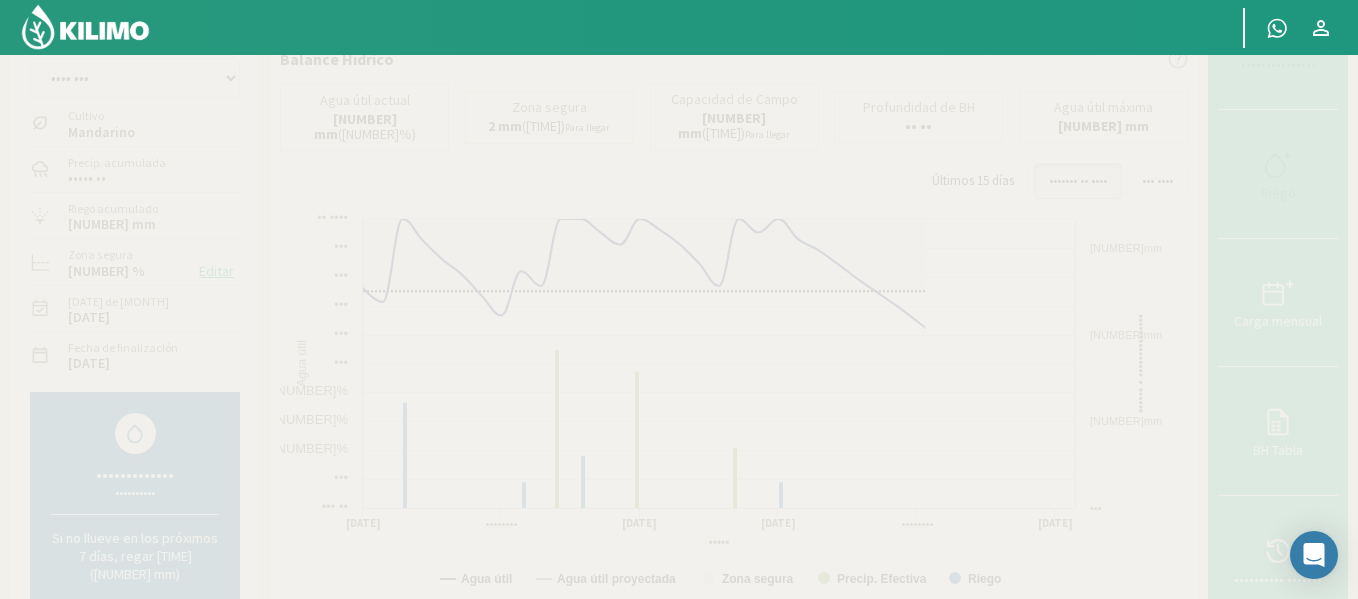 scroll, scrollTop: 0, scrollLeft: 0, axis: both 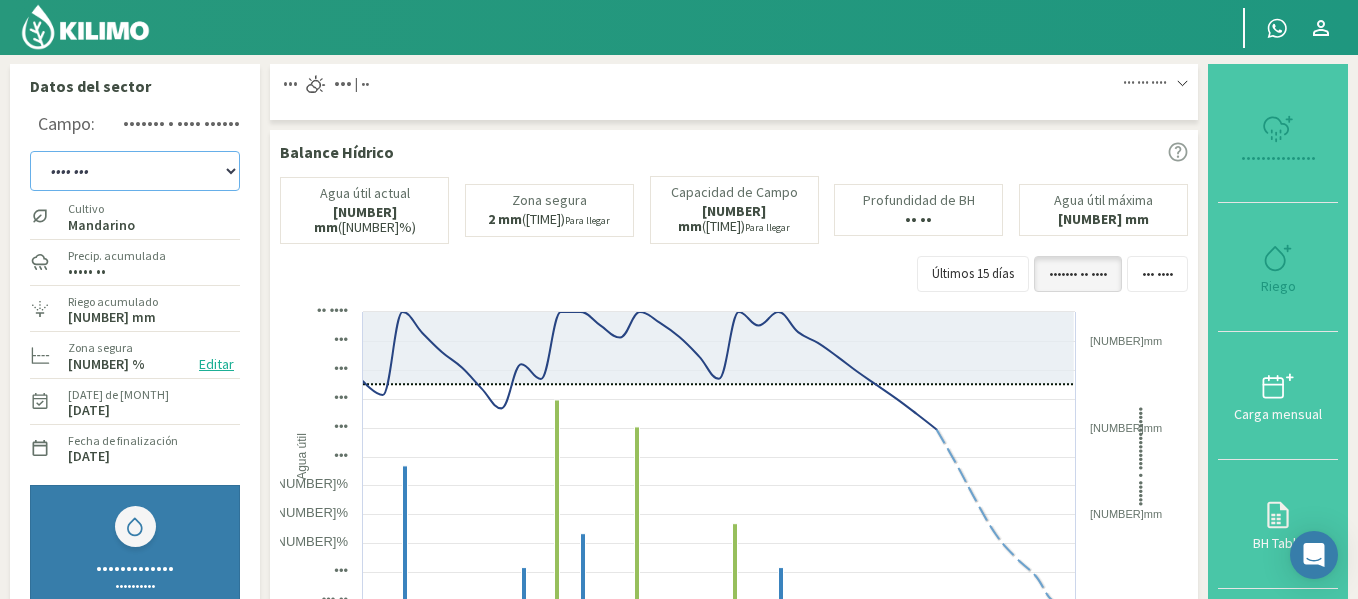 click on "••• •••   ••• •••   ••• •••   ••• •••   ••• •••   ••• ••••••   ••• ••••••••   ••• ••   ••• ••••   ••• ••••   ••• ••••   ••• ••• •••   ••• ••• •••   ••• ••• •••   ••• ••• •••   ••• ••• ••• • ••   ••• •••••• •••   ••• •••••• •••   ••• ••• ••• • ••   ••• ••• ••• • ••   ••• •••••• •••   ••• •••••• •••   ••• ••• •••   ••• ••• •••   •••• •••   •••• •••   •••• •••   •••• •••   •••• •••   •••• •••   •••• •••   •••• •••   •••• •••   •••• •••   •••• •••   •••• •••   •••• •••   •••• •••   •••• •••   •••• ••••   •••• ••••   •••• • ••••   •••• ••••   •••• ••••   •••• ••••••••   •••• ••••   •••• ••••   •••• ••••   •••• ••••" at bounding box center (135, 171) 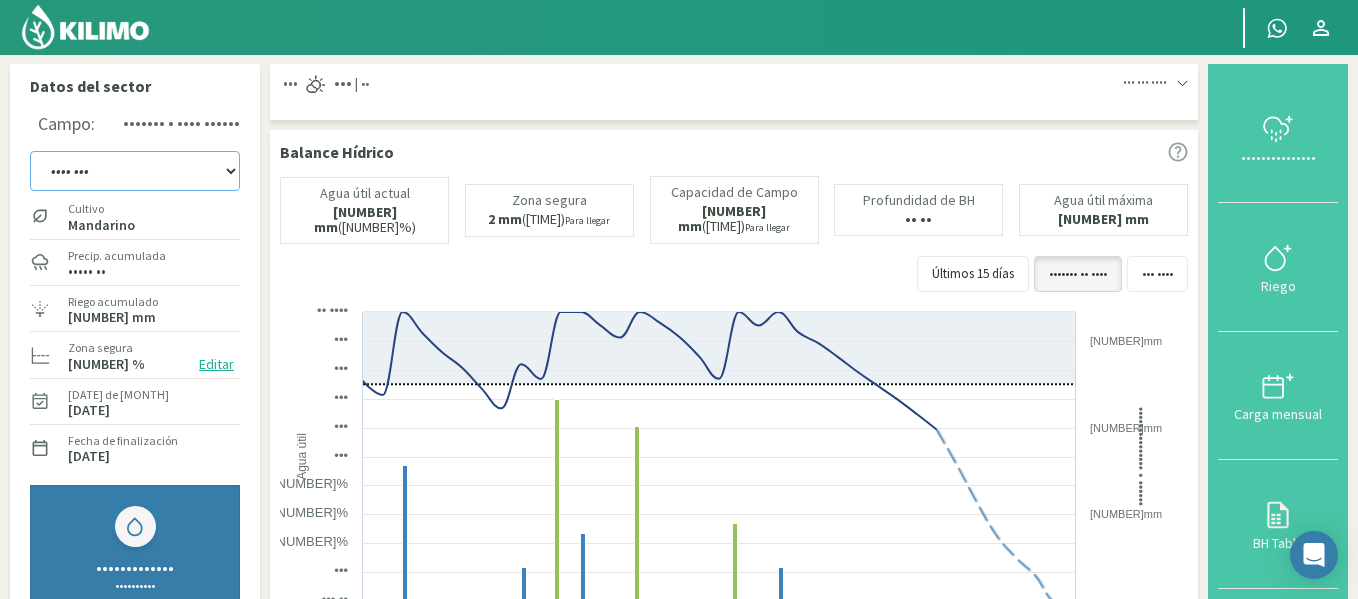 select on "24: Object" 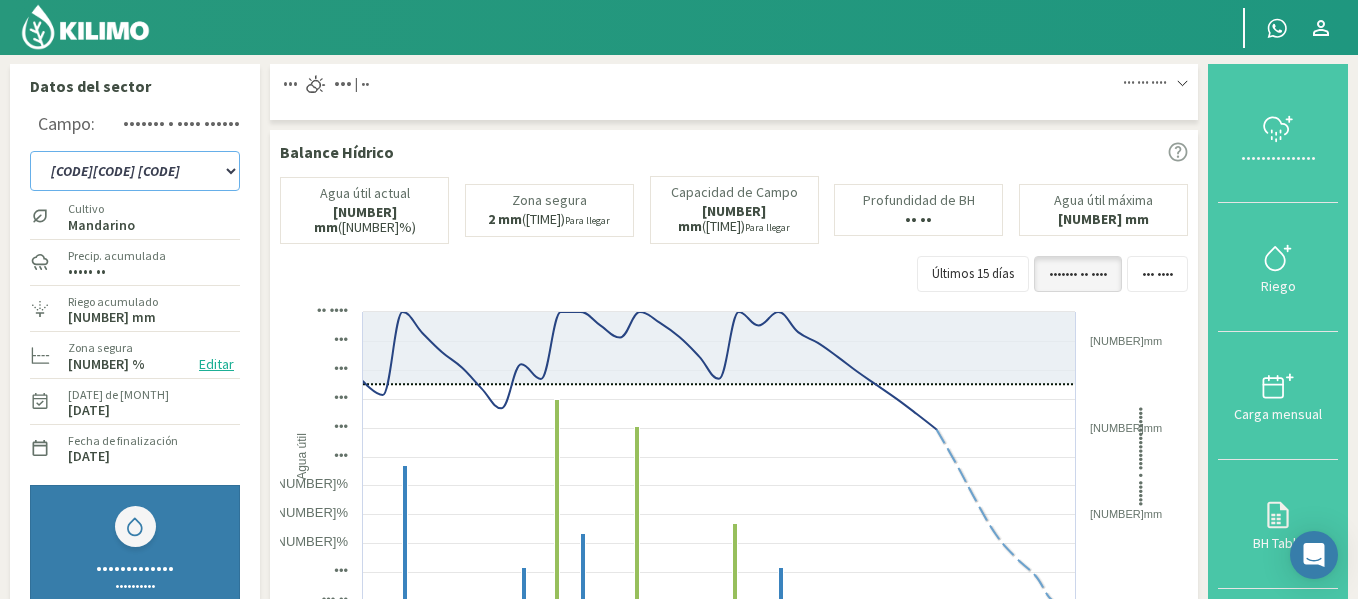 click on "••• •••   ••• •••   ••• •••   ••• •••   ••• •••   ••• ••••••   ••• ••••••••   ••• ••   ••• ••••   ••• ••••   ••• ••••   ••• ••• •••   ••• ••• •••   ••• ••• •••   ••• ••• •••   ••• ••• ••• • ••   ••• •••••• •••   ••• •••••• •••   ••• ••• ••• • ••   ••• ••• ••• • ••   ••• •••••• •••   ••• •••••• •••   ••• ••• •••   ••• ••• •••   •••• •••   •••• •••   •••• •••   •••• •••   •••• •••   •••• •••   •••• •••   •••• •••   •••• •••   •••• •••   •••• •••   •••• •••   •••• •••   •••• •••   •••• •••   •••• ••••   •••• ••••   •••• • ••••   •••• ••••   •••• ••••   •••• ••••••••   •••• ••••   •••• ••••   •••• ••••   •••• ••••" at bounding box center [135, 171] 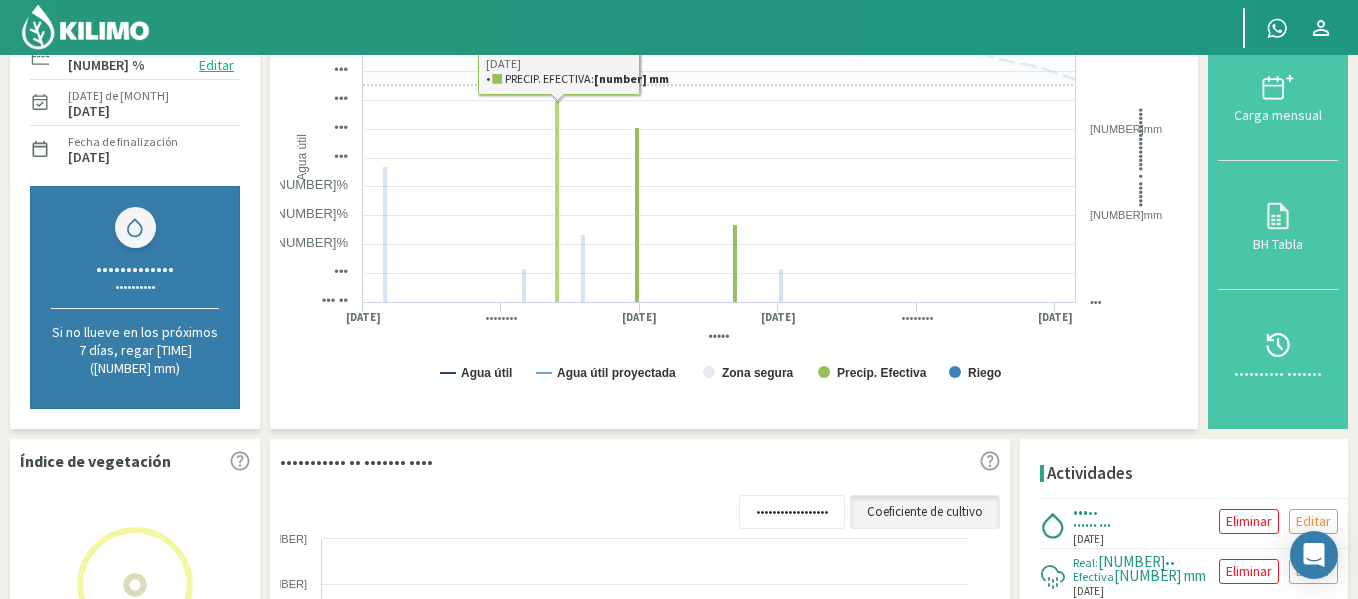 scroll, scrollTop: 300, scrollLeft: 0, axis: vertical 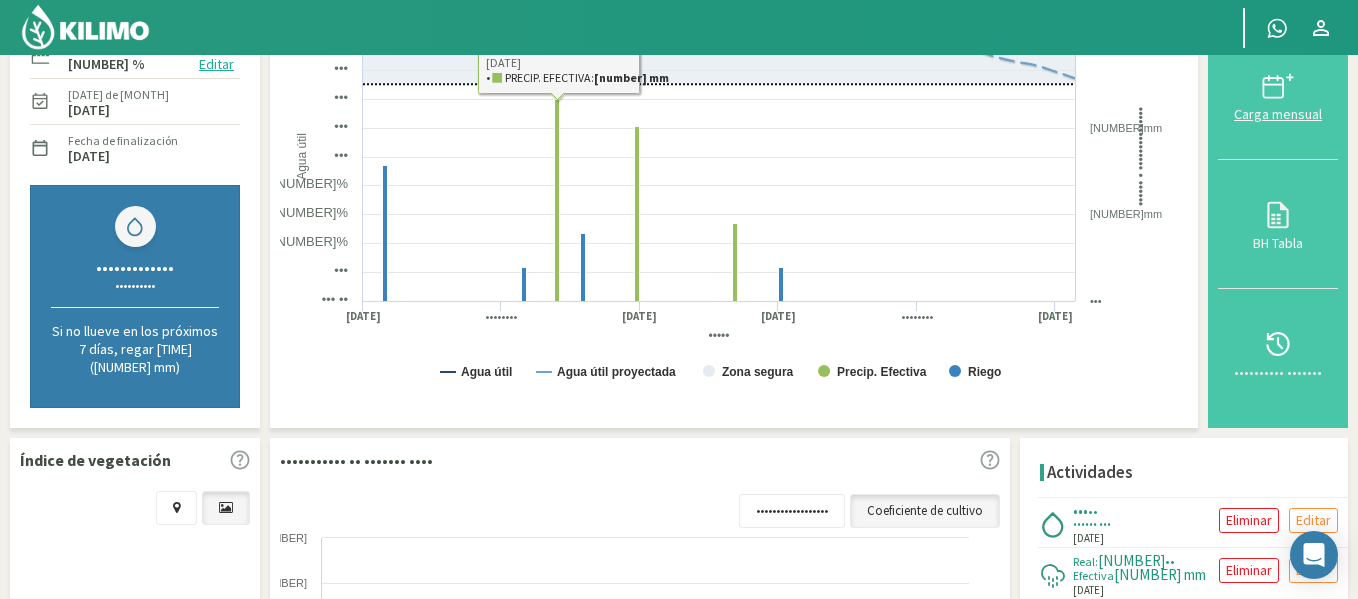 drag, startPoint x: 1260, startPoint y: 107, endPoint x: 1250, endPoint y: 103, distance: 10.770329 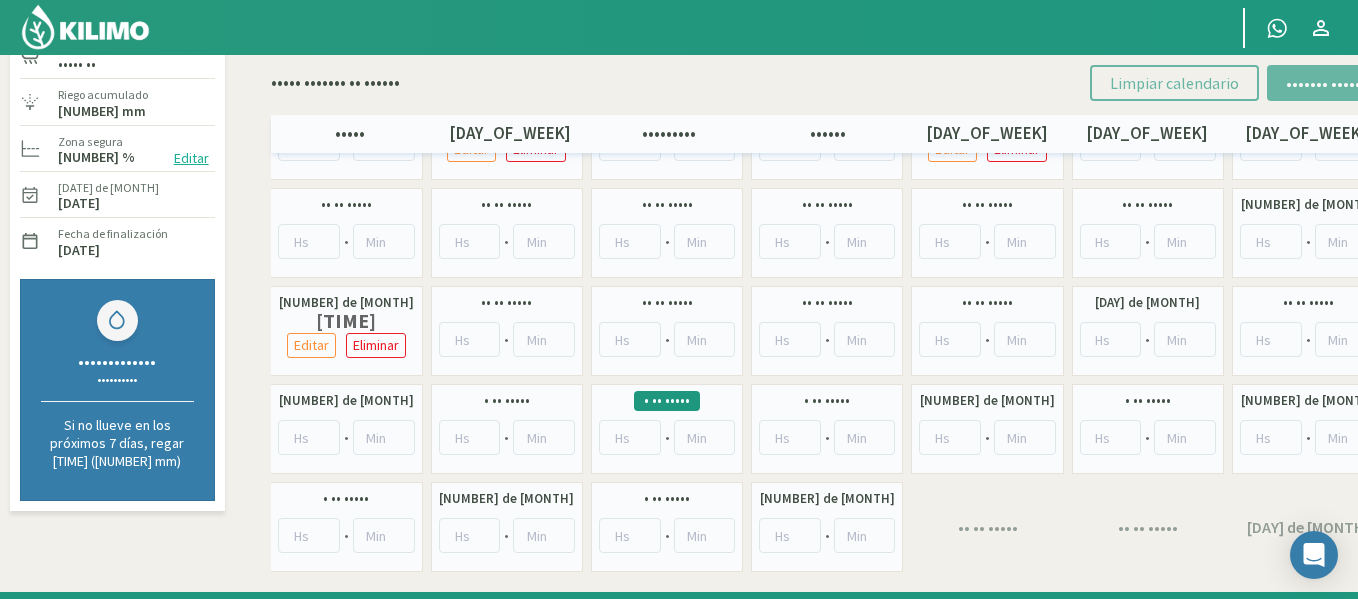 scroll, scrollTop: 200, scrollLeft: 0, axis: vertical 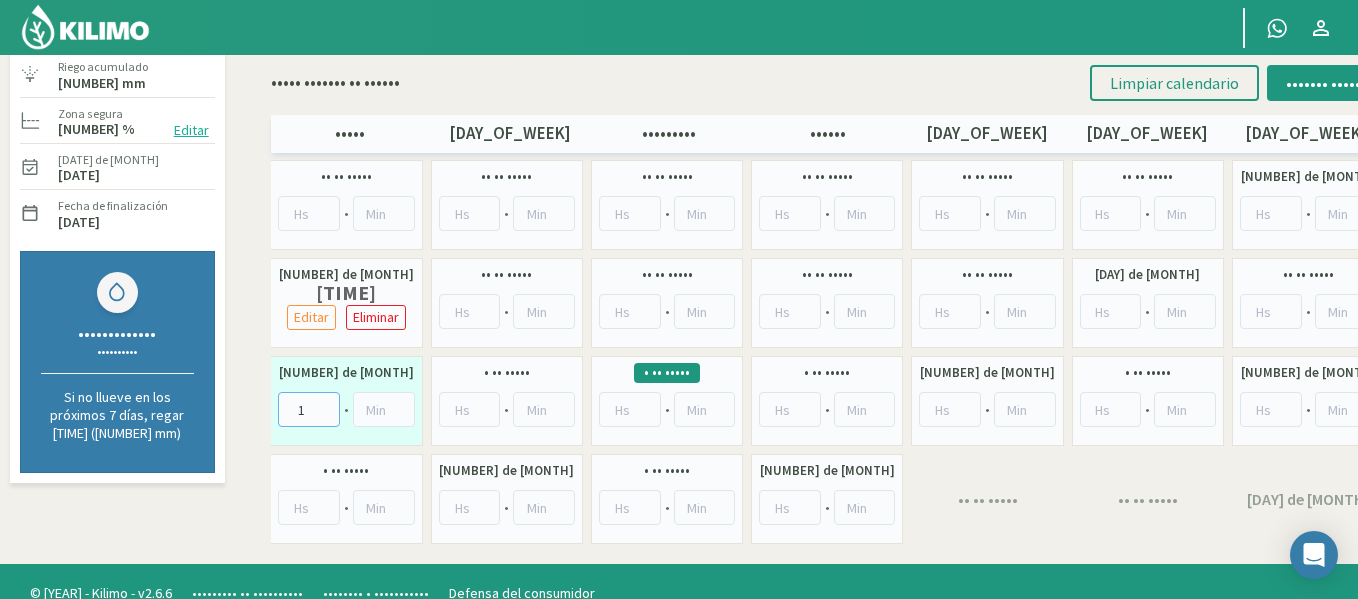 click on "1" at bounding box center [309, 409] 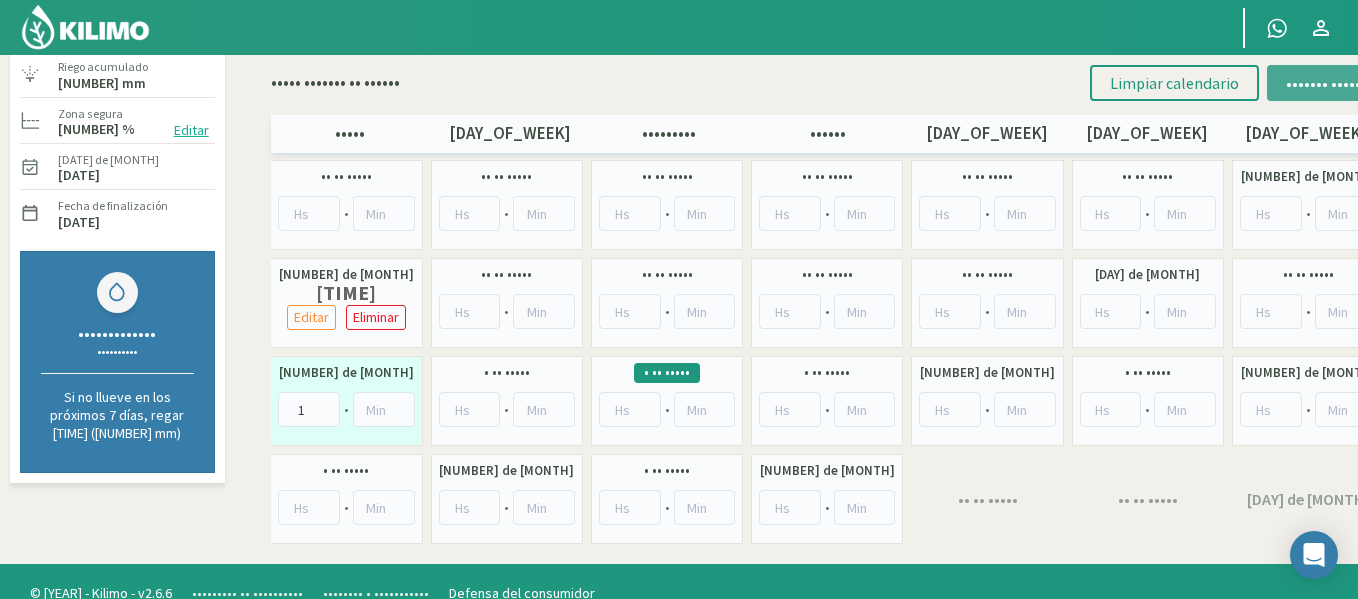 click on "••••••• ••••••" at bounding box center [1326, 83] 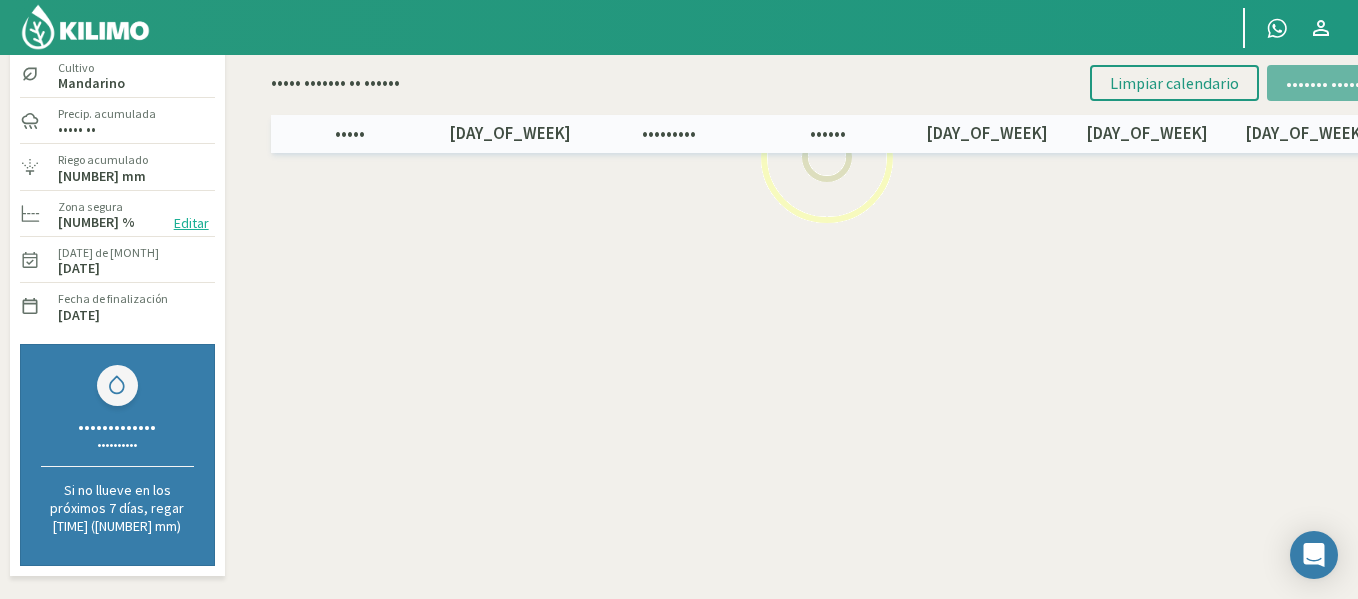 scroll, scrollTop: 0, scrollLeft: 0, axis: both 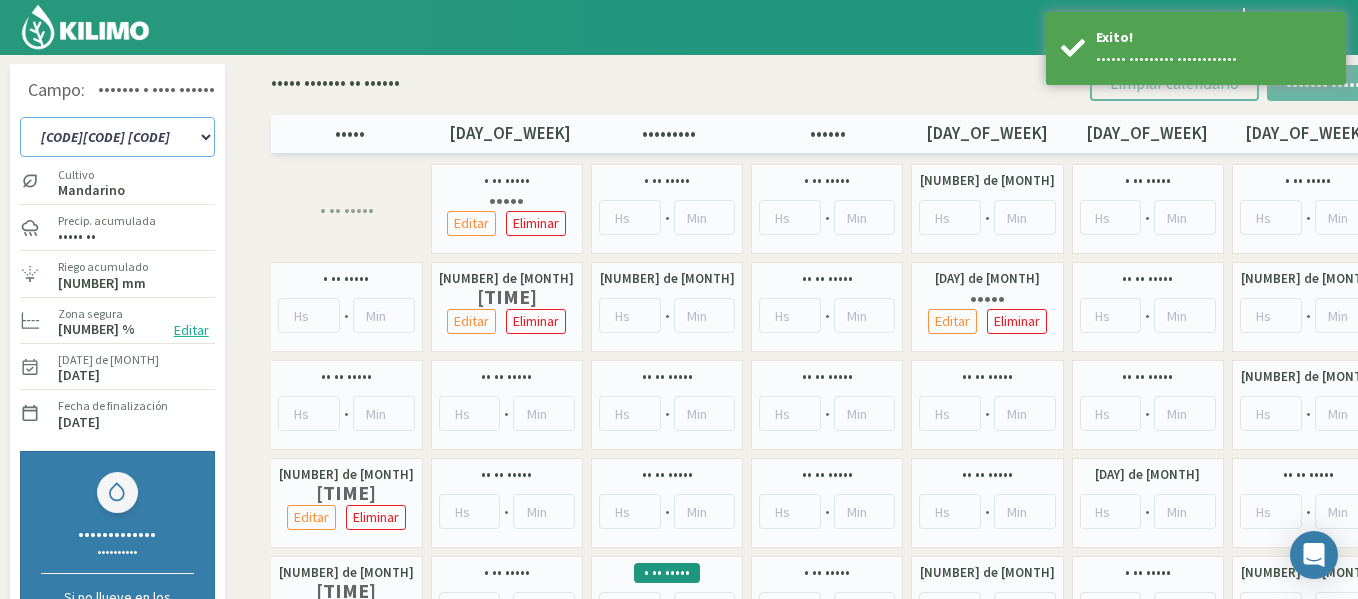 drag, startPoint x: 181, startPoint y: 133, endPoint x: 196, endPoint y: 122, distance: 18.601076 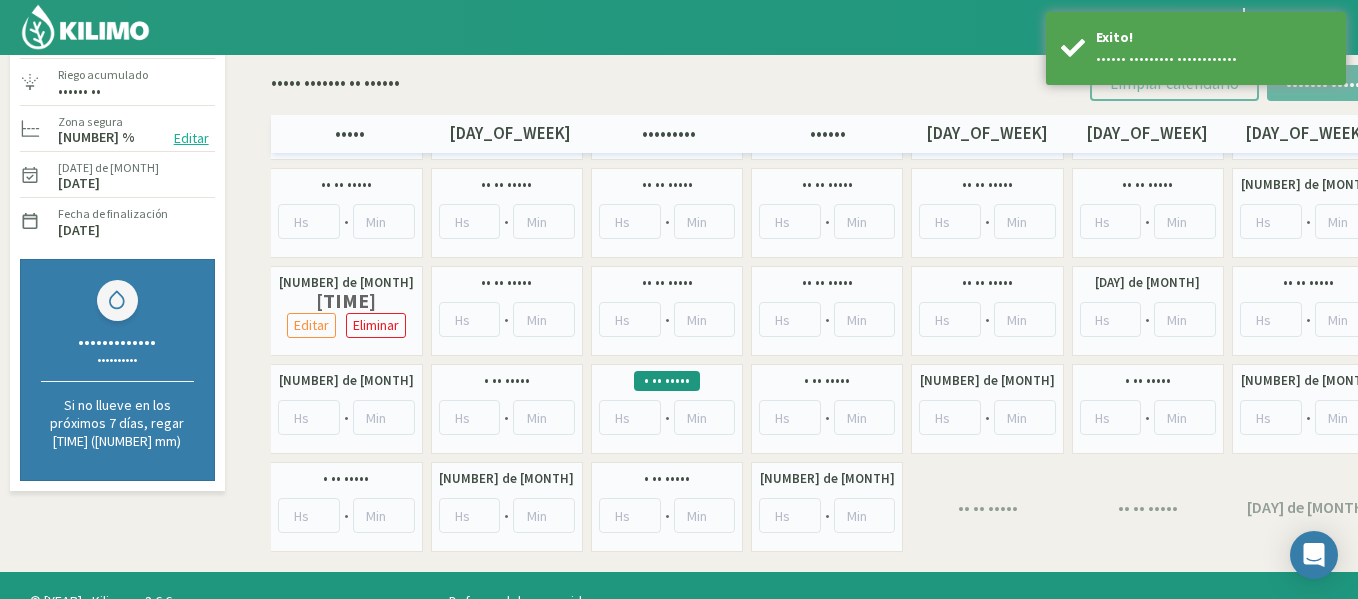 scroll, scrollTop: 215, scrollLeft: 0, axis: vertical 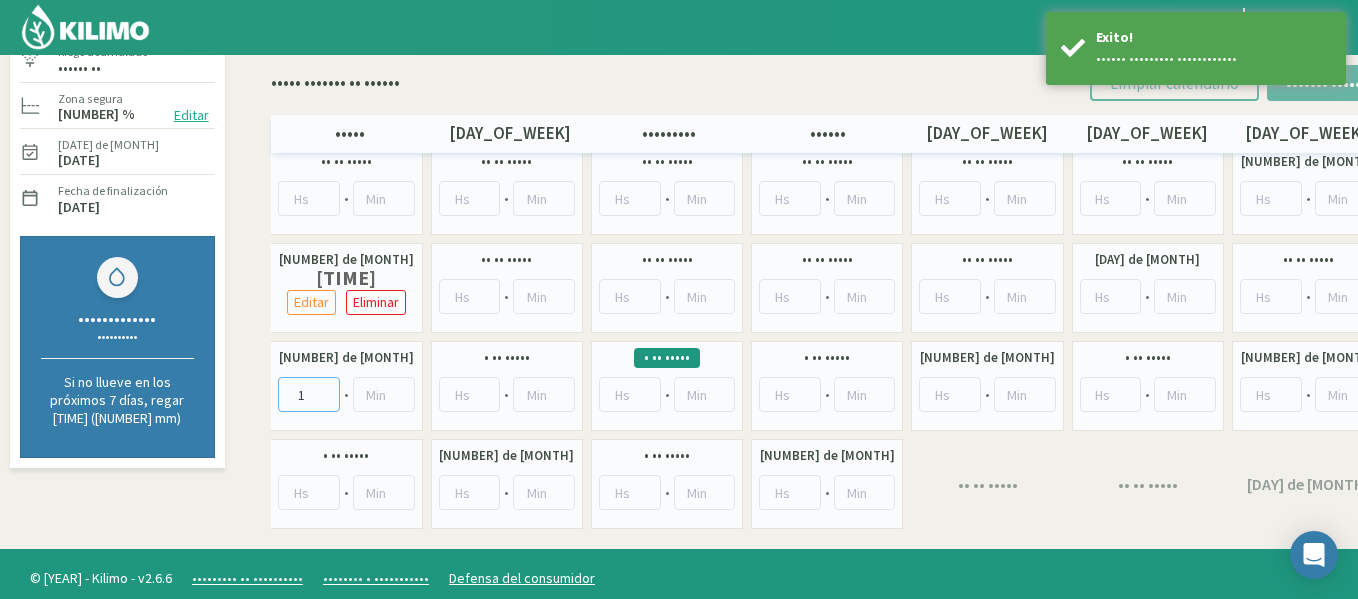click on "1" at bounding box center (309, 100) 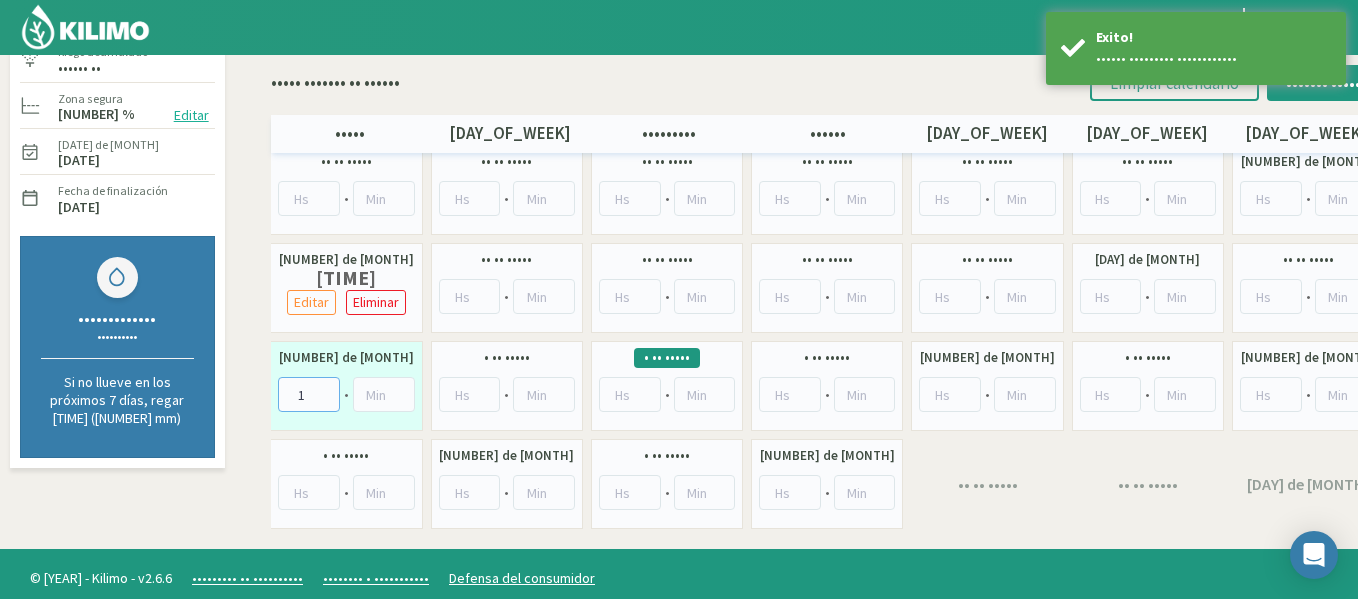 type on "[NUMBER]" 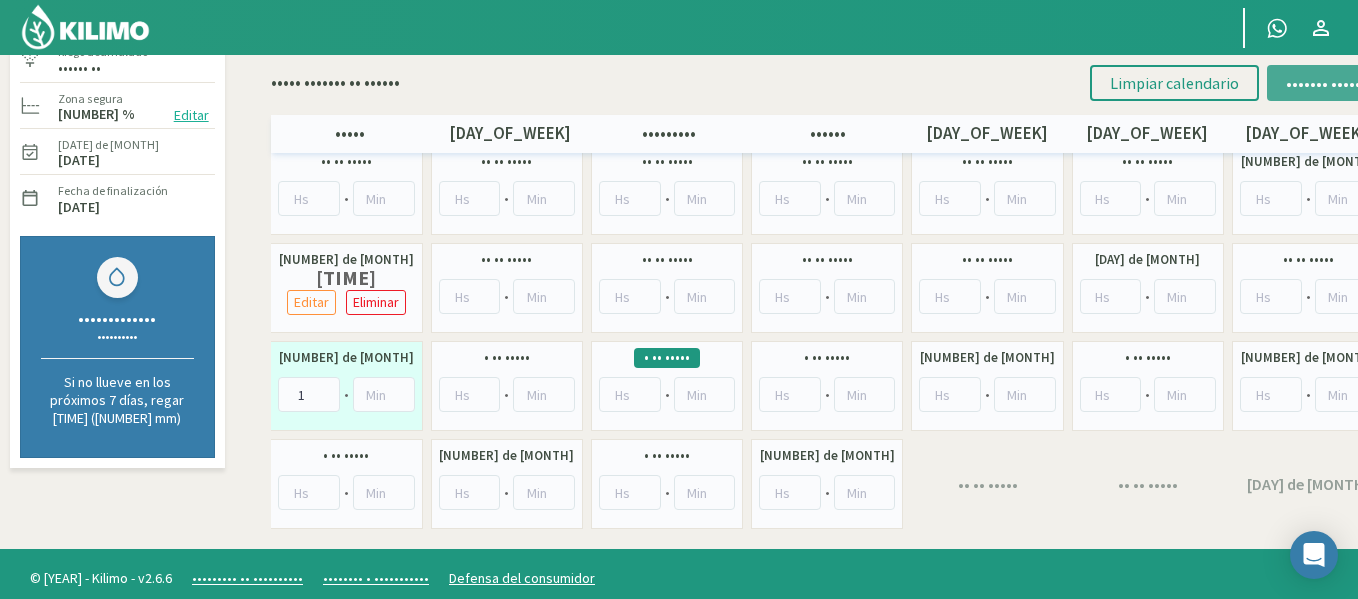 click on "••••••• ••••••" at bounding box center [1326, 83] 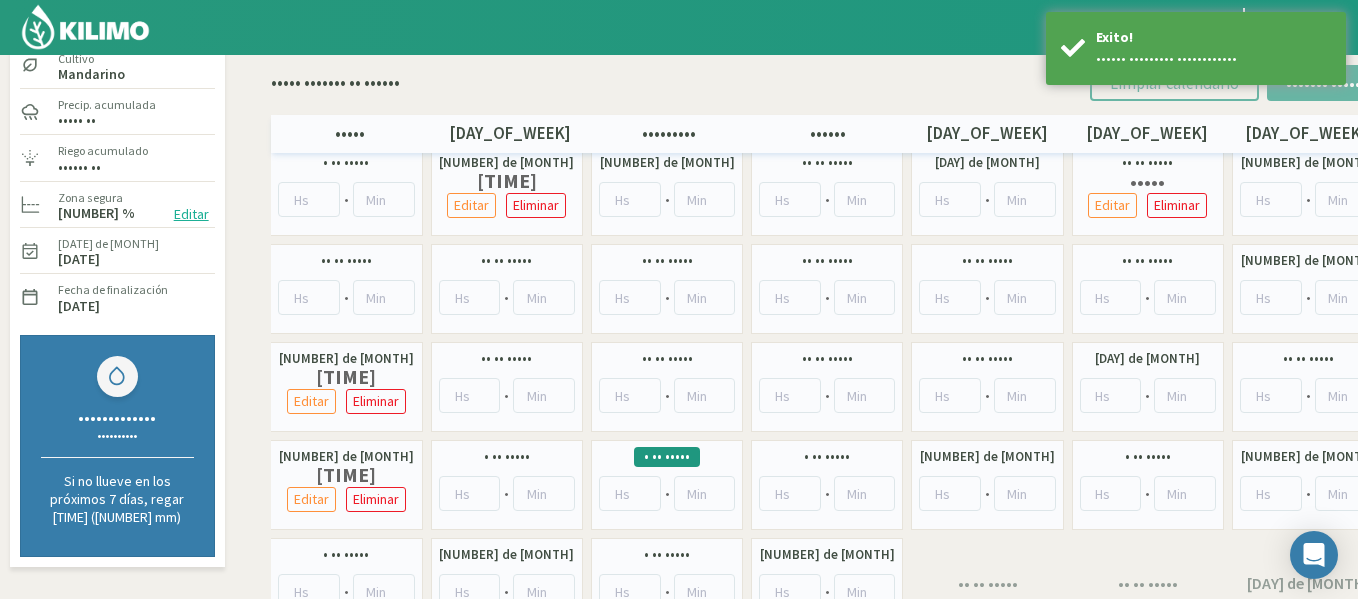 scroll, scrollTop: 0, scrollLeft: 0, axis: both 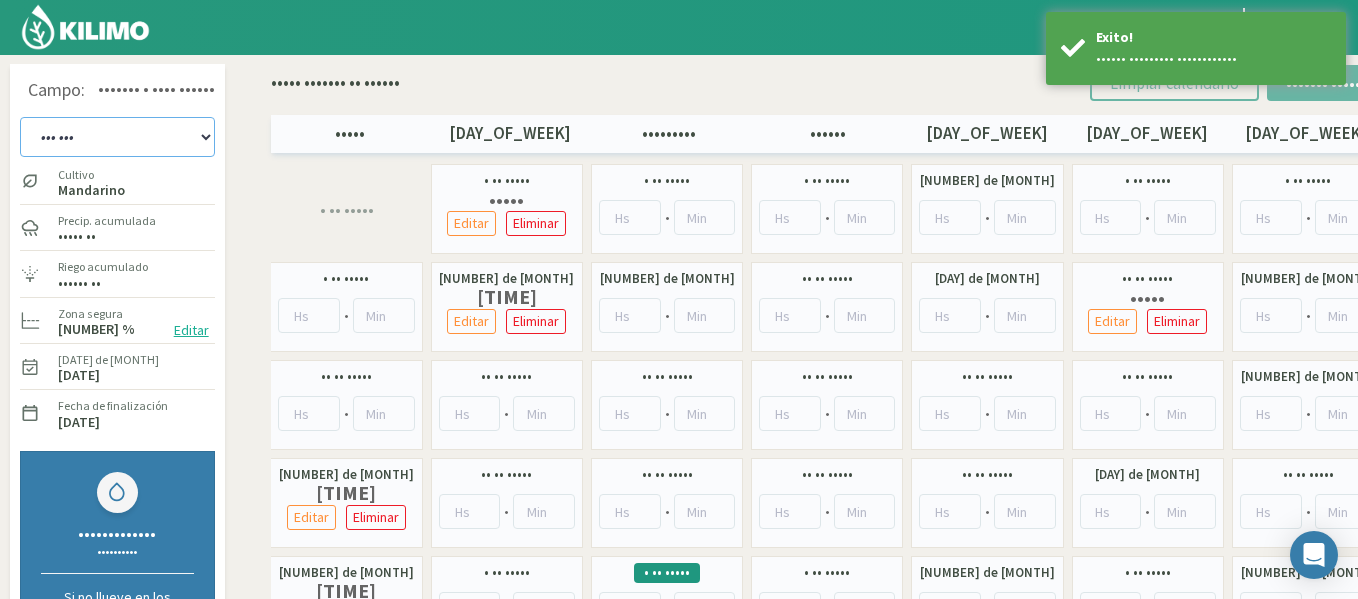 click on "••• •••   ••• •••   ••• •••   ••• •••   ••• •••   ••• ••••••   ••• ••••••••   ••• ••   ••• ••••   ••• ••••   ••• ••••   ••• ••• •••   ••• ••• •••   ••• ••• •••   ••• ••• •••   ••• ••• ••• • ••   ••• •••••• •••   ••• •••••• •••   ••• ••• ••• • ••   ••• ••• ••• • ••   ••• •••••• •••   ••• •••••• •••   ••• ••• •••   ••• ••• •••   •••• •••   •••• •••   •••• •••   •••• •••   •••• •••   •••• •••   •••• •••   •••• •••   •••• •••   •••• •••   •••• •••   •••• •••   •••• •••   •••• •••   •••• •••   •••• ••••   •••• ••••   •••• • ••••   •••• ••••   •••• ••••   •••• ••••••••   •••• ••••   •••• ••••   •••• ••••   •••• ••••" at bounding box center (117, 137) 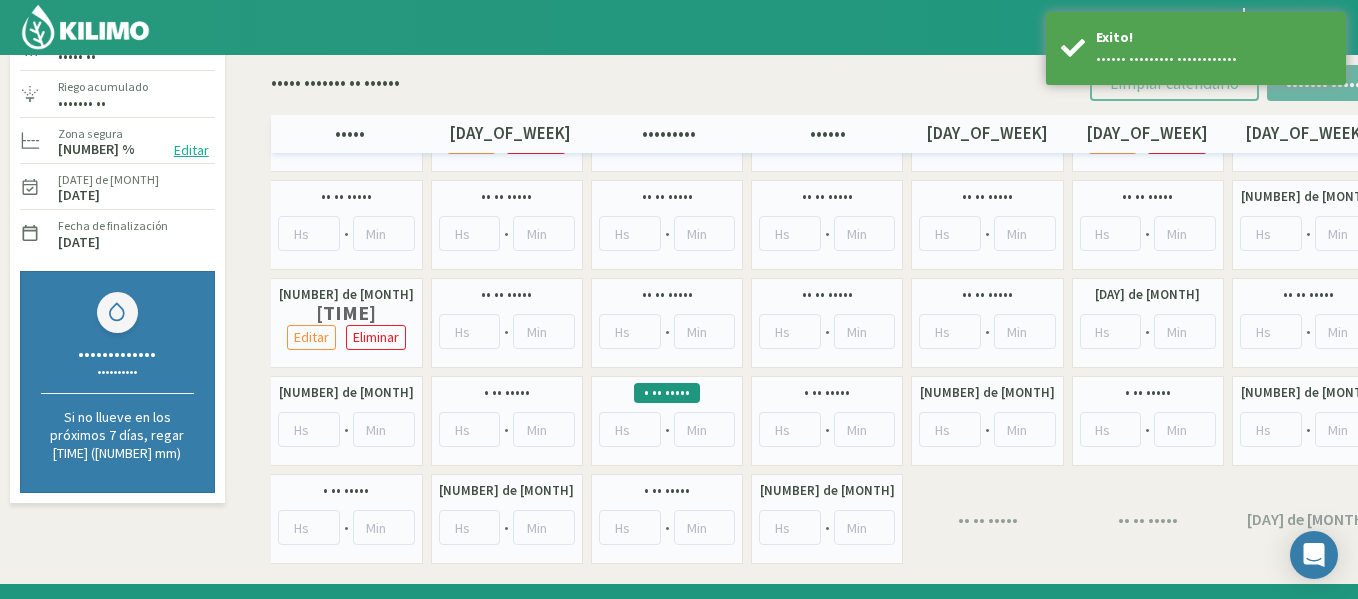 scroll, scrollTop: 215, scrollLeft: 0, axis: vertical 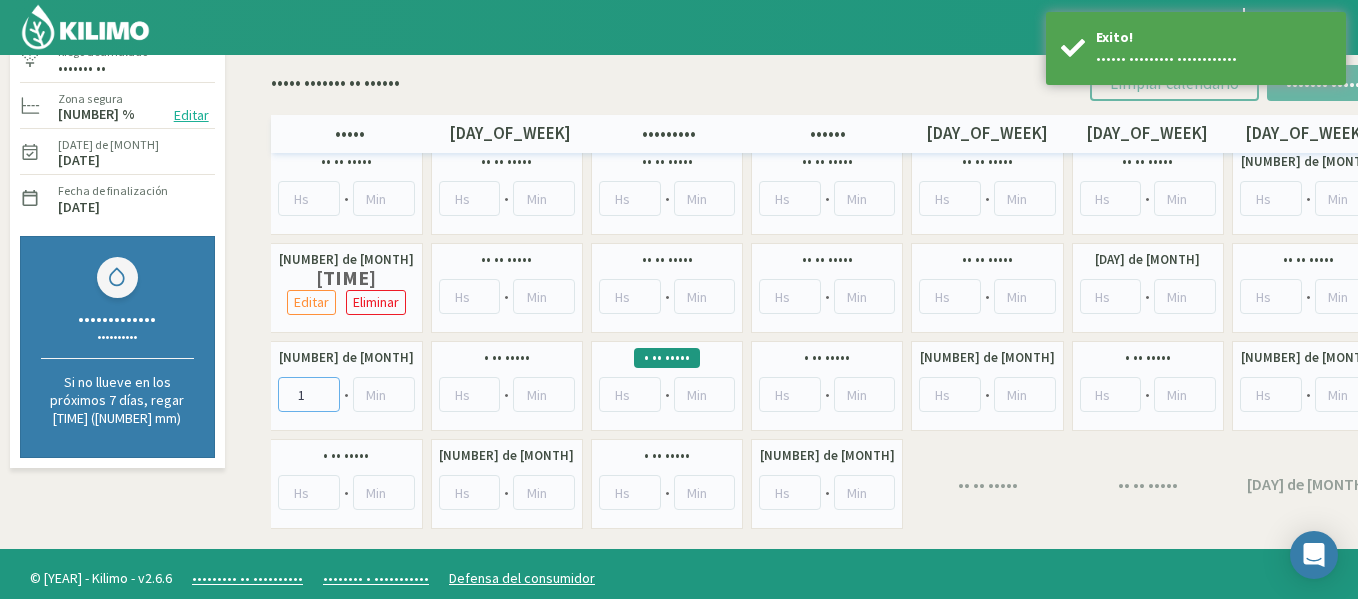 click on "1" at bounding box center [309, 100] 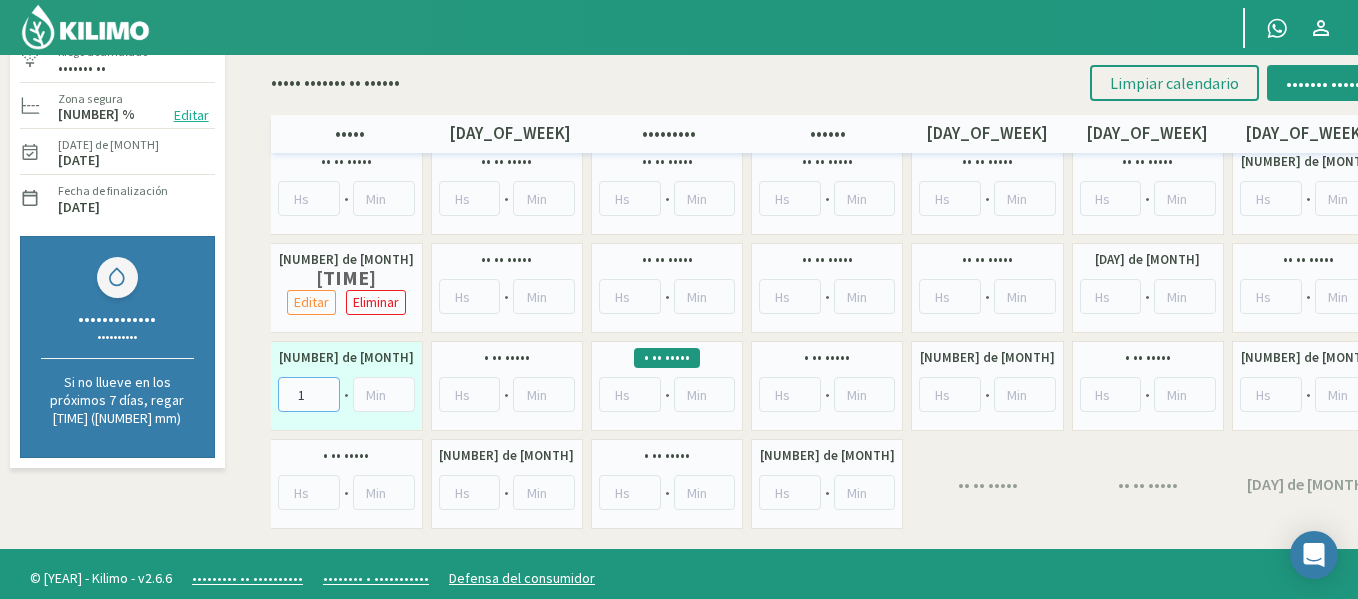 type on "[NUMBER]" 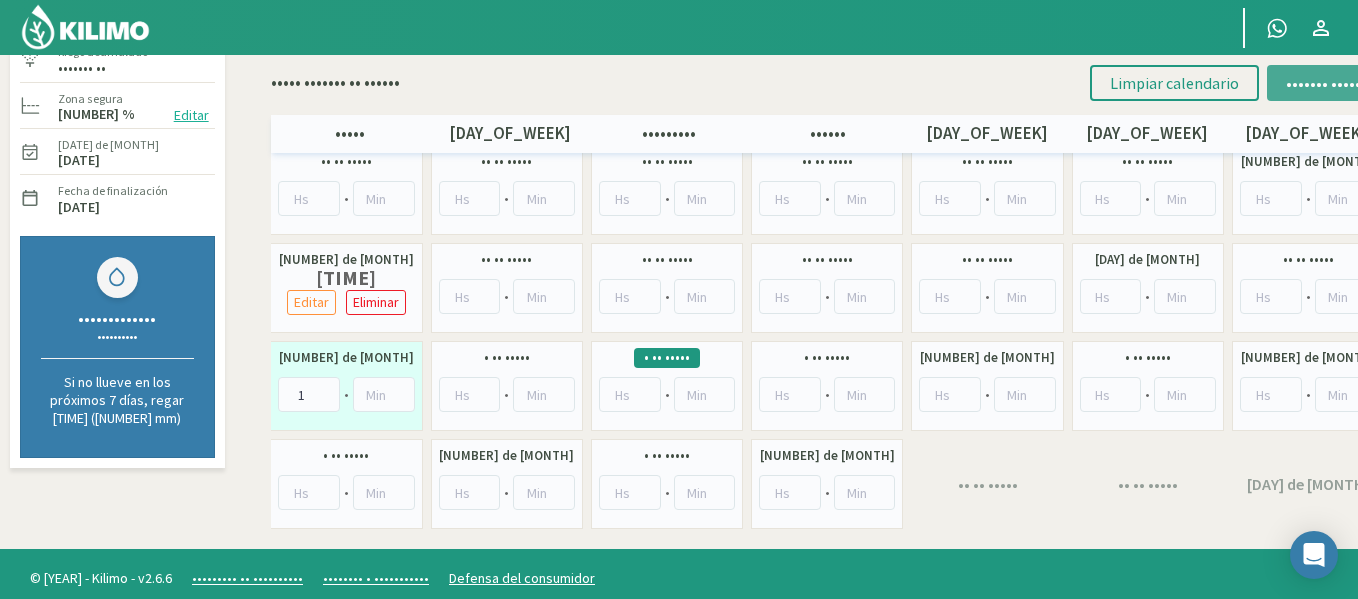 click on "••••••• ••••••" at bounding box center (1326, 83) 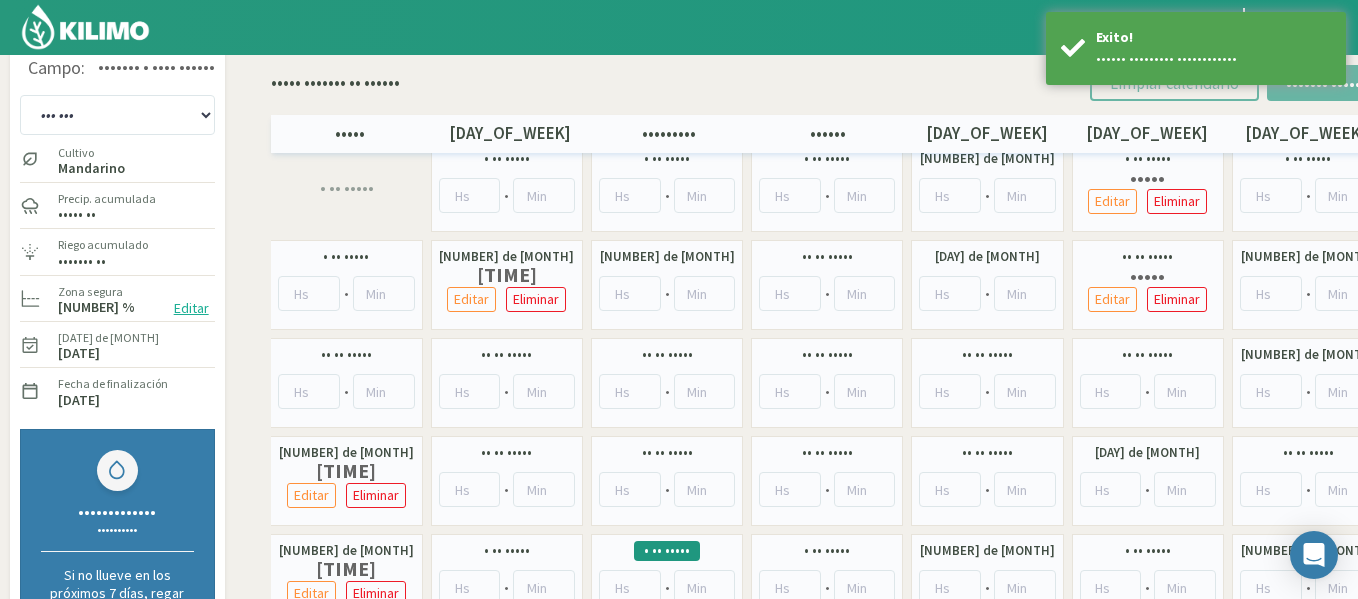 scroll, scrollTop: 0, scrollLeft: 0, axis: both 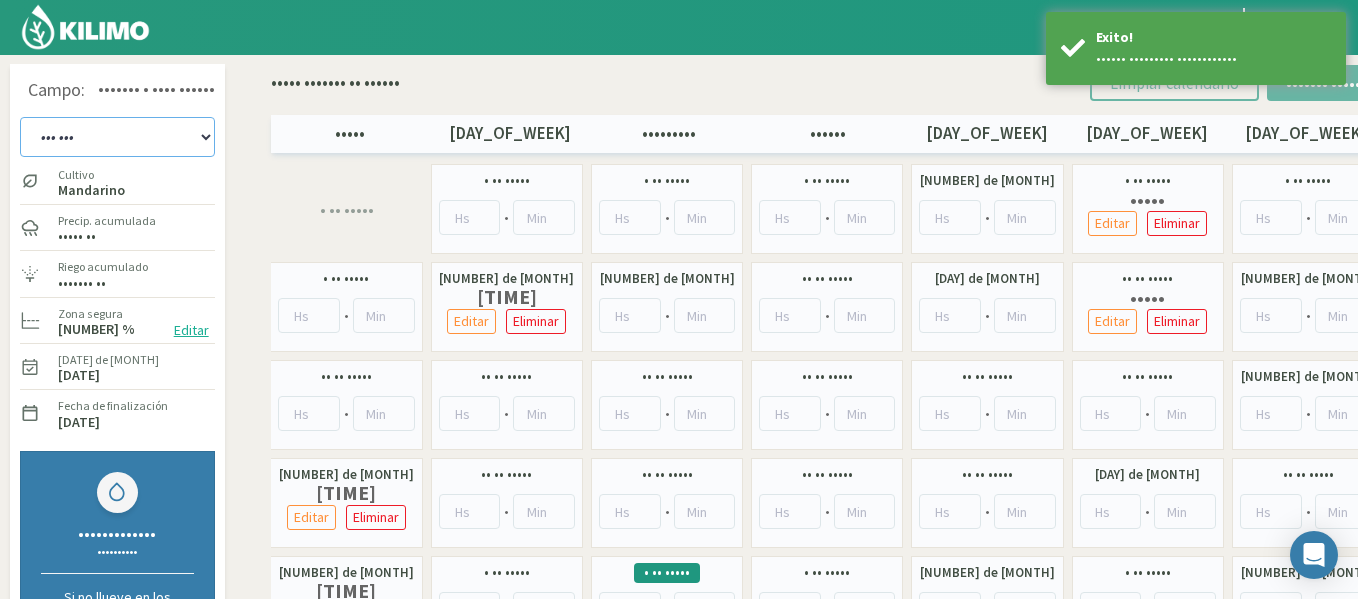 click on "••• •••   ••• •••   ••• •••   ••• •••   ••• •••   ••• ••••••   ••• ••••••••   ••• ••   ••• ••••   ••• ••••   ••• ••••   ••• ••• •••   ••• ••• •••   ••• ••• •••   ••• ••• •••   ••• ••• ••• • ••   ••• •••••• •••   ••• •••••• •••   ••• ••• ••• • ••   ••• ••• ••• • ••   ••• •••••• •••   ••• •••••• •••   ••• ••• •••   ••• ••• •••   •••• •••   •••• •••   •••• •••   •••• •••   •••• •••   •••• •••   •••• •••   •••• •••   •••• •••   •••• •••   •••• •••   •••• •••   •••• •••   •••• •••   •••• •••   •••• ••••   •••• ••••   •••• • ••••   •••• ••••   •••• ••••   •••• ••••••••   •••• ••••   •••• ••••   •••• ••••   •••• ••••" at bounding box center (117, 137) 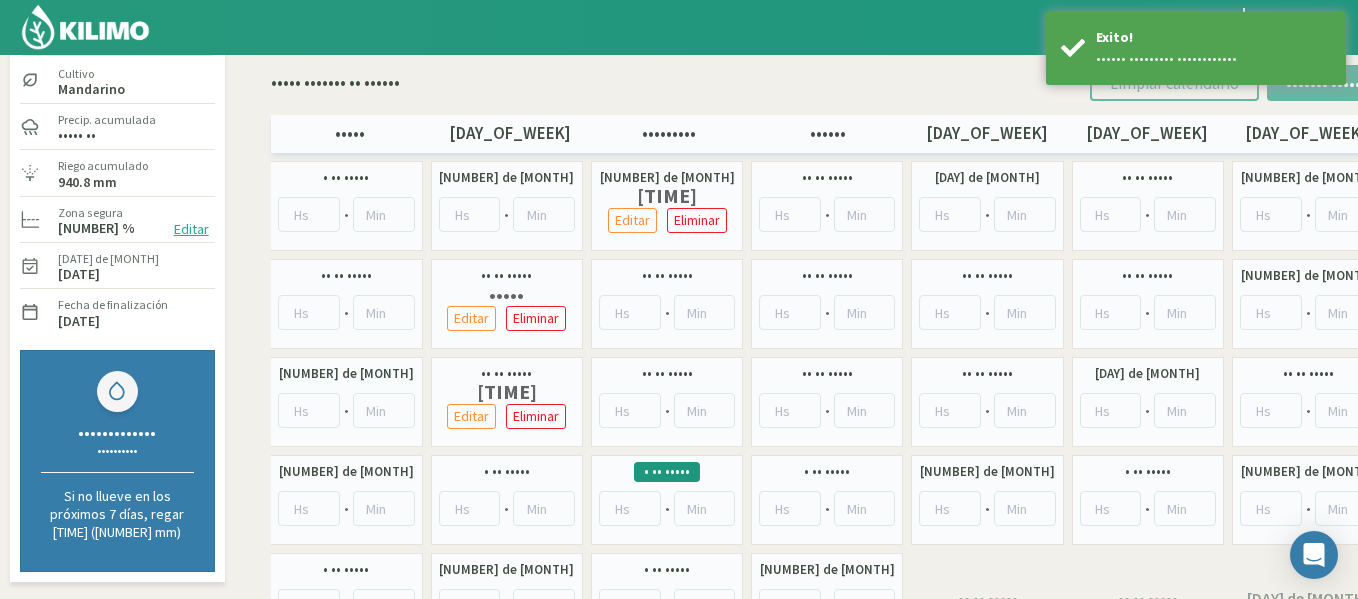 scroll, scrollTop: 115, scrollLeft: 0, axis: vertical 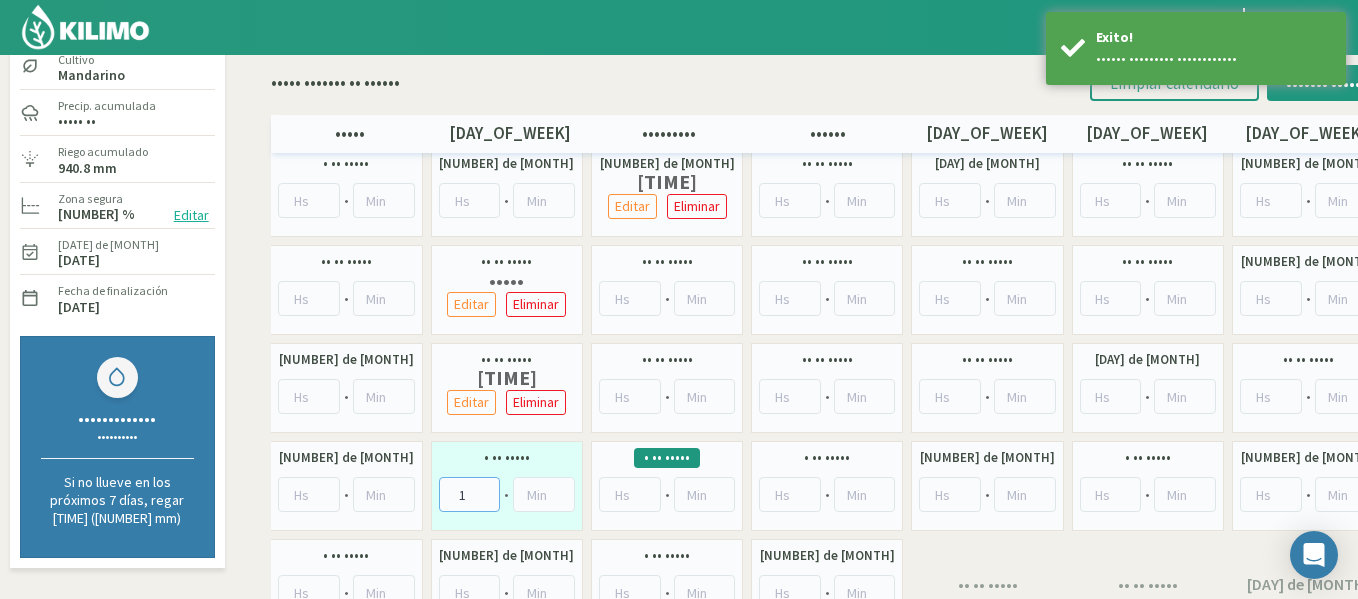 click on "1" at bounding box center [470, 494] 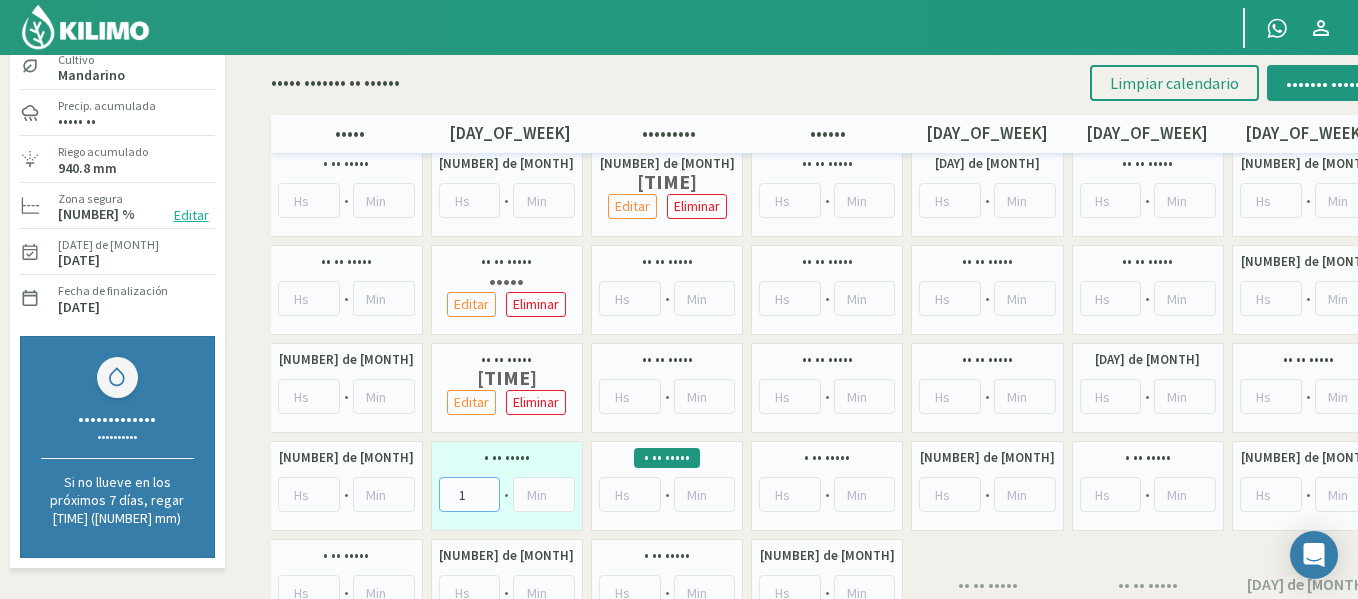 type on "[NUMBER]" 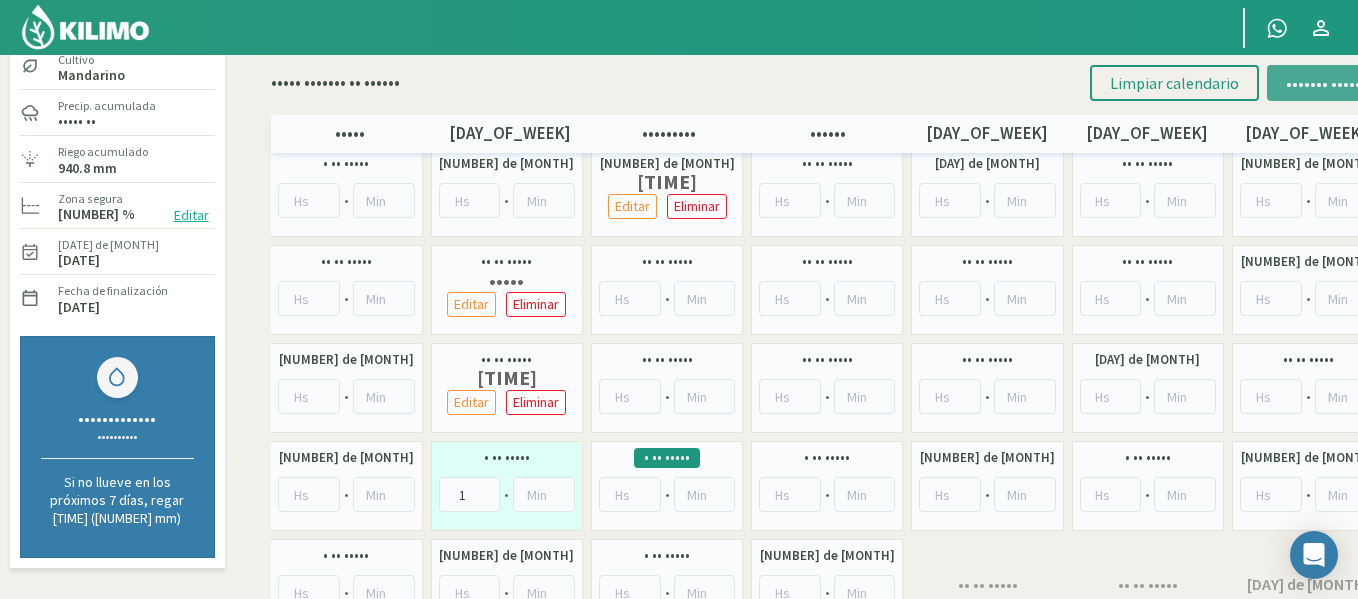 click on "••••••• ••••••" at bounding box center (1326, 83) 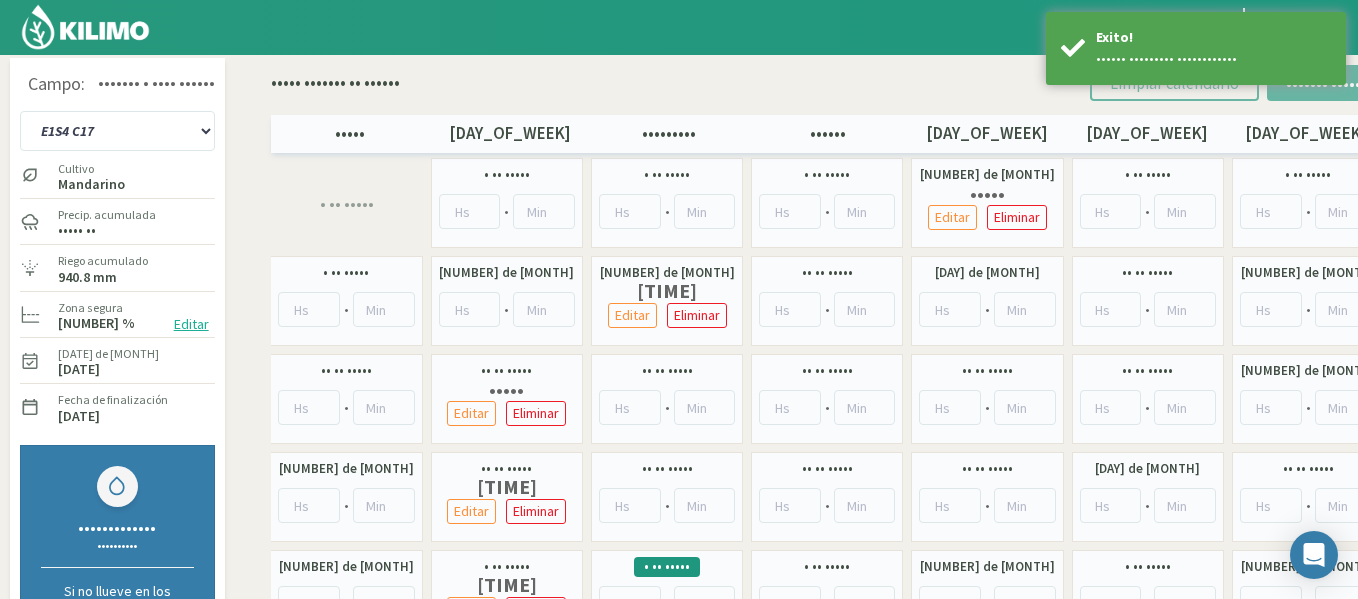 scroll, scrollTop: 0, scrollLeft: 0, axis: both 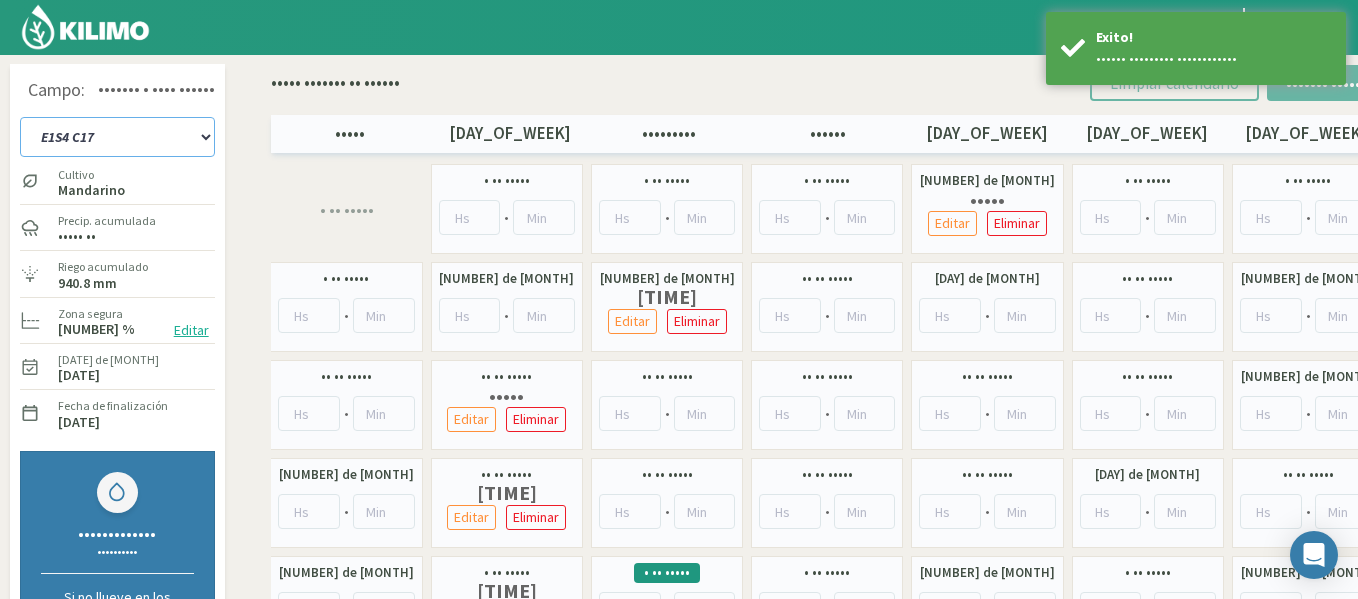 click on "••• •••   ••• •••   ••• •••   ••• •••   ••• •••   ••• ••••••   ••• ••••••••   ••• ••   ••• ••••   ••• ••••   ••• ••••   ••• ••• •••   ••• ••• •••   ••• ••• •••   ••• ••• •••   ••• ••• ••• • ••   ••• •••••• •••   ••• •••••• •••   ••• ••• ••• • ••   ••• ••• ••• • ••   ••• •••••• •••   ••• •••••• •••   ••• ••• •••   ••• ••• •••   •••• •••   •••• •••   •••• •••   •••• •••   •••• •••   •••• •••   •••• •••   •••• •••   •••• •••   •••• •••   •••• •••   •••• •••   •••• •••   •••• •••   •••• •••   •••• ••••   •••• ••••   •••• • ••••   •••• ••••   •••• ••••   •••• ••••••••   •••• ••••   •••• ••••   •••• ••••   •••• ••••" at bounding box center [117, 137] 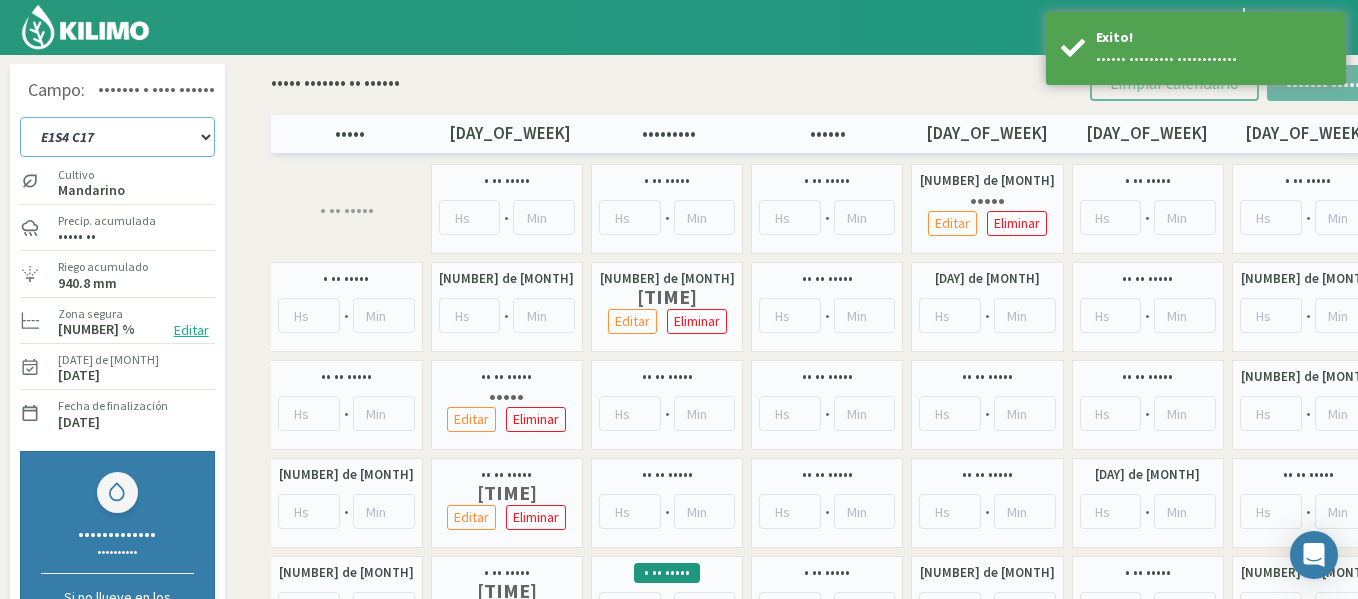 click on "••• •••   ••• •••   ••• •••   ••• •••   ••• •••   ••• ••••••   ••• ••••••••   ••• ••   ••• ••••   ••• ••••   ••• ••••   ••• ••• •••   ••• ••• •••   ••• ••• •••   ••• ••• •••   ••• ••• ••• • ••   ••• •••••• •••   ••• •••••• •••   ••• ••• ••• • ••   ••• ••• ••• • ••   ••• •••••• •••   ••• •••••• •••   ••• ••• •••   ••• ••• •••   •••• •••   •••• •••   •••• •••   •••• •••   •••• •••   •••• •••   •••• •••   •••• •••   •••• •••   •••• •••   •••• •••   •••• •••   •••• •••   •••• •••   •••• •••   •••• ••••   •••• ••••   •••• • ••••   •••• ••••   •••• ••••   •••• ••••••••   •••• ••••   •••• ••••   •••• ••••   •••• ••••" at bounding box center [117, 137] 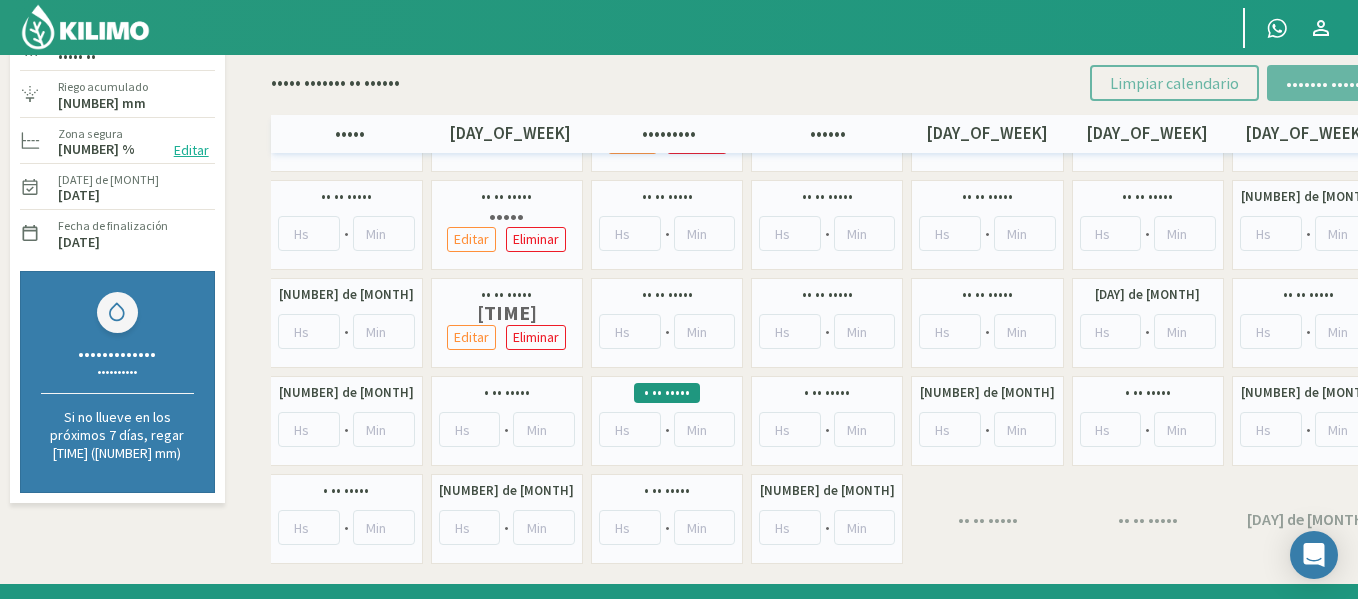 scroll, scrollTop: 215, scrollLeft: 0, axis: vertical 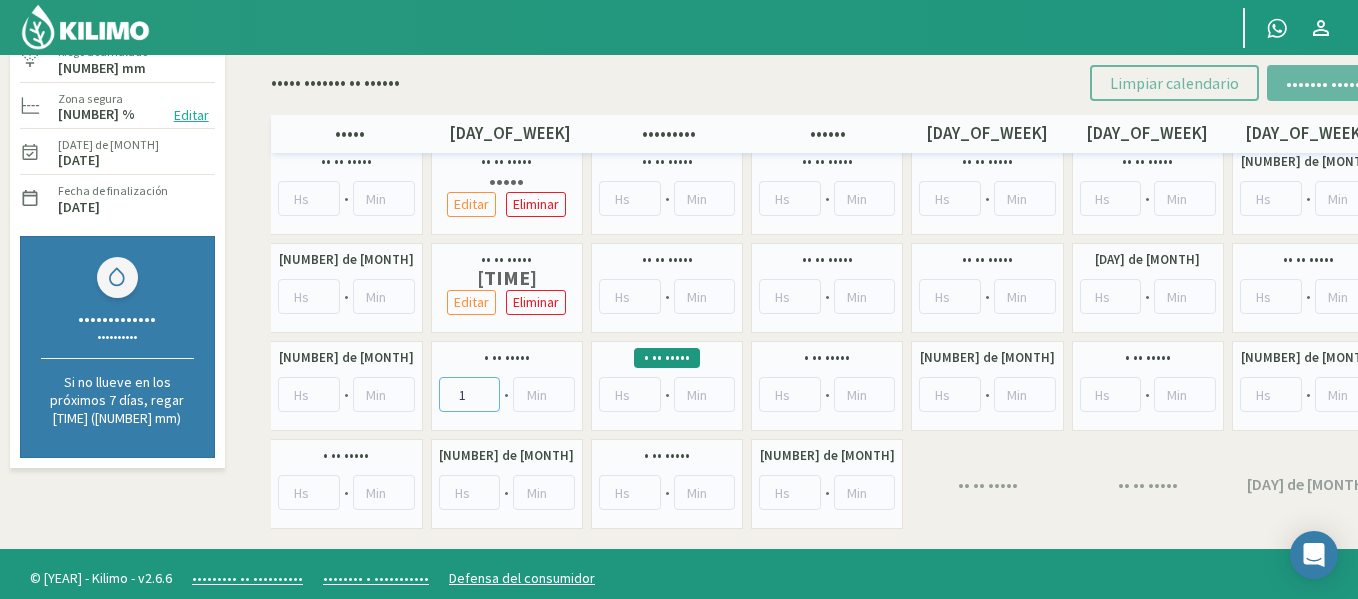 click on "1" at bounding box center [470, 394] 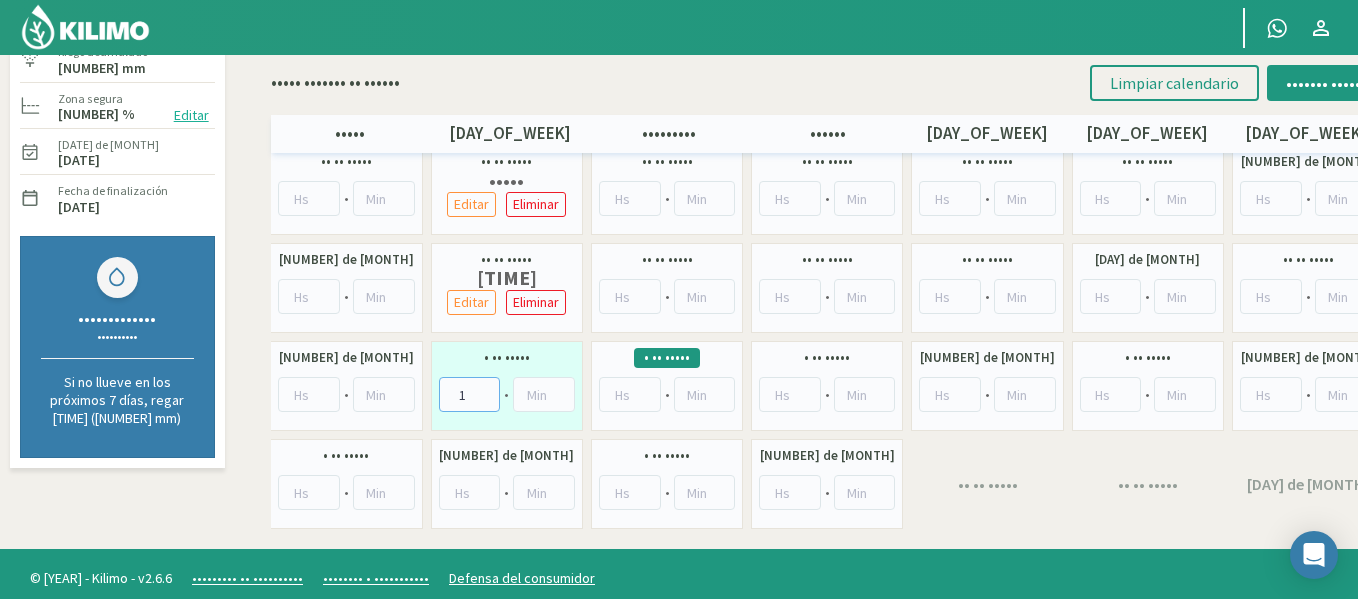 type on "[NUMBER]" 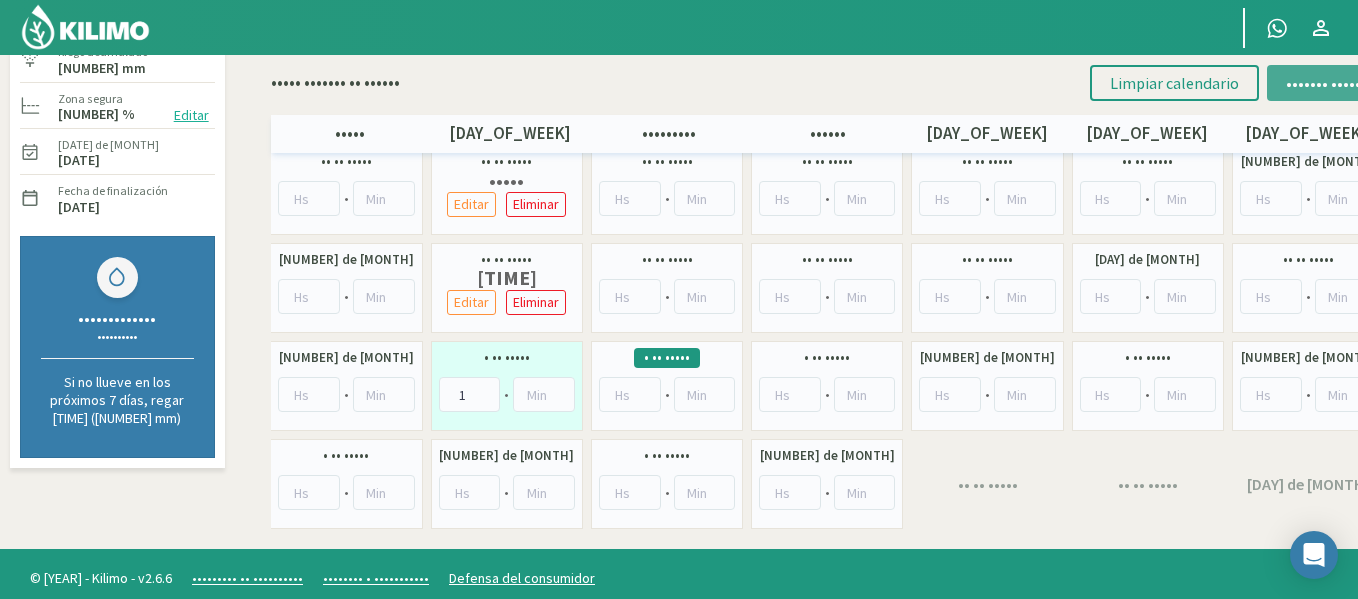 click on "••••••• ••••••" at bounding box center (1326, 83) 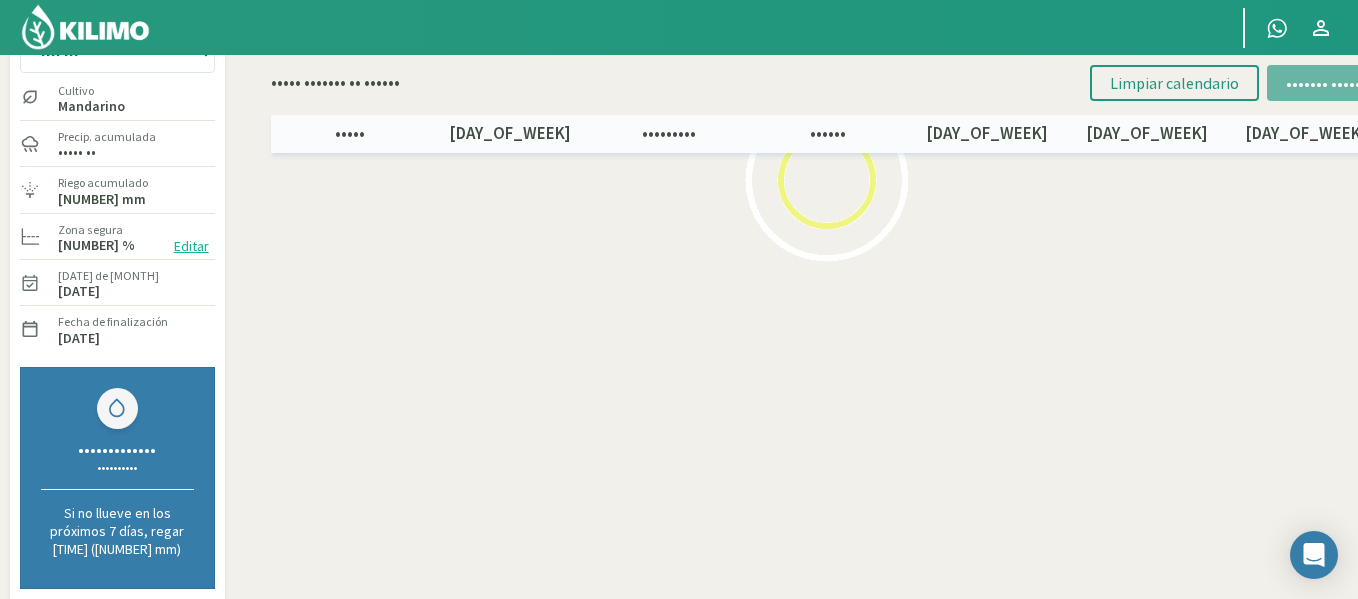 scroll, scrollTop: 0, scrollLeft: 0, axis: both 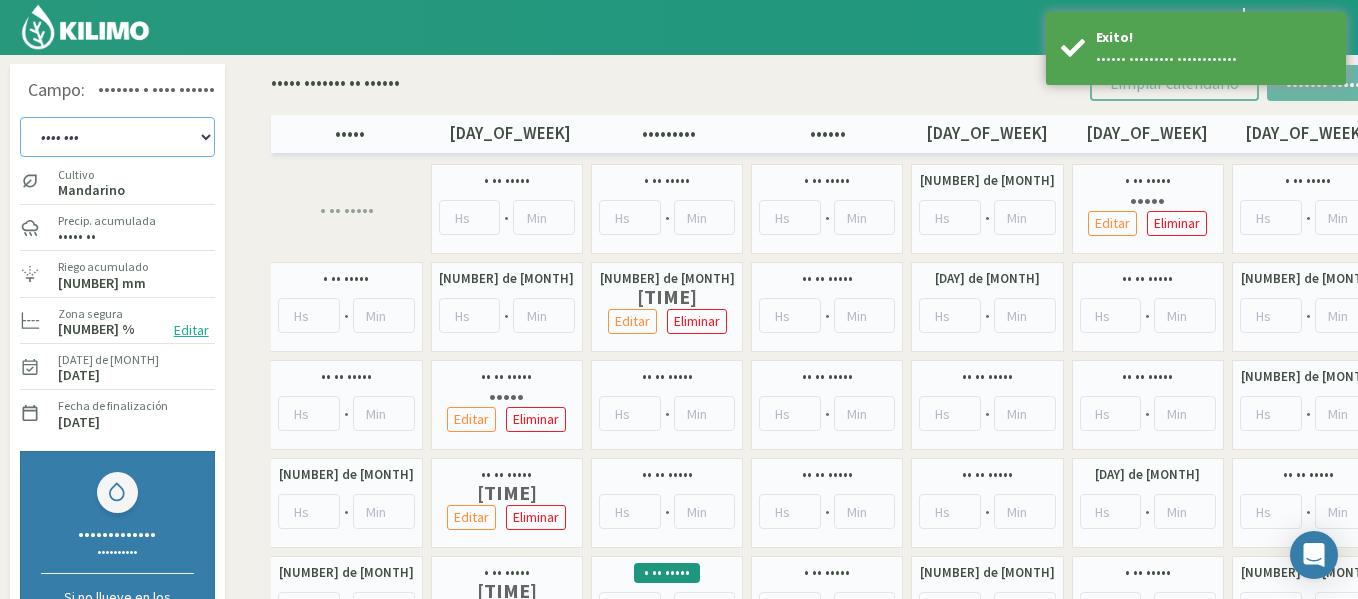 click on "••• •••   ••• •••   ••• •••   ••• •••   ••• •••   ••• ••••••   ••• ••••••••   ••• ••   ••• ••••   ••• ••••   ••• ••••   ••• ••• •••   ••• ••• •••   ••• ••• •••   ••• ••• •••   ••• ••• ••• • ••   ••• •••••• •••   ••• •••••• •••   ••• ••• ••• • ••   ••• ••• ••• • ••   ••• •••••• •••   ••• •••••• •••   ••• ••• •••   ••• ••• •••   •••• •••   •••• •••   •••• •••   •••• •••   •••• •••   •••• •••   •••• •••   •••• •••   •••• •••   •••• •••   •••• •••   •••• •••   •••• •••   •••• •••   •••• •••   •••• ••••   •••• ••••   •••• • ••••   •••• ••••   •••• ••••   •••• ••••••••   •••• ••••   •••• ••••   •••• ••••   •••• ••••" at bounding box center [117, 137] 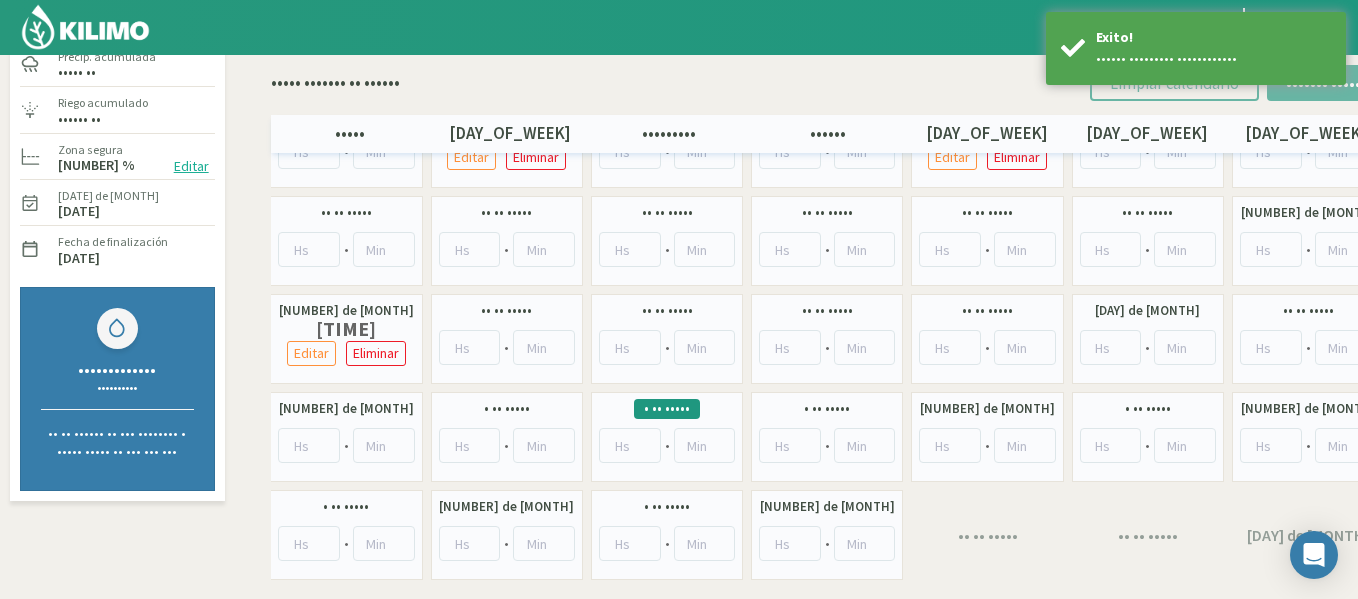 scroll, scrollTop: 225, scrollLeft: 0, axis: vertical 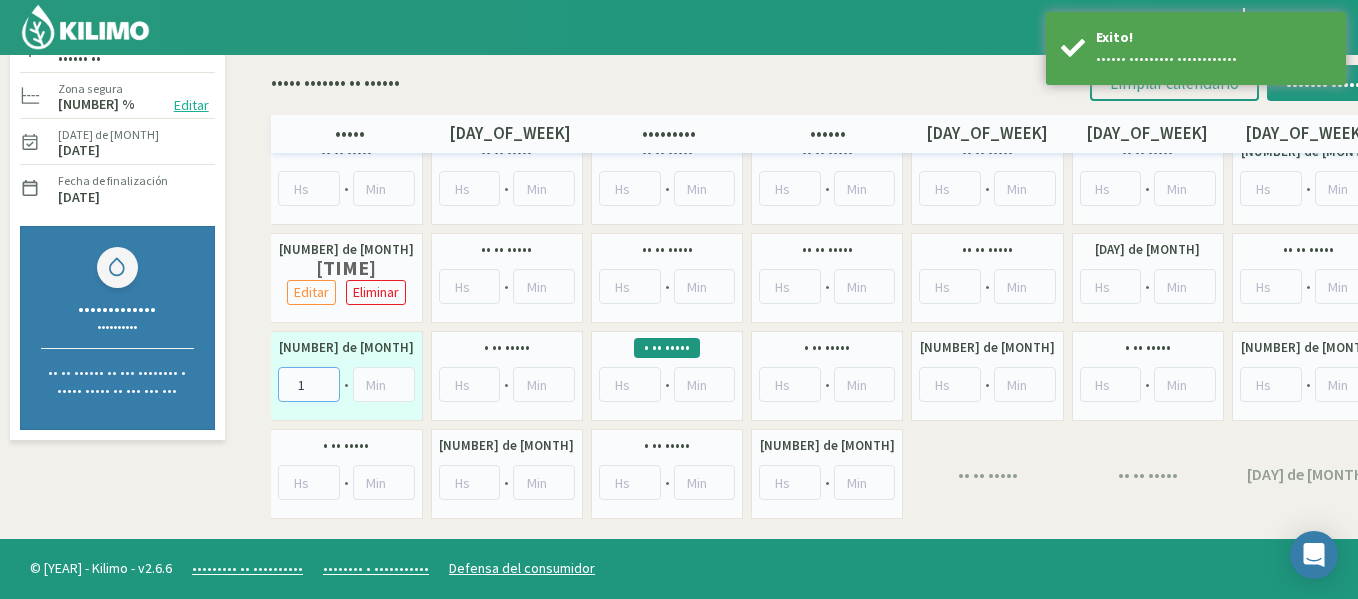 click on "1" at bounding box center (309, 384) 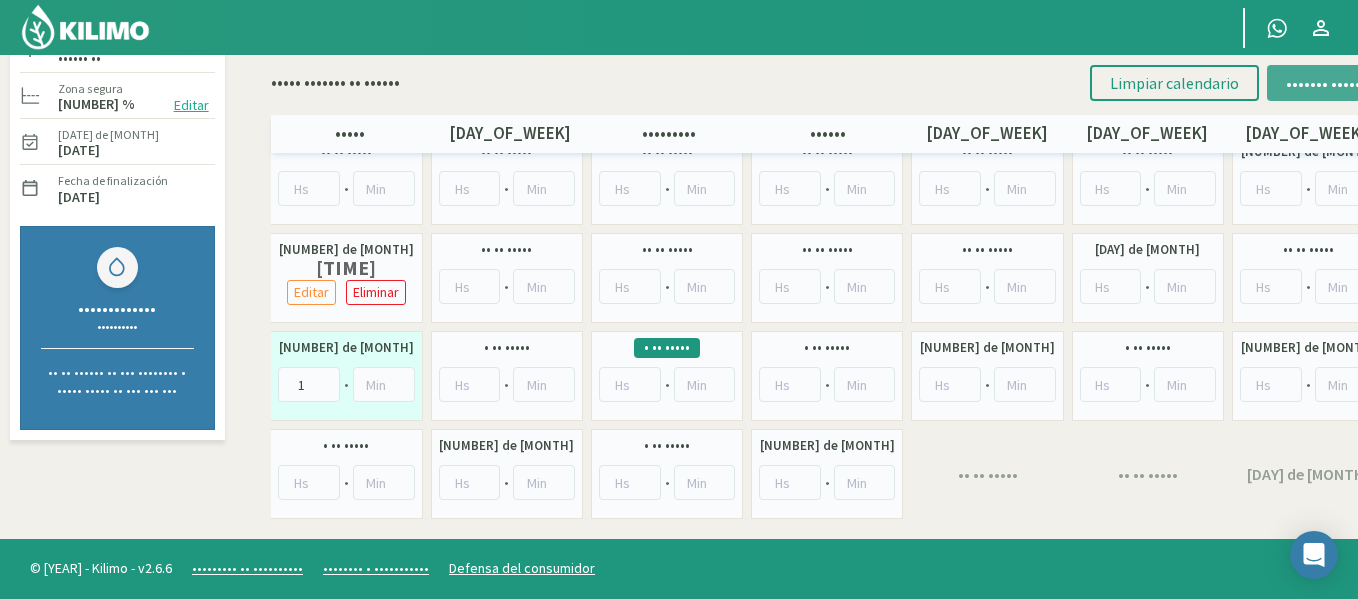 click on "••••••• ••••••" at bounding box center [1326, 83] 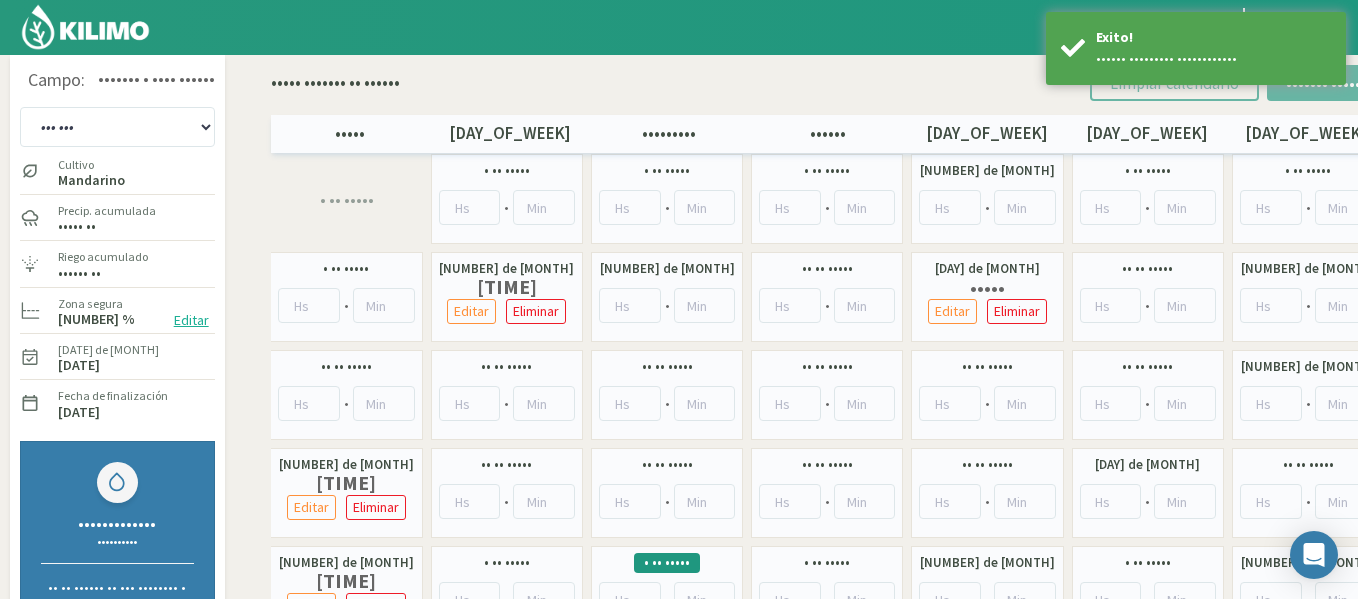 scroll, scrollTop: 0, scrollLeft: 0, axis: both 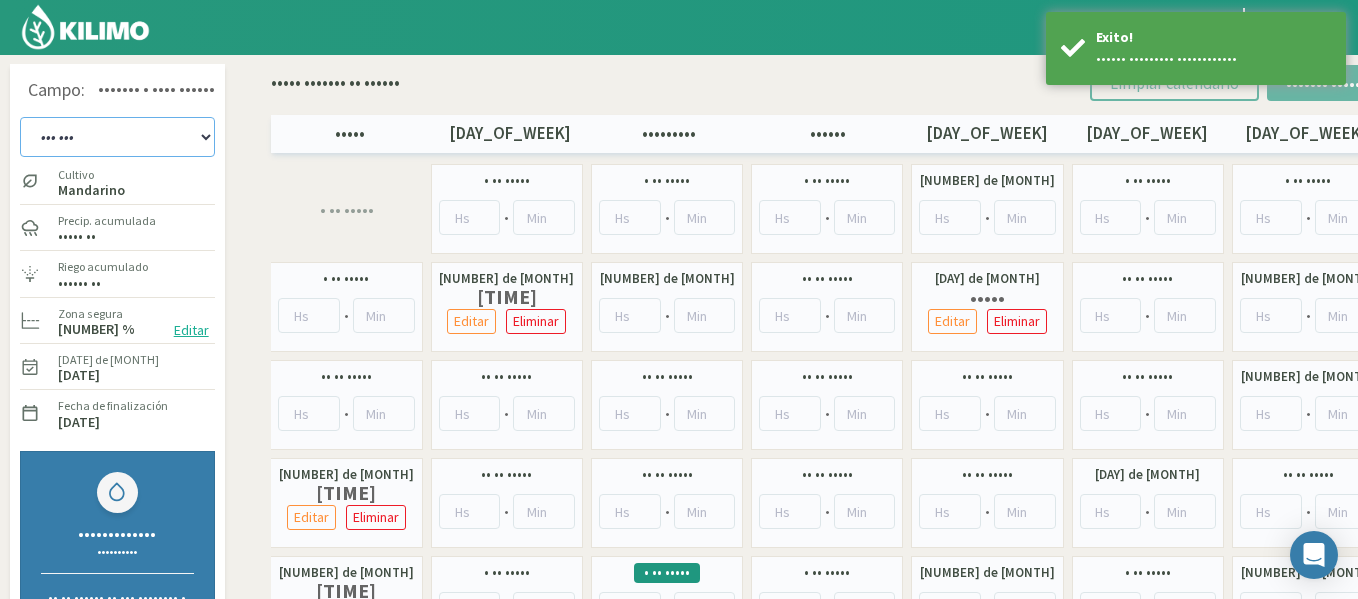 click on "••• •••   ••• •••   ••• •••   ••• •••   ••• •••   ••• ••••••   ••• ••••••••   ••• ••   ••• ••••   ••• ••••   ••• ••••   ••• ••• •••   ••• ••• •••   ••• ••• •••   ••• ••• •••   ••• ••• ••• • ••   ••• •••••• •••   ••• •••••• •••   ••• ••• ••• • ••   ••• ••• ••• • ••   ••• •••••• •••   ••• •••••• •••   ••• ••• •••   ••• ••• •••   •••• •••   •••• •••   •••• •••   •••• •••   •••• •••   •••• •••   •••• •••   •••• •••   •••• •••   •••• •••   •••• •••   •••• •••   •••• •••   •••• •••   •••• •••   •••• ••••   •••• ••••   •••• • ••••   •••• ••••   •••• ••••   •••• ••••••••   •••• ••••   •••• ••••   •••• ••••   •••• ••••" at bounding box center (117, 137) 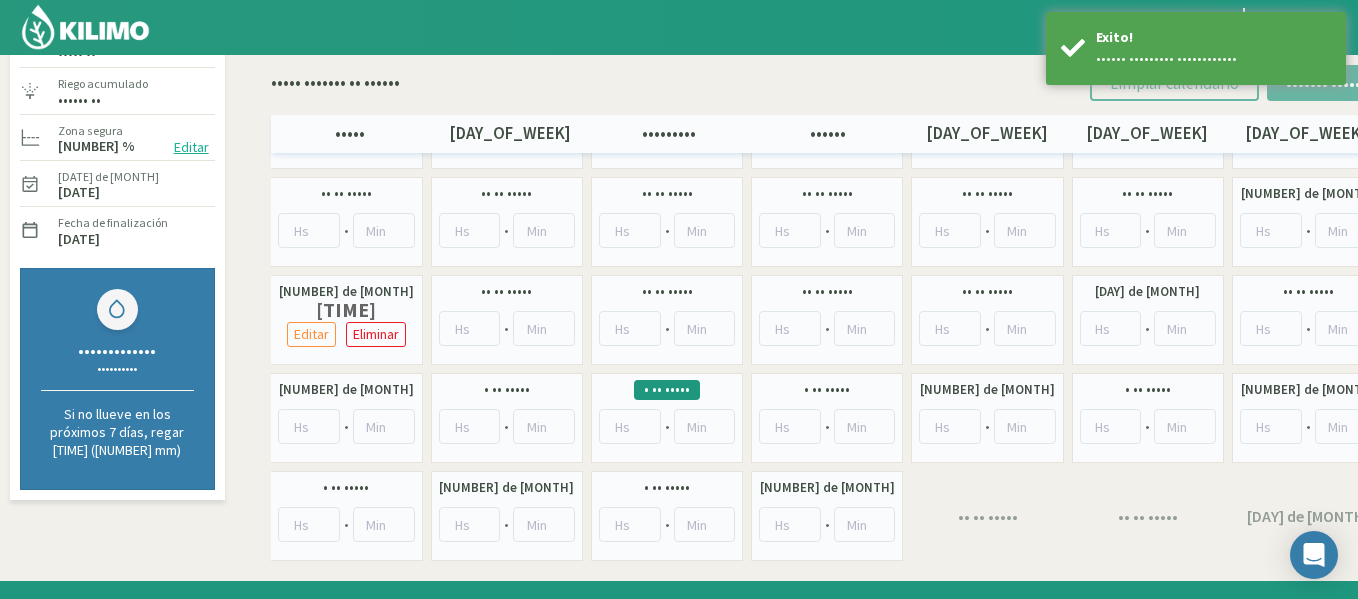 scroll, scrollTop: 215, scrollLeft: 0, axis: vertical 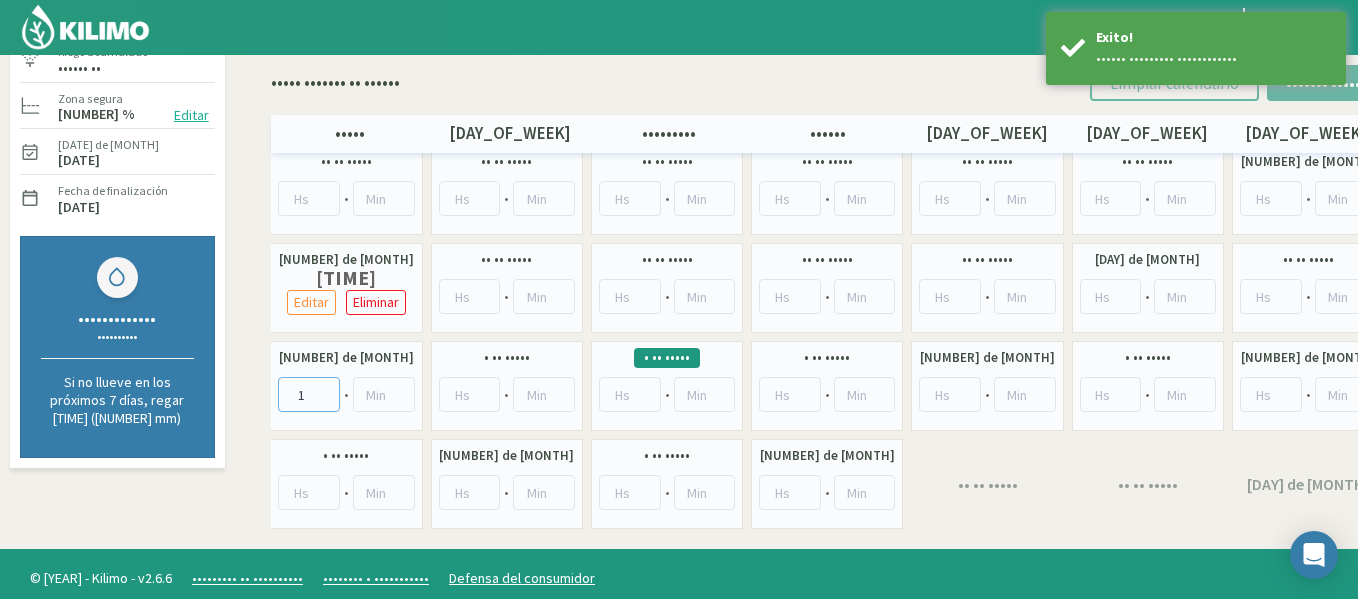 click on "1" at bounding box center (309, 100) 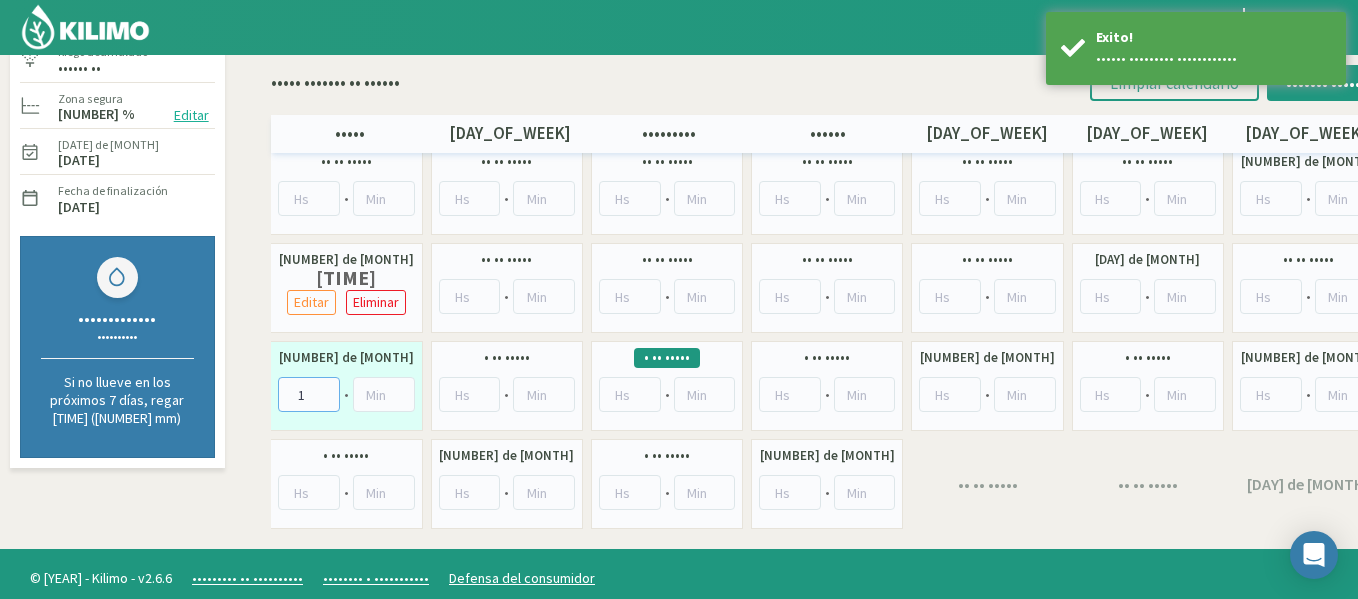type on "[NUMBER]" 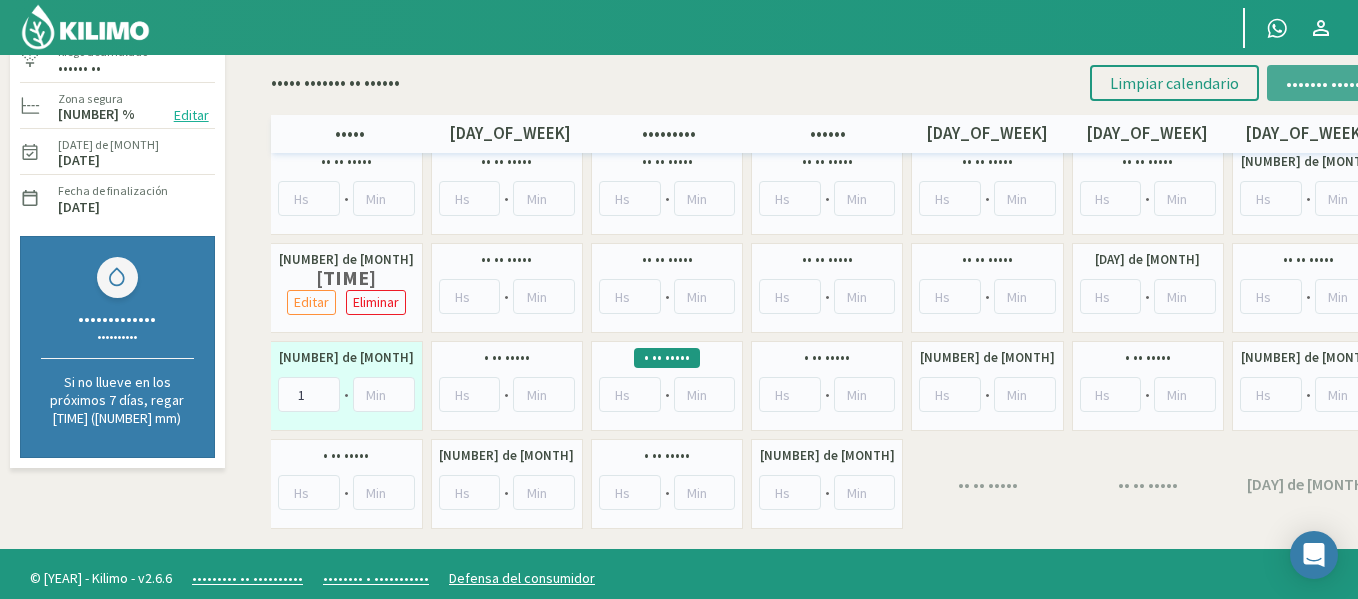 click on "••••••• ••••••" at bounding box center [1326, 83] 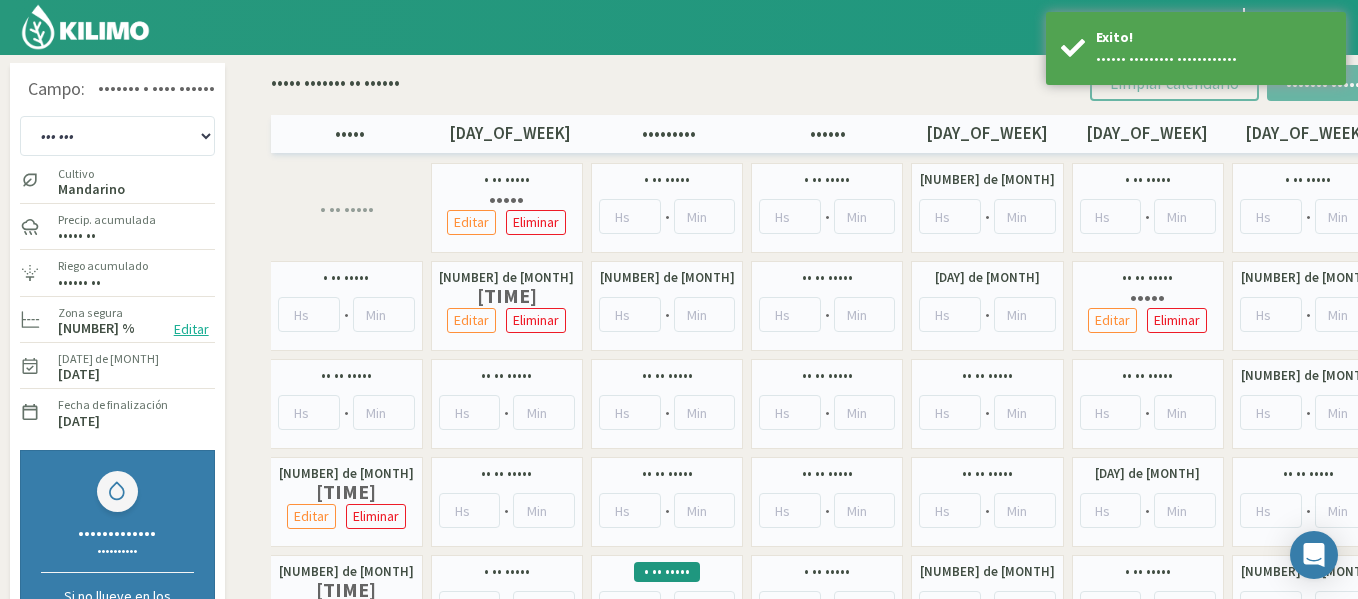 scroll, scrollTop: 0, scrollLeft: 0, axis: both 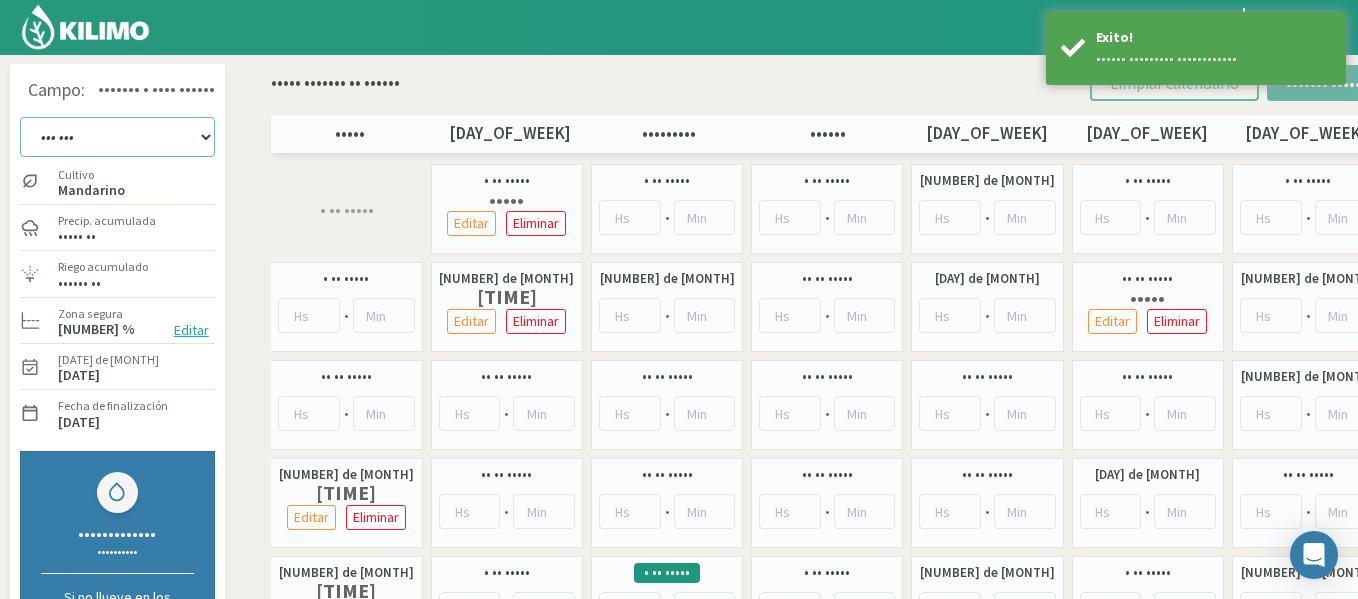 click on "••• •••   ••• •••   ••• •••   ••• •••   ••• •••   ••• ••••••   ••• ••••••••   ••• ••   ••• ••••   ••• ••••   ••• ••••   ••• ••• •••   ••• ••• •••   ••• ••• •••   ••• ••• •••   ••• ••• ••• • ••   ••• •••••• •••   ••• •••••• •••   ••• ••• ••• • ••   ••• ••• ••• • ••   ••• •••••• •••   ••• •••••• •••   ••• ••• •••   ••• ••• •••   •••• •••   •••• •••   •••• •••   •••• •••   •••• •••   •••• •••   •••• •••   •••• •••   •••• •••   •••• •••   •••• •••   •••• •••   •••• •••   •••• •••   •••• •••   •••• ••••   •••• ••••   •••• • ••••   •••• ••••   •••• ••••   •••• ••••••••   •••• ••••   •••• ••••   •••• ••••   •••• ••••" at bounding box center (117, 137) 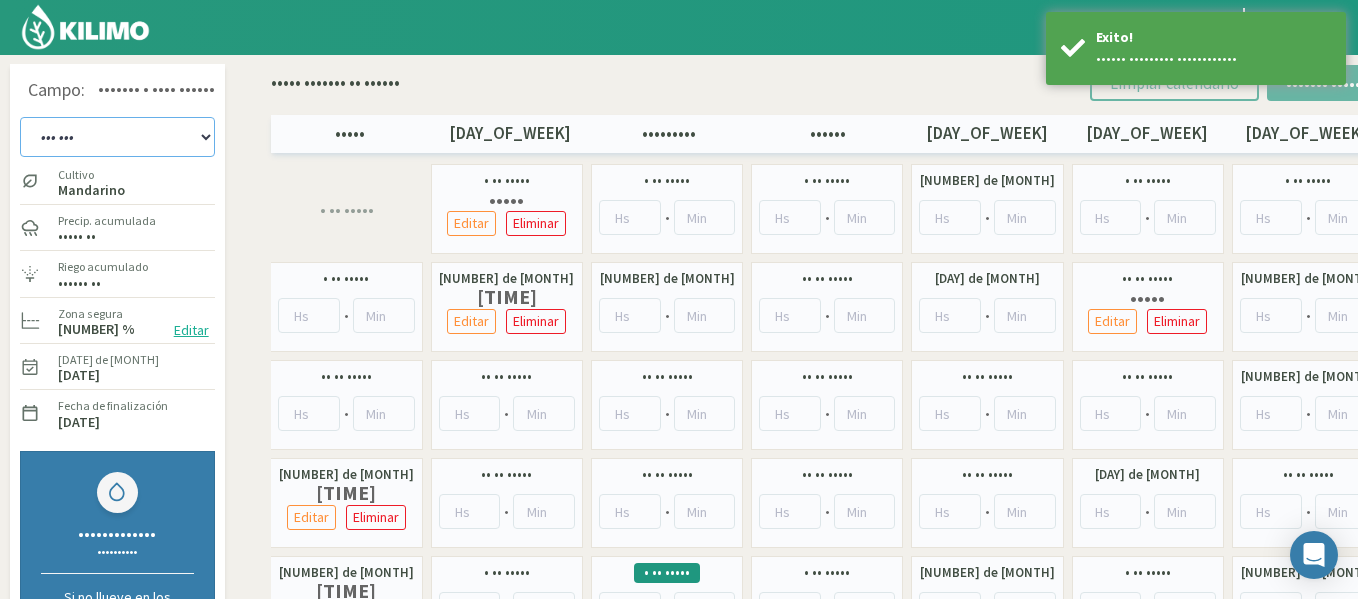 click on "••• •••   ••• •••   ••• •••   ••• •••   ••• •••   ••• ••••••   ••• ••••••••   ••• ••   ••• ••••   ••• ••••   ••• ••••   ••• ••• •••   ••• ••• •••   ••• ••• •••   ••• ••• •••   ••• ••• ••• • ••   ••• •••••• •••   ••• •••••• •••   ••• ••• ••• • ••   ••• ••• ••• • ••   ••• •••••• •••   ••• •••••• •••   ••• ••• •••   ••• ••• •••   •••• •••   •••• •••   •••• •••   •••• •••   •••• •••   •••• •••   •••• •••   •••• •••   •••• •••   •••• •••   •••• •••   •••• •••   •••• •••   •••• •••   •••• •••   •••• ••••   •••• ••••   •••• • ••••   •••• ••••   •••• ••••   •••• ••••••••   •••• ••••   •••• ••••   •••• ••••   •••• ••••" at bounding box center (117, 137) 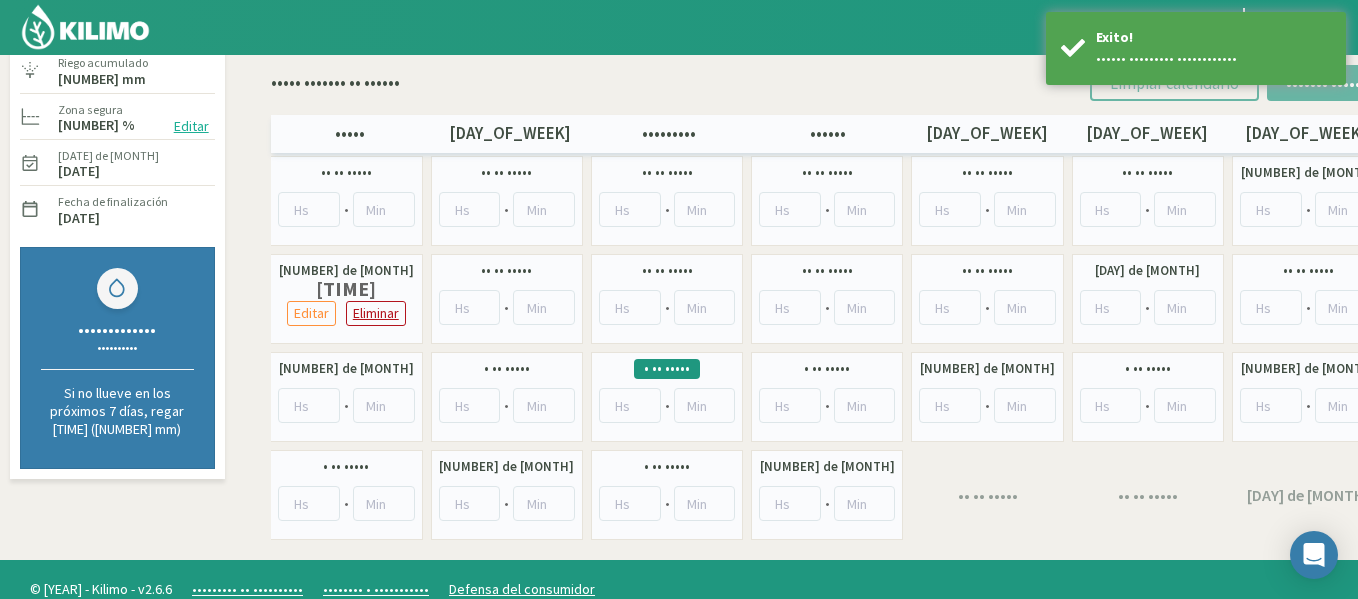 scroll, scrollTop: 225, scrollLeft: 0, axis: vertical 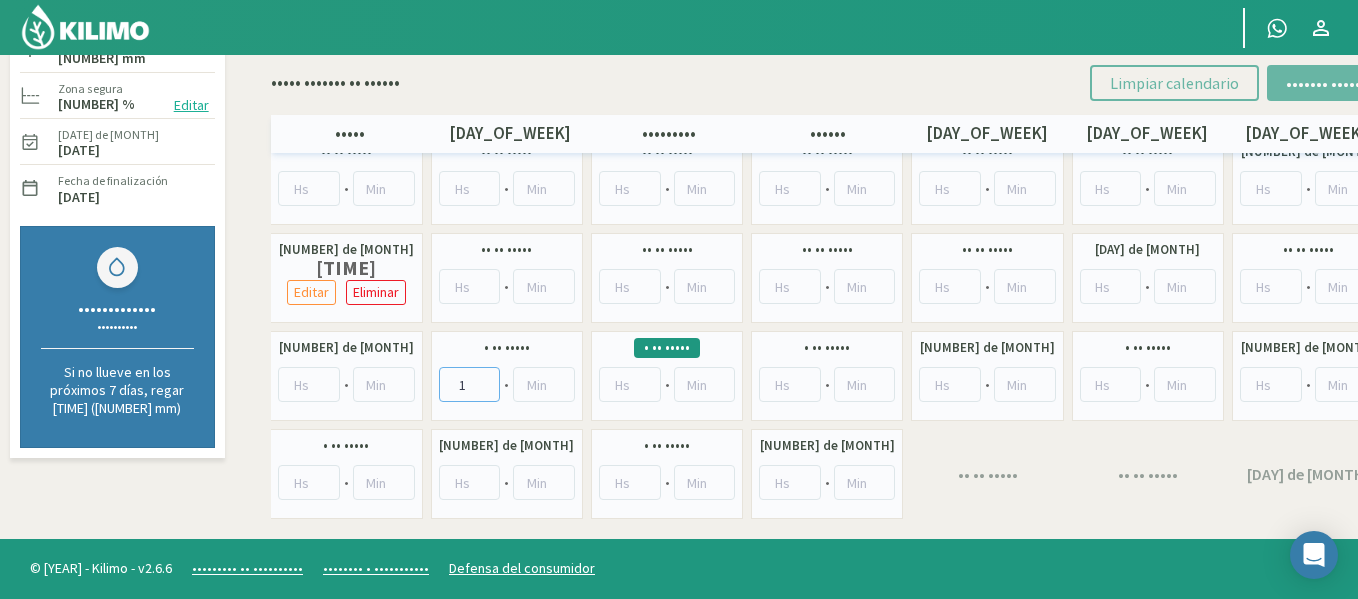 click on "1" at bounding box center (470, 384) 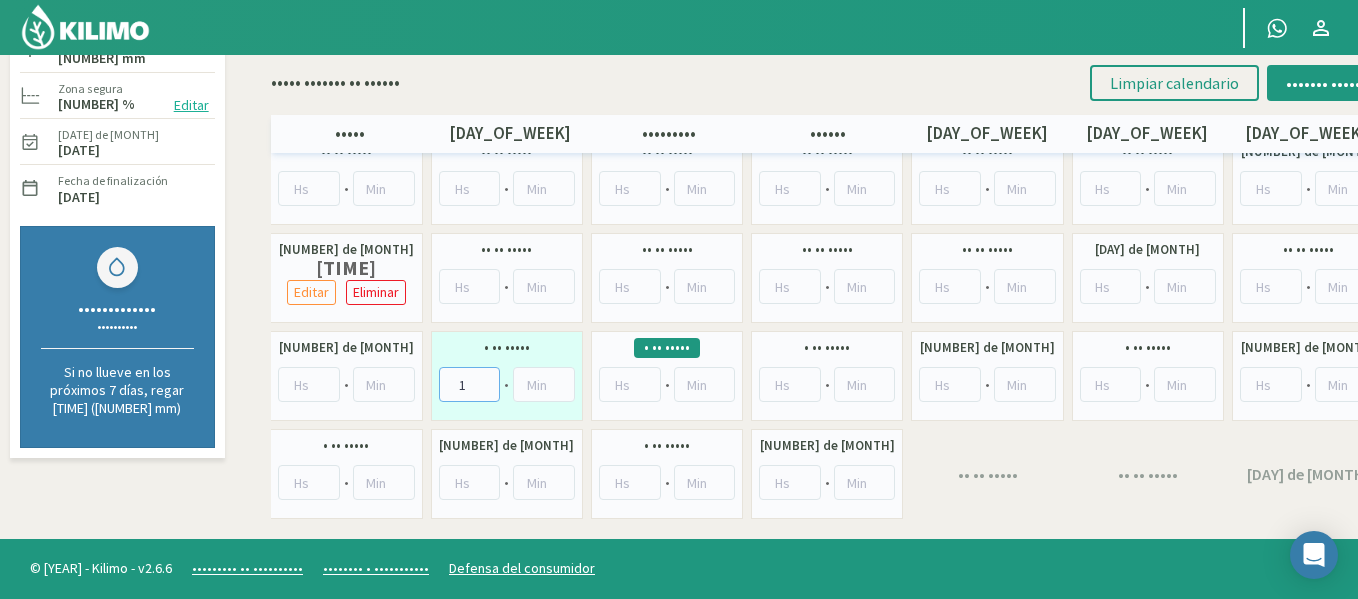 type on "[NUMBER]" 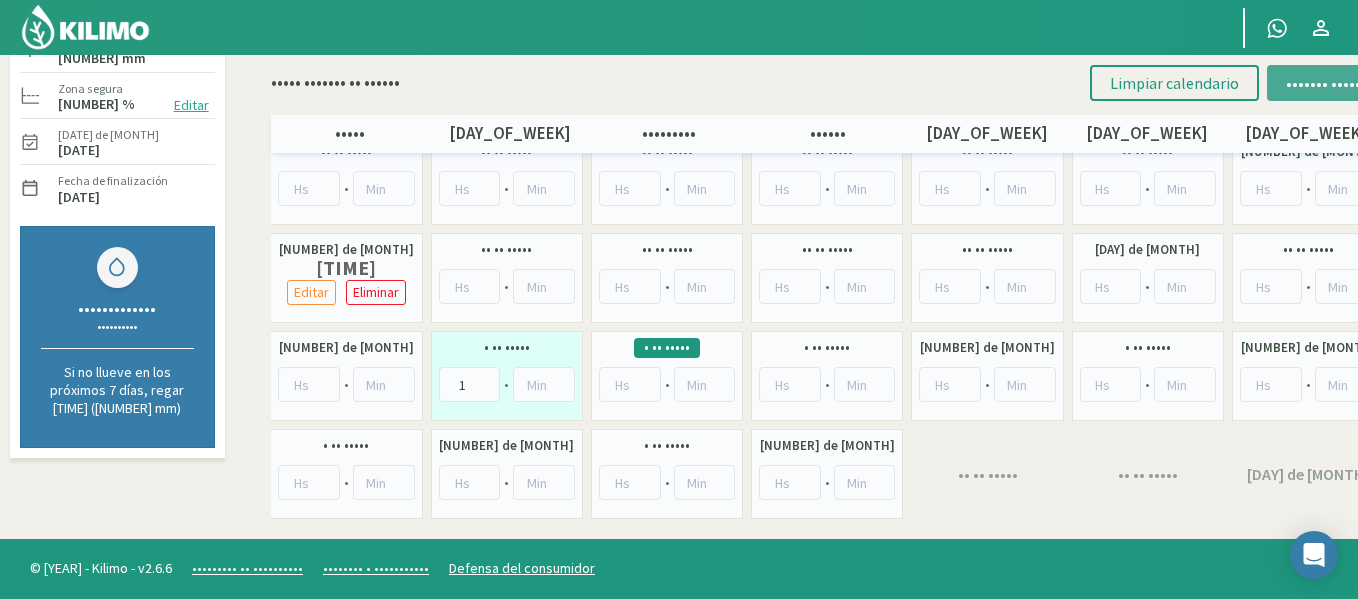 drag, startPoint x: 1295, startPoint y: 96, endPoint x: 1258, endPoint y: 84, distance: 38.8973 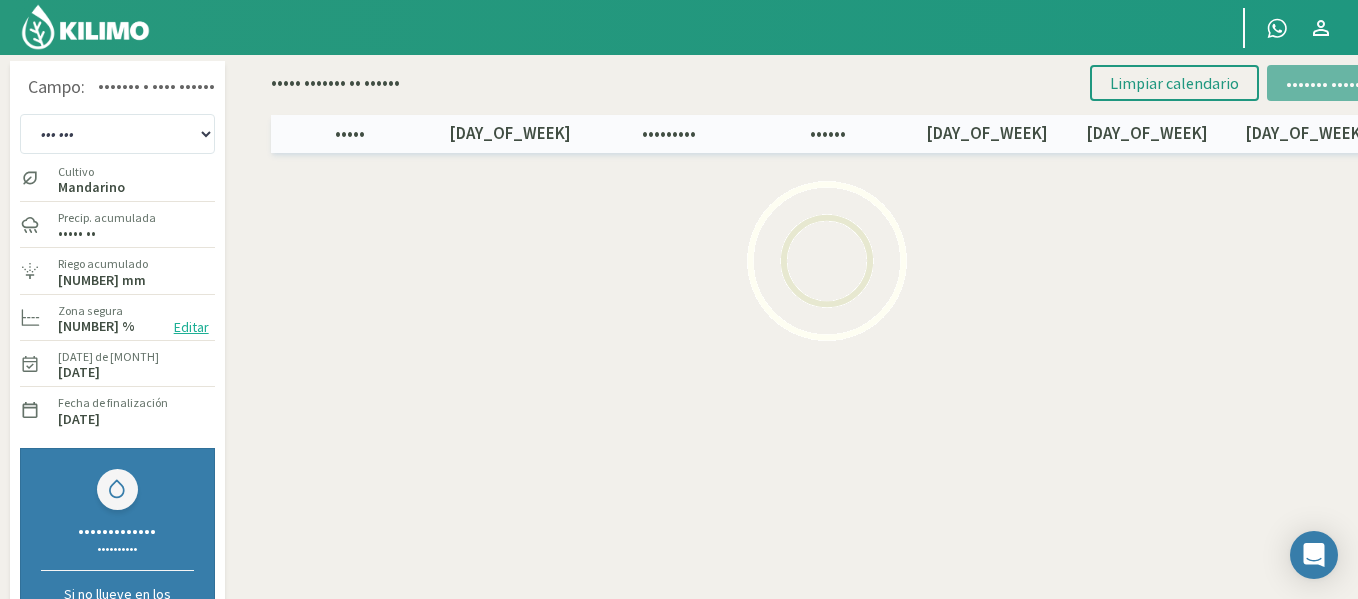 scroll, scrollTop: 0, scrollLeft: 0, axis: both 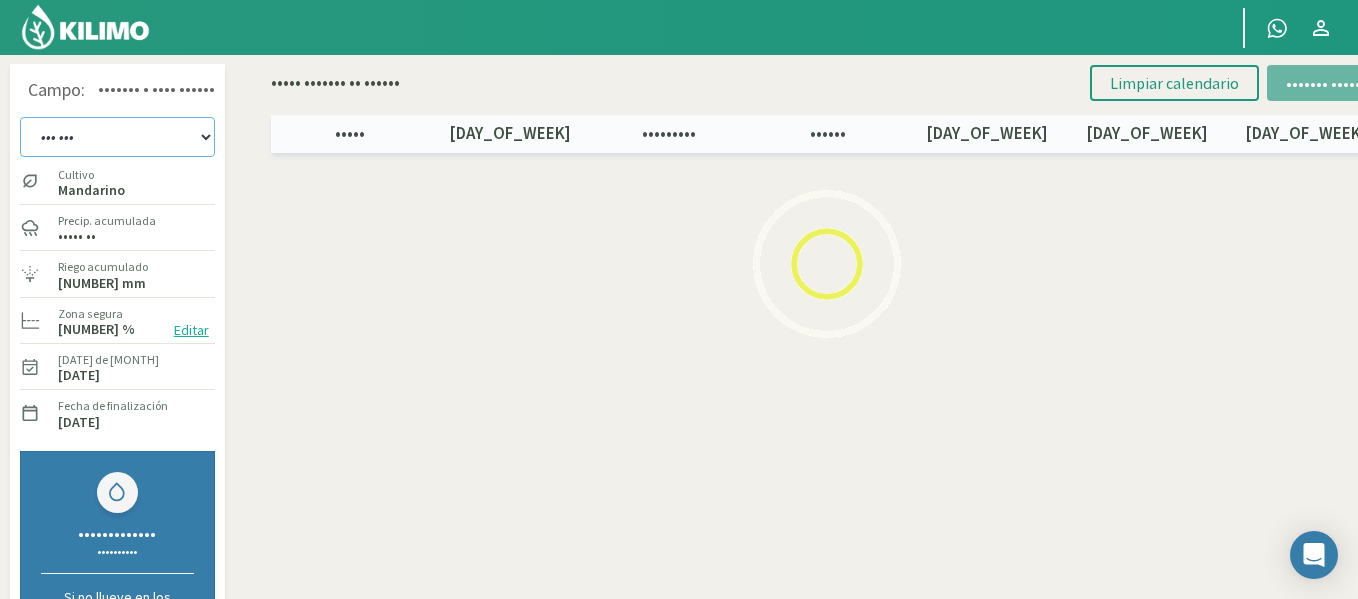 click on "••• •••   ••• •••   ••• •••   ••• •••   ••• •••   ••• ••••••   ••• ••••••••   ••• ••   ••• ••••   ••• ••••   ••• ••••   ••• ••• •••   ••• ••• •••   ••• ••• •••   ••• ••• •••   ••• ••• ••• • ••   ••• •••••• •••   ••• •••••• •••   ••• ••• ••• • ••   ••• ••• ••• • ••   ••• •••••• •••   ••• •••••• •••   ••• ••• •••   ••• ••• •••   •••• •••   •••• •••   •••• •••   •••• •••   •••• •••   •••• •••   •••• •••   •••• •••   •••• •••   •••• •••   •••• •••   •••• •••   •••• •••   •••• •••   •••• •••   •••• ••••   •••• ••••   •••• • ••••   •••• ••••   •••• ••••   •••• ••••••••   •••• ••••   •••• ••••   •••• ••••   •••• ••••" at bounding box center [117, 137] 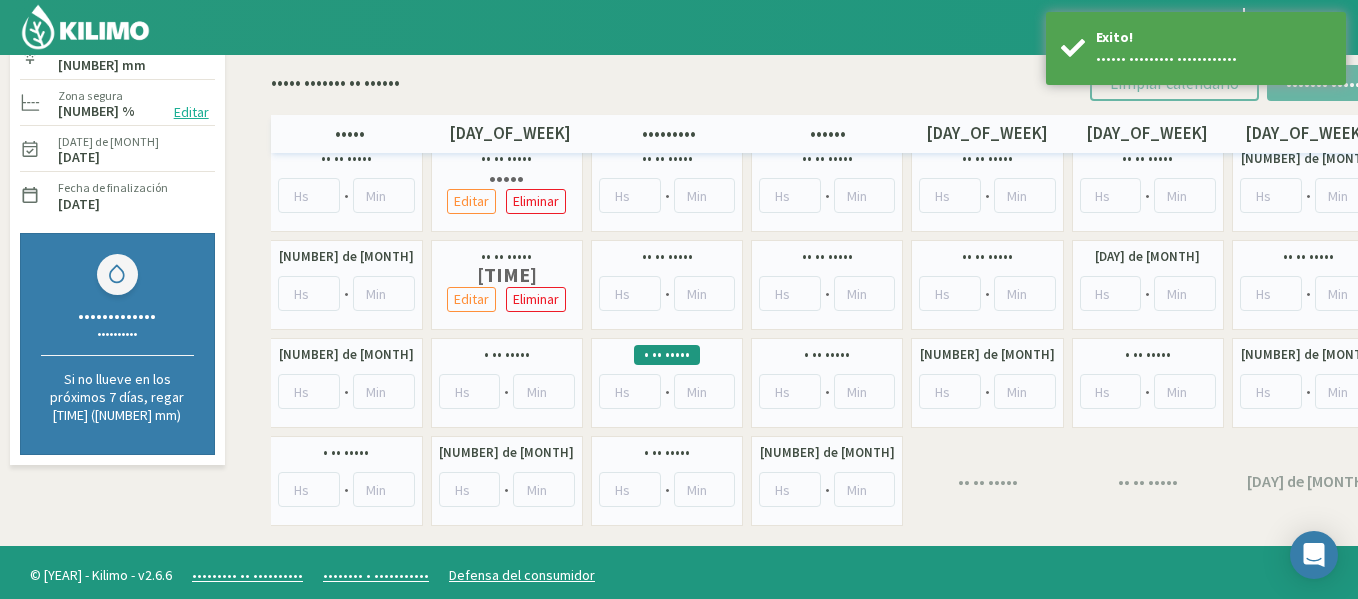 scroll, scrollTop: 225, scrollLeft: 0, axis: vertical 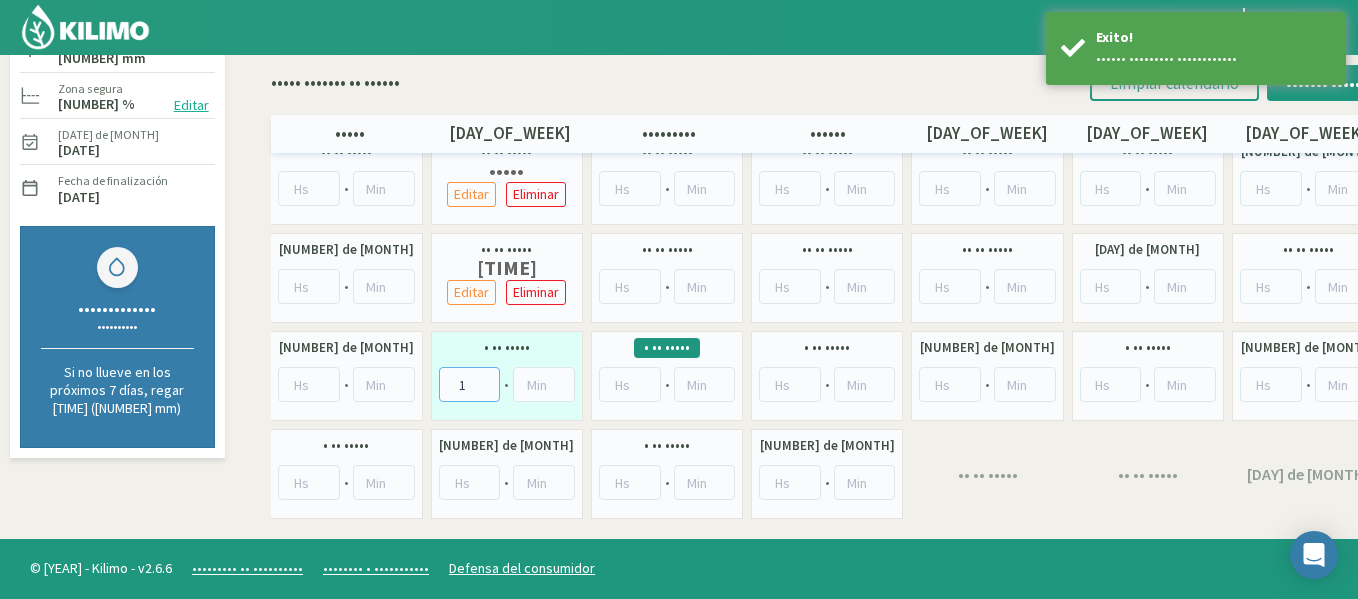 click on "1" at bounding box center [470, 384] 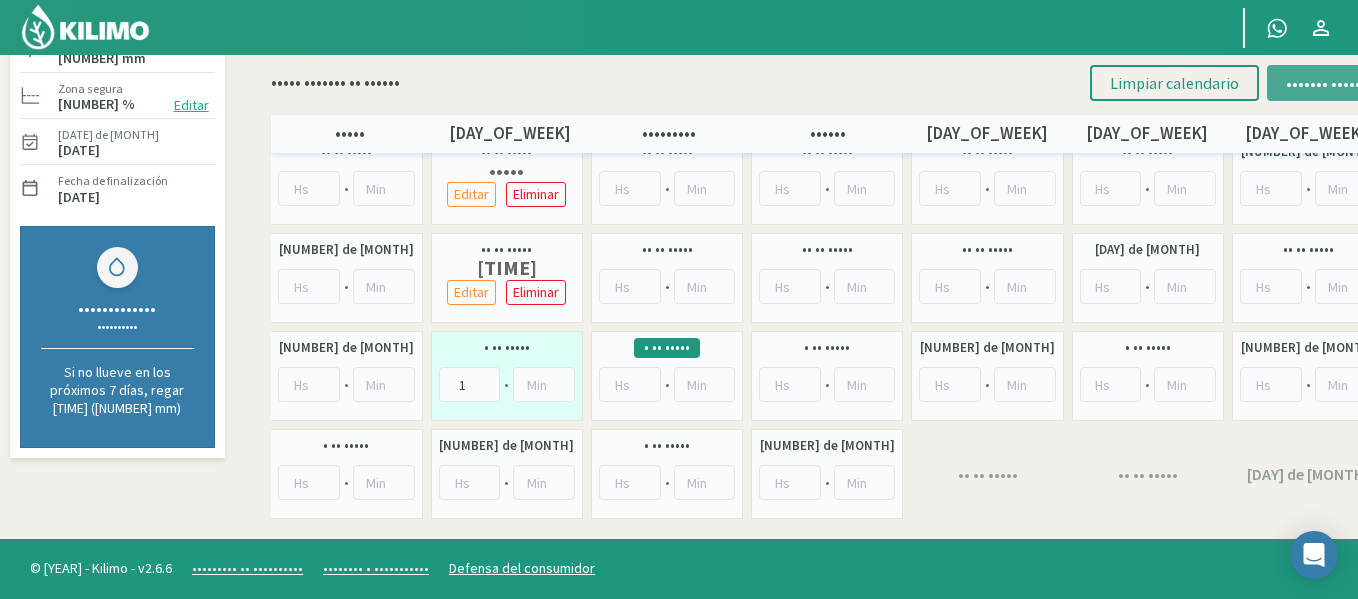 click on "••••••• ••••••" at bounding box center (1326, 83) 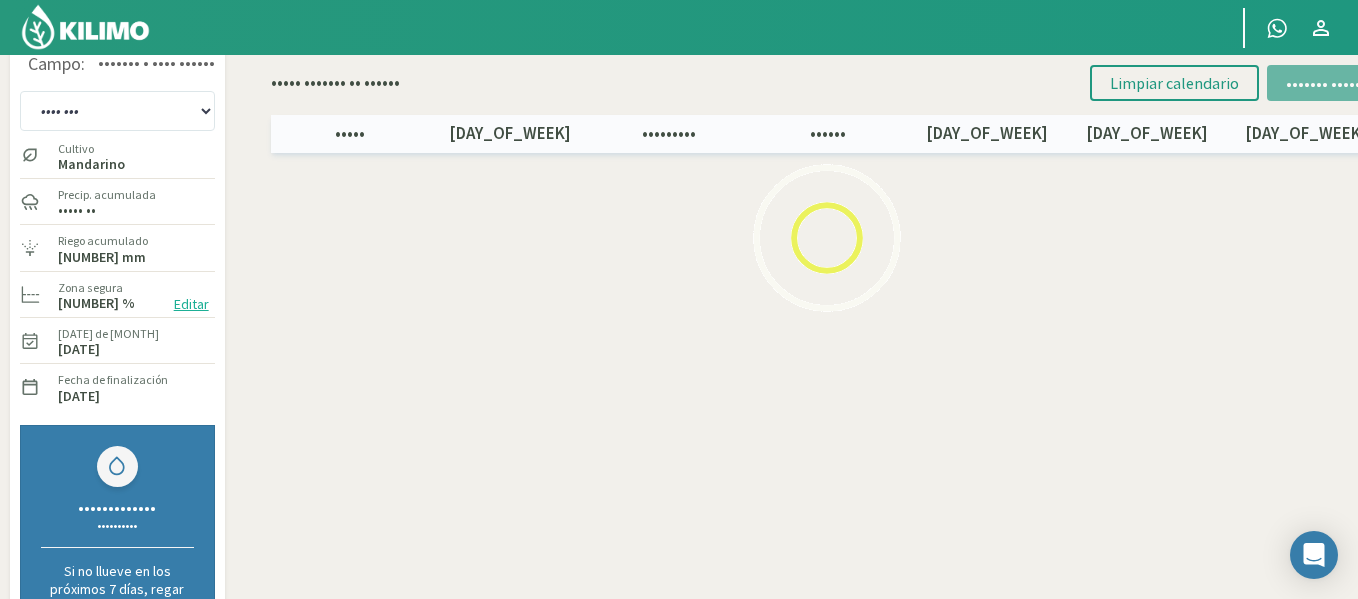 scroll, scrollTop: 0, scrollLeft: 0, axis: both 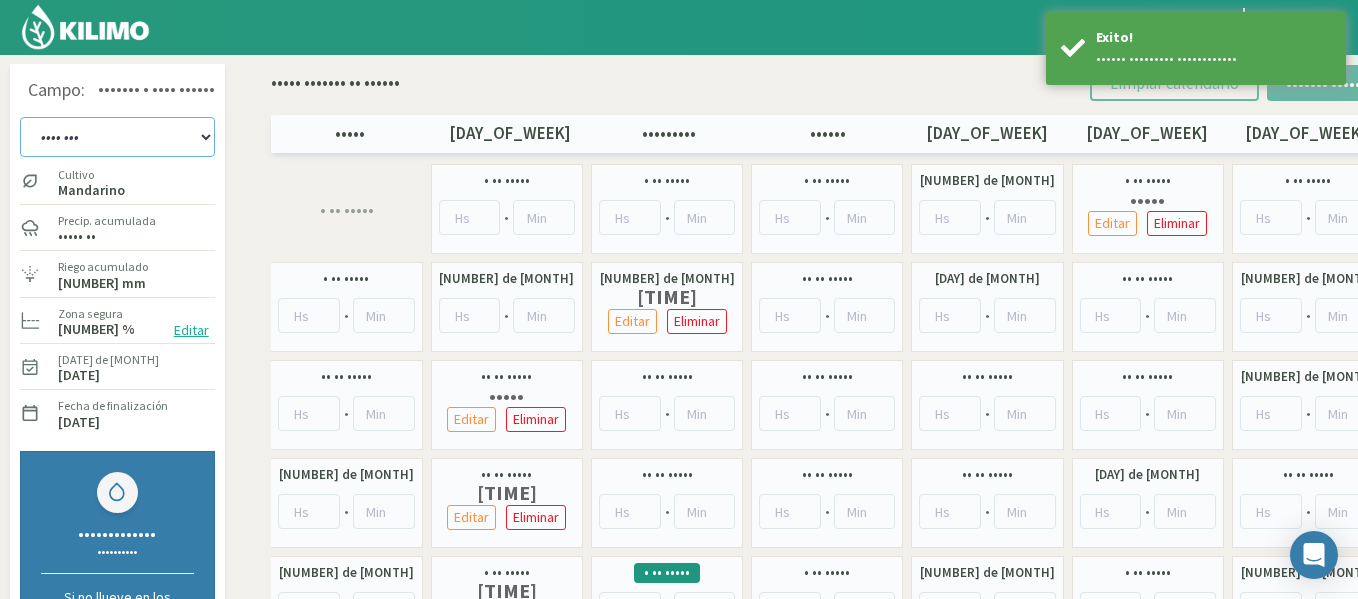 click on "••• •••   ••• •••   ••• •••   ••• •••   ••• •••   ••• ••••••   ••• ••••••••   ••• ••   ••• ••••   ••• ••••   ••• ••••   ••• ••• •••   ••• ••• •••   ••• ••• •••   ••• ••• •••   ••• ••• ••• • ••   ••• •••••• •••   ••• •••••• •••   ••• ••• ••• • ••   ••• ••• ••• • ••   ••• •••••• •••   ••• •••••• •••   ••• ••• •••   ••• ••• •••   •••• •••   •••• •••   •••• •••   •••• •••   •••• •••   •••• •••   •••• •••   •••• •••   •••• •••   •••• •••   •••• •••   •••• •••   •••• •••   •••• •••   •••• •••   •••• ••••   •••• ••••   •••• • ••••   •••• ••••   •••• ••••   •••• ••••••••   •••• ••••   •••• ••••   •••• ••••   •••• ••••" at bounding box center [117, 137] 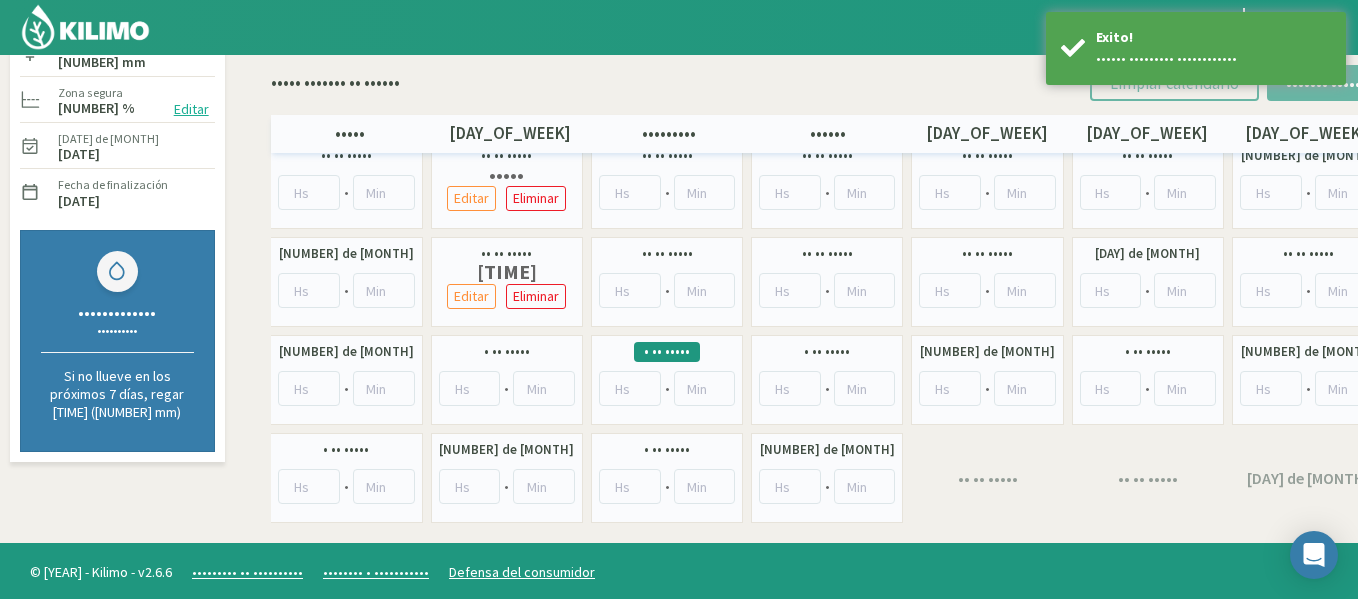 scroll, scrollTop: 225, scrollLeft: 0, axis: vertical 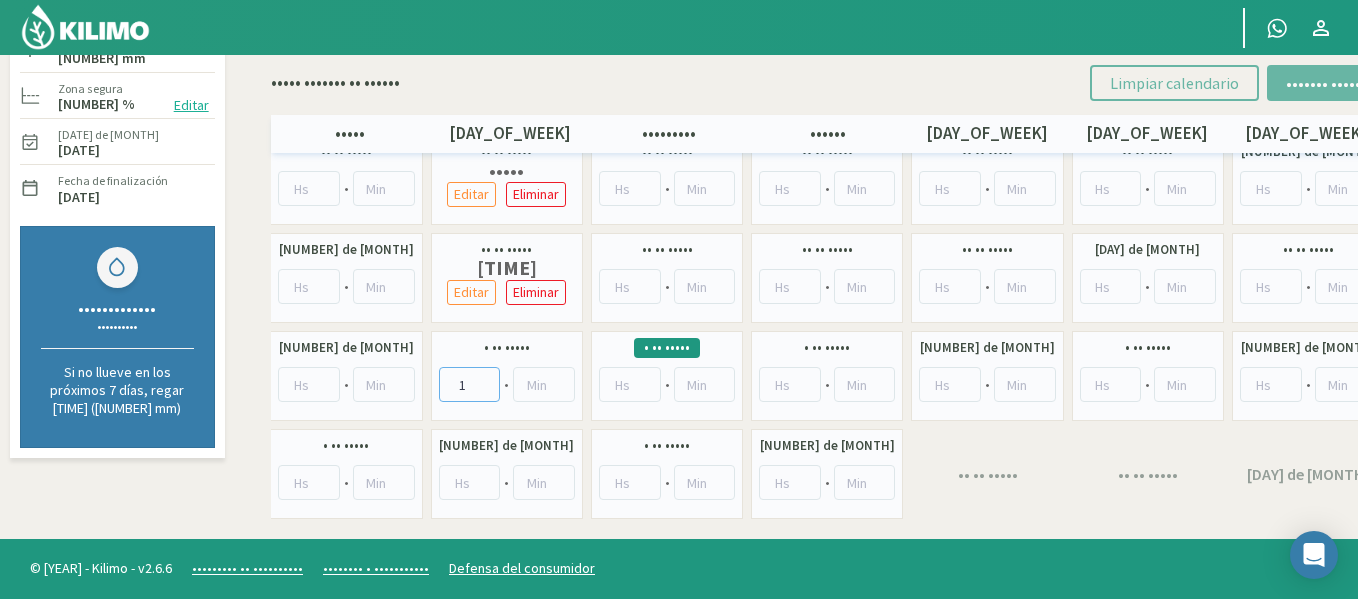 click on "1" at bounding box center (470, 384) 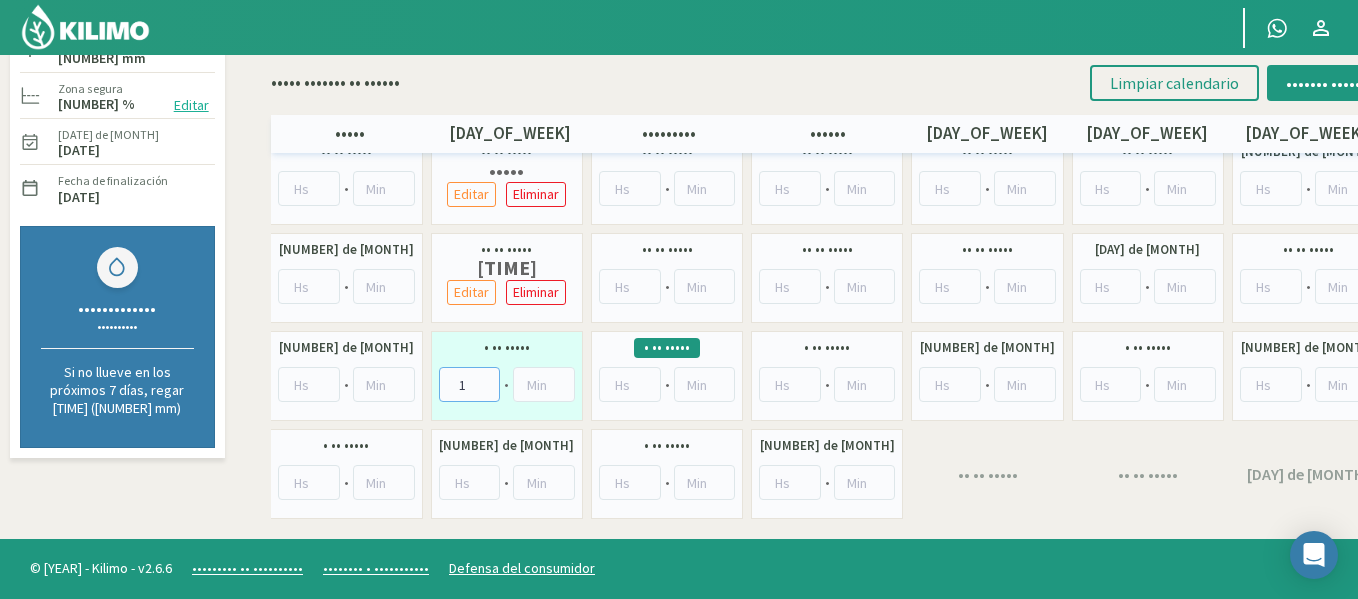 type on "[NUMBER]" 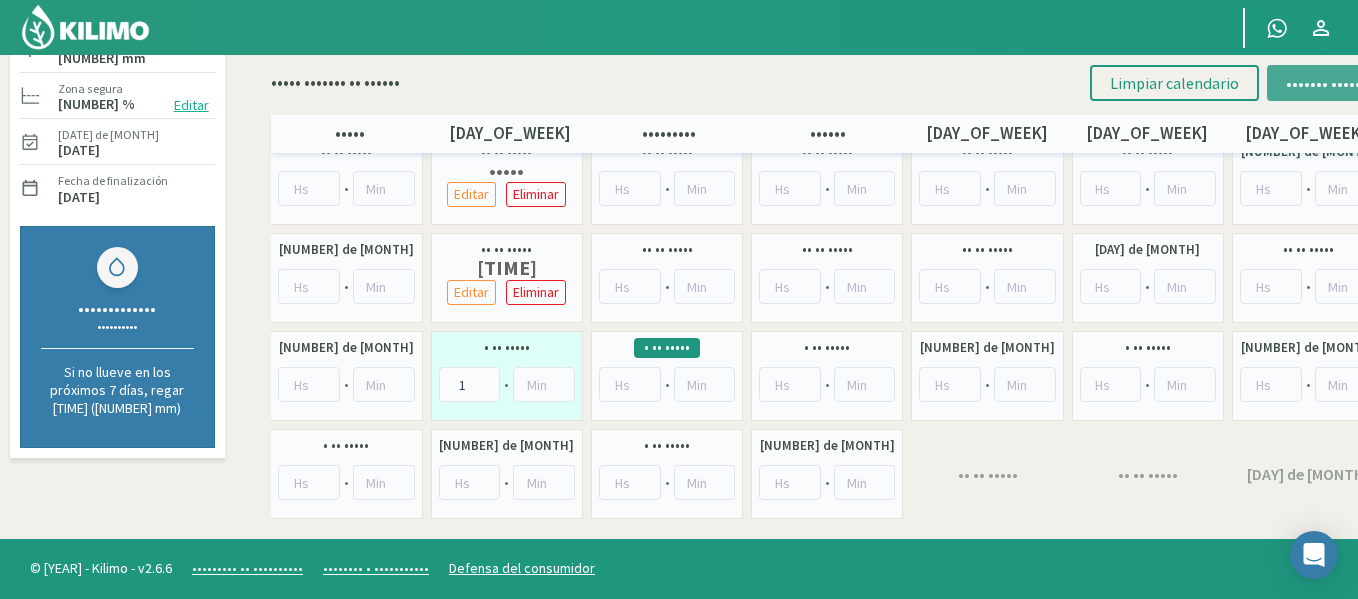 click on "••••••• ••••••" at bounding box center [1326, 83] 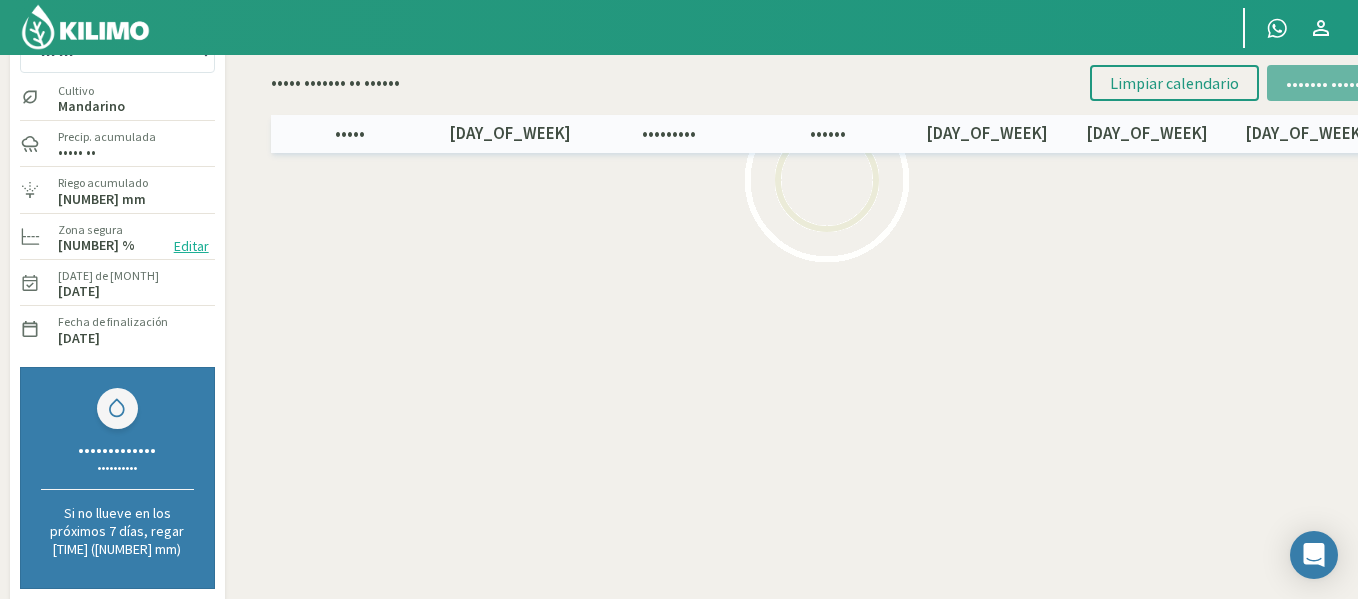 scroll, scrollTop: 0, scrollLeft: 0, axis: both 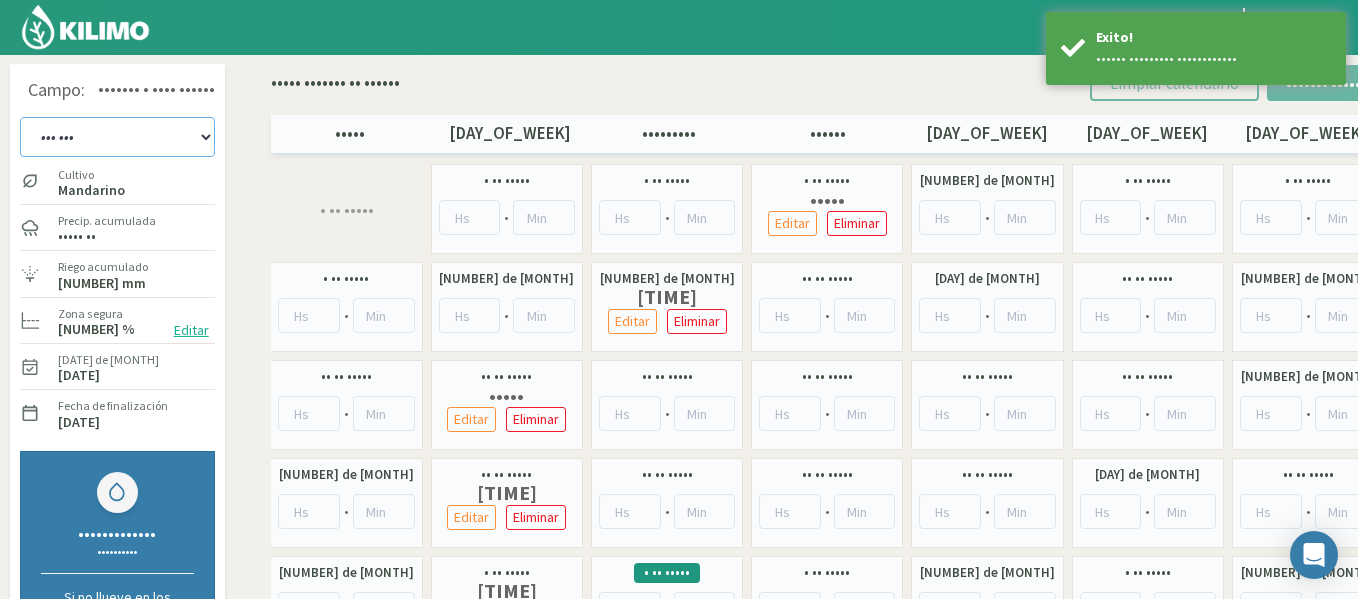 click on "••• •••   ••• •••   ••• •••   ••• •••   ••• •••   ••• ••••••   ••• ••••••••   ••• ••   ••• ••••   ••• ••••   ••• ••••   ••• ••• •••   ••• ••• •••   ••• ••• •••   ••• ••• •••   ••• ••• ••• • ••   ••• •••••• •••   ••• •••••• •••   ••• ••• ••• • ••   ••• ••• ••• • ••   ••• •••••• •••   ••• •••••• •••   ••• ••• •••   ••• ••• •••   •••• •••   •••• •••   •••• •••   •••• •••   •••• •••   •••• •••   •••• •••   •••• •••   •••• •••   •••• •••   •••• •••   •••• •••   •••• •••   •••• •••   •••• •••   •••• ••••   •••• ••••   •••• • ••••   •••• ••••   •••• ••••   •••• ••••••••   •••• ••••   •••• ••••   •••• ••••   •••• ••••" at bounding box center [117, 137] 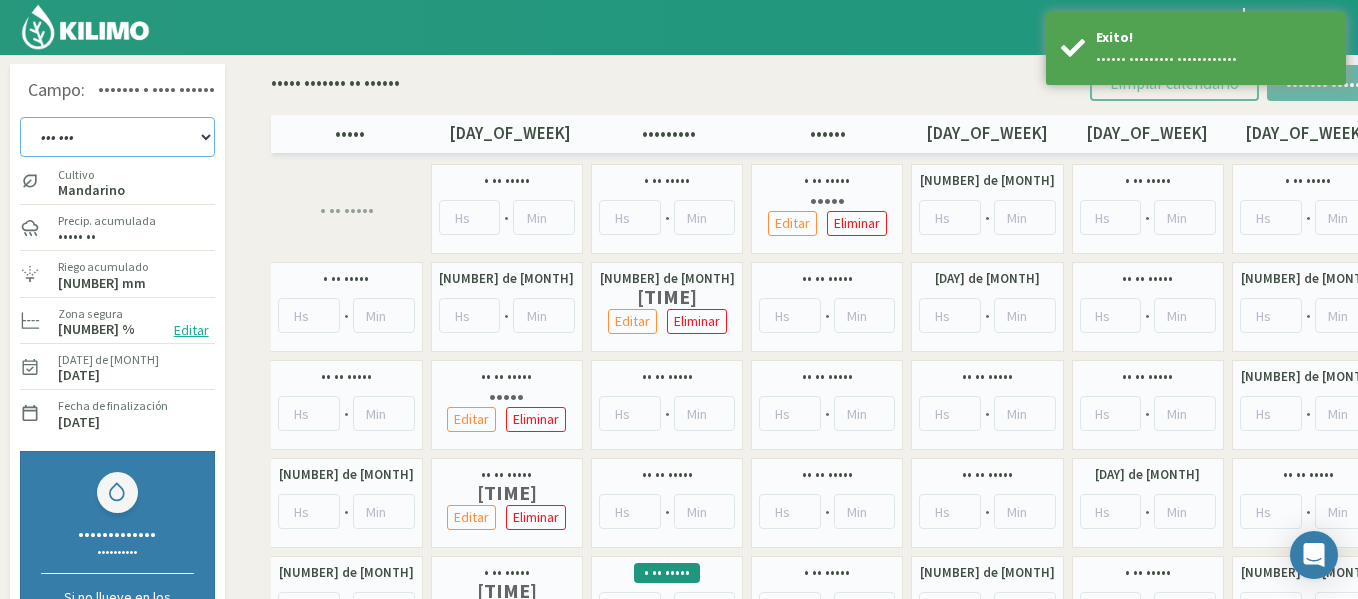 click on "••• •••   ••• •••   ••• •••   ••• •••   ••• •••   ••• ••••••   ••• ••••••••   ••• ••   ••• ••••   ••• ••••   ••• ••••   ••• ••• •••   ••• ••• •••   ••• ••• •••   ••• ••• •••   ••• ••• ••• • ••   ••• •••••• •••   ••• •••••• •••   ••• ••• ••• • ••   ••• ••• ••• • ••   ••• •••••• •••   ••• •••••• •••   ••• ••• •••   ••• ••• •••   •••• •••   •••• •••   •••• •••   •••• •••   •••• •••   •••• •••   •••• •••   •••• •••   •••• •••   •••• •••   •••• •••   •••• •••   •••• •••   •••• •••   •••• •••   •••• ••••   •••• ••••   •••• • ••••   •••• ••••   •••• ••••   •••• ••••••••   •••• ••••   •••• ••••   •••• ••••   •••• ••••" at bounding box center (117, 137) 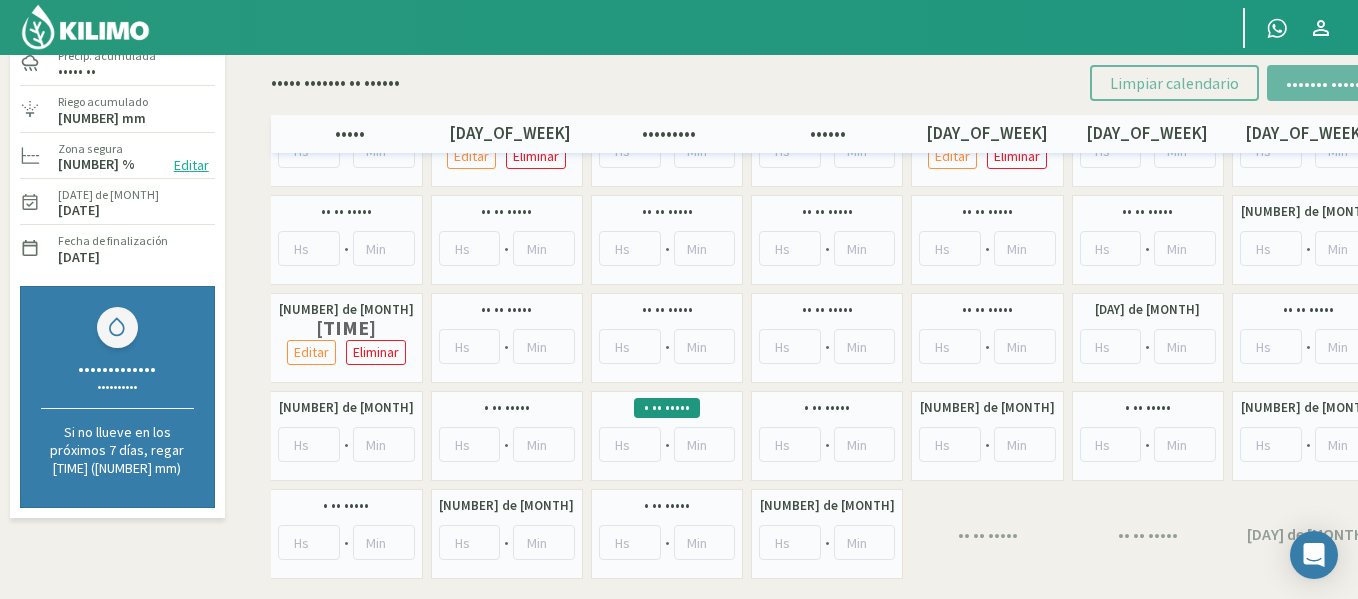 scroll, scrollTop: 200, scrollLeft: 0, axis: vertical 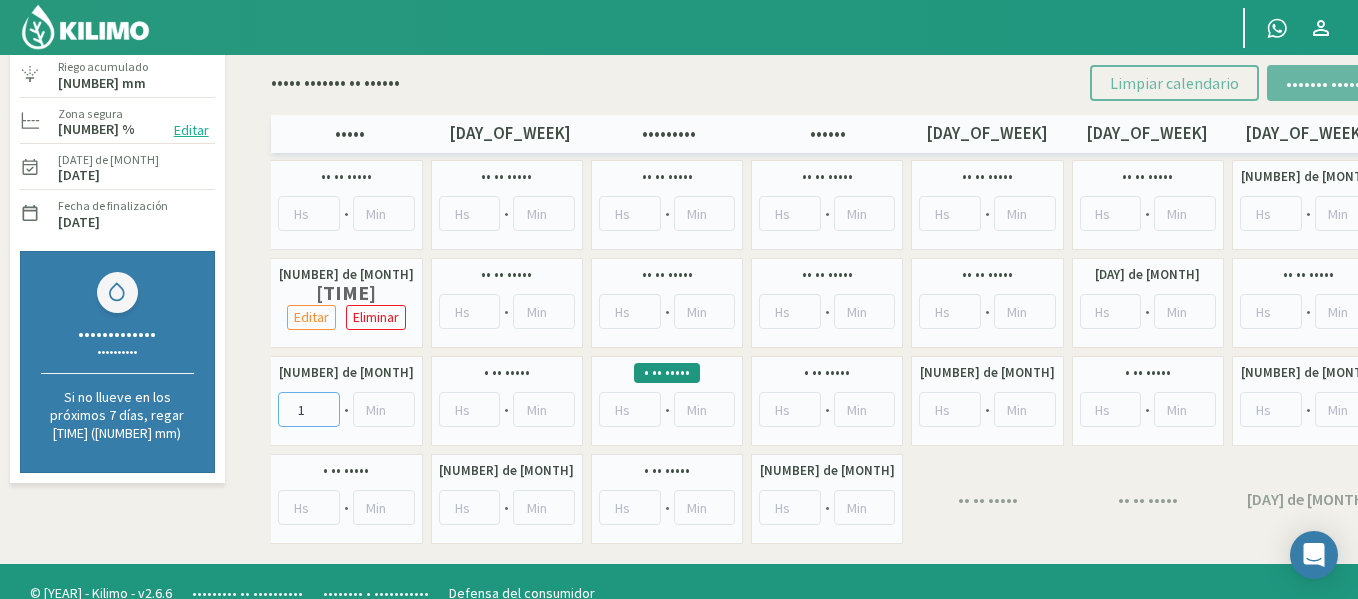click on "1" at bounding box center (309, 115) 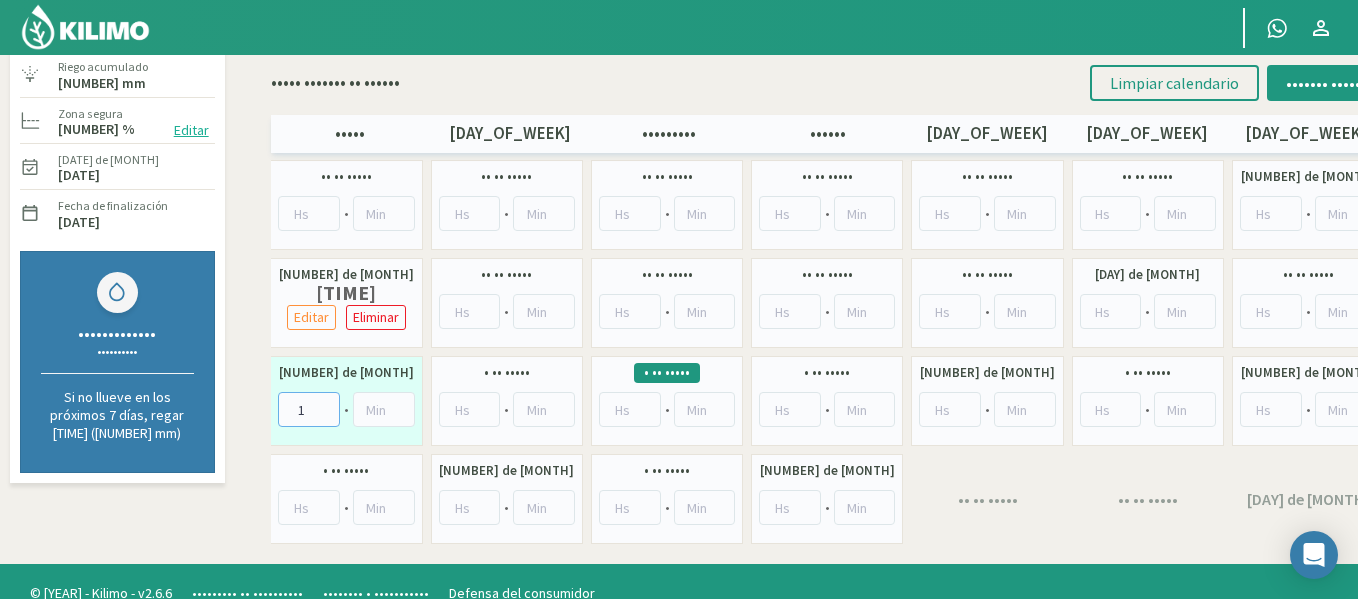 type on "[NUMBER]" 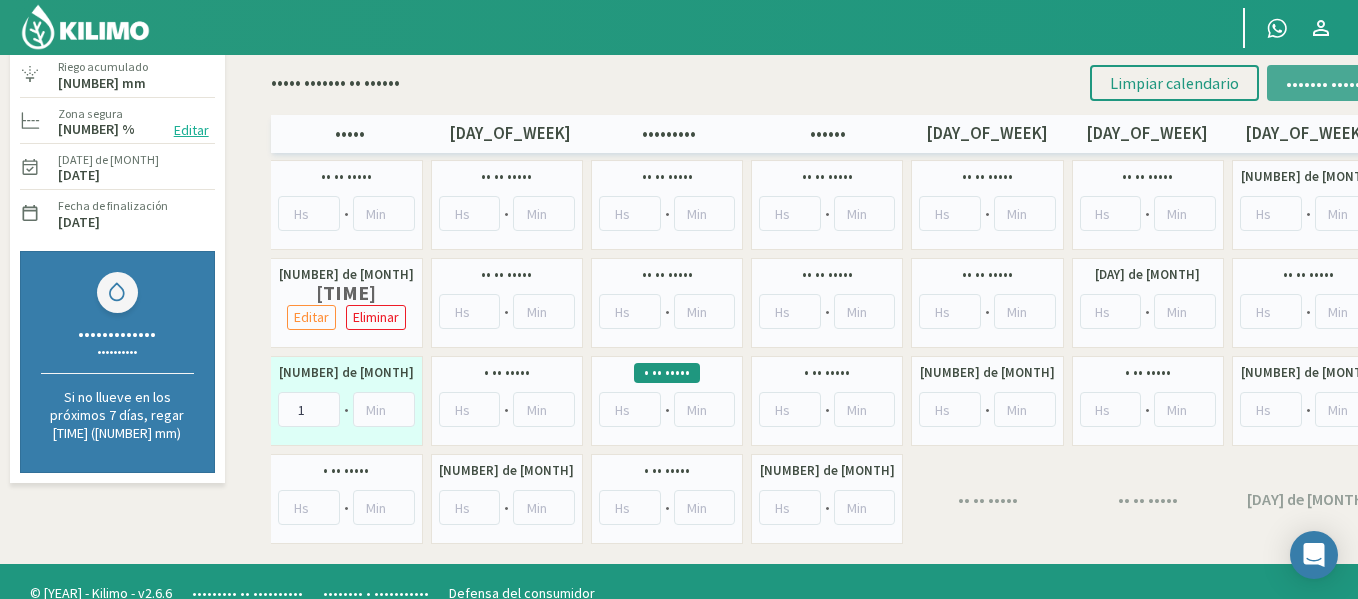 click on "••••••• ••••••" at bounding box center [1326, 83] 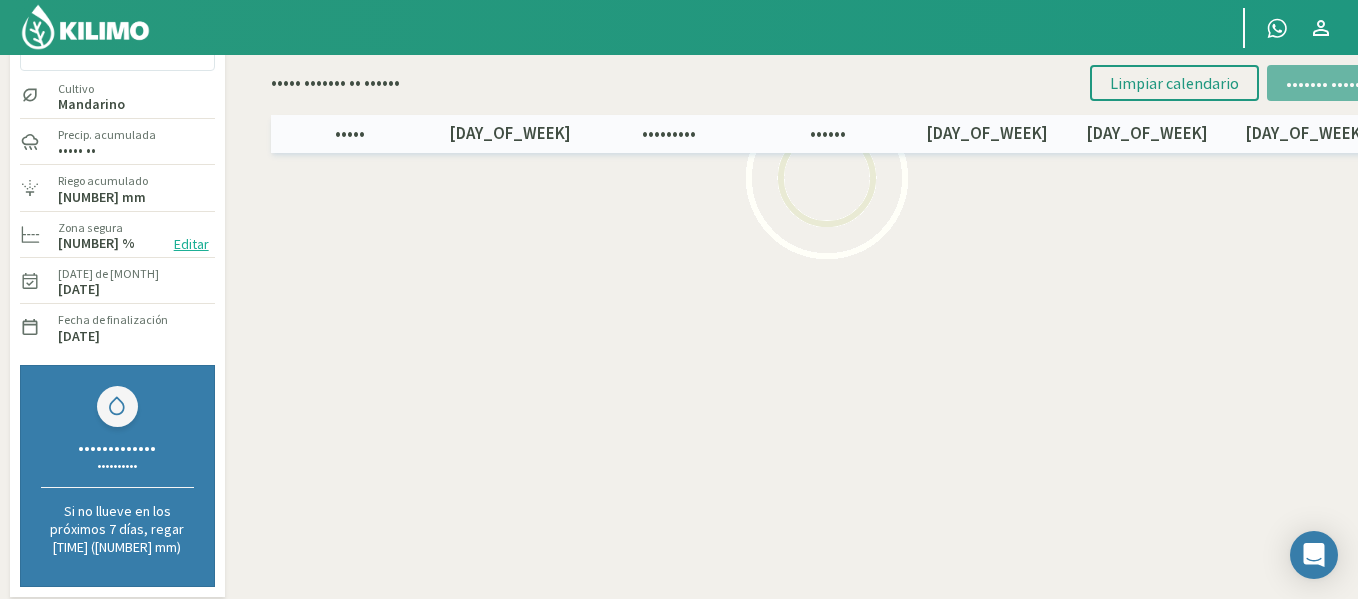 scroll, scrollTop: 0, scrollLeft: 0, axis: both 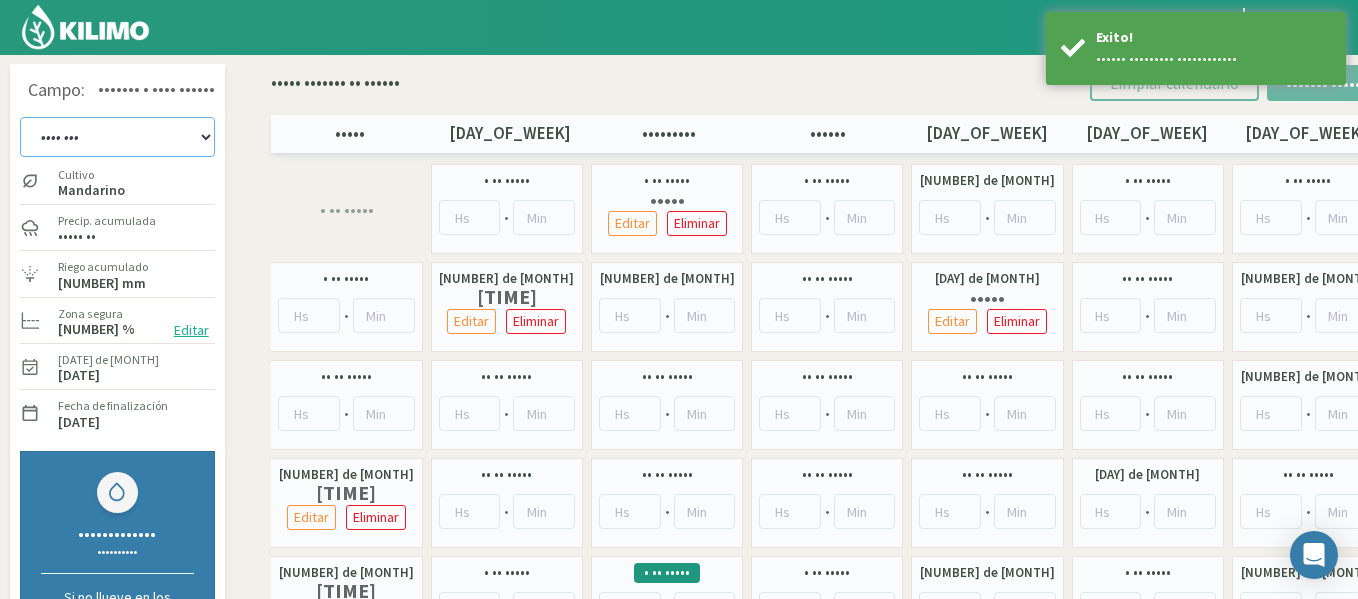click on "••• •••   ••• •••   ••• •••   ••• •••   ••• •••   ••• ••••••   ••• ••••••••   ••• ••   ••• ••••   ••• ••••   ••• ••••   ••• ••• •••   ••• ••• •••   ••• ••• •••   ••• ••• •••   ••• ••• ••• • ••   ••• •••••• •••   ••• •••••• •••   ••• ••• ••• • ••   ••• ••• ••• • ••   ••• •••••• •••   ••• •••••• •••   ••• ••• •••   ••• ••• •••   •••• •••   •••• •••   •••• •••   •••• •••   •••• •••   •••• •••   •••• •••   •••• •••   •••• •••   •••• •••   •••• •••   •••• •••   •••• •••   •••• •••   •••• •••   •••• ••••   •••• ••••   •••• • ••••   •••• ••••   •••• ••••   •••• ••••••••   •••• ••••   •••• ••••   •••• ••••   •••• ••••" at bounding box center [117, 137] 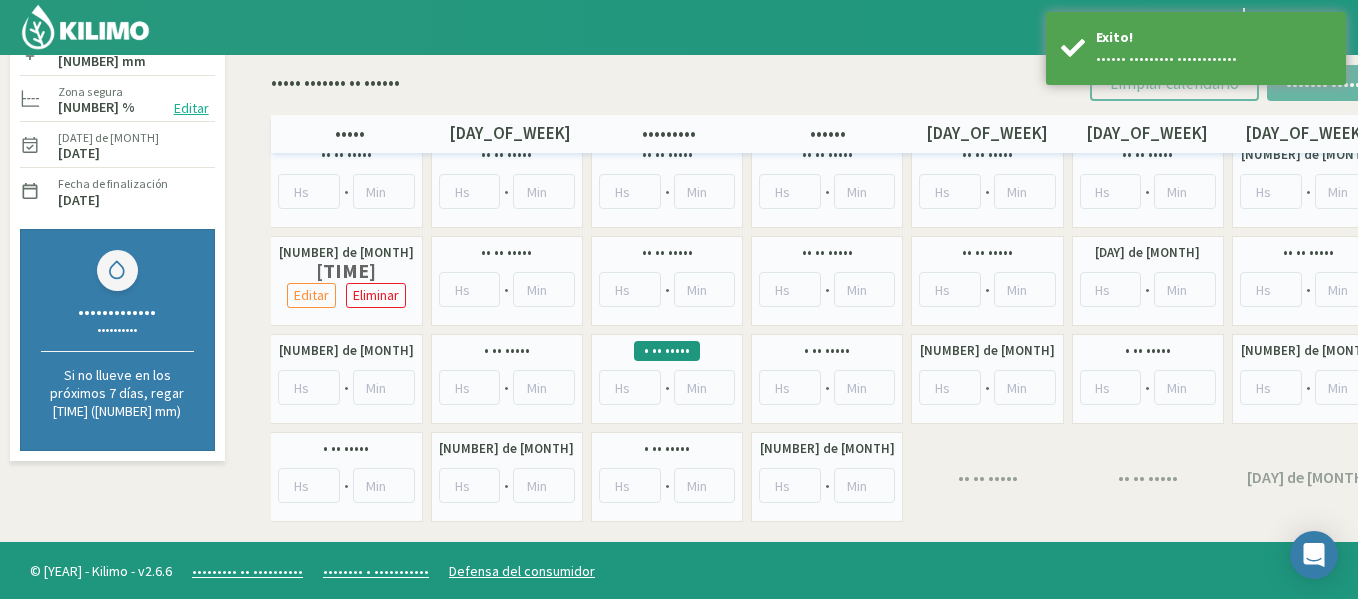 scroll, scrollTop: 225, scrollLeft: 0, axis: vertical 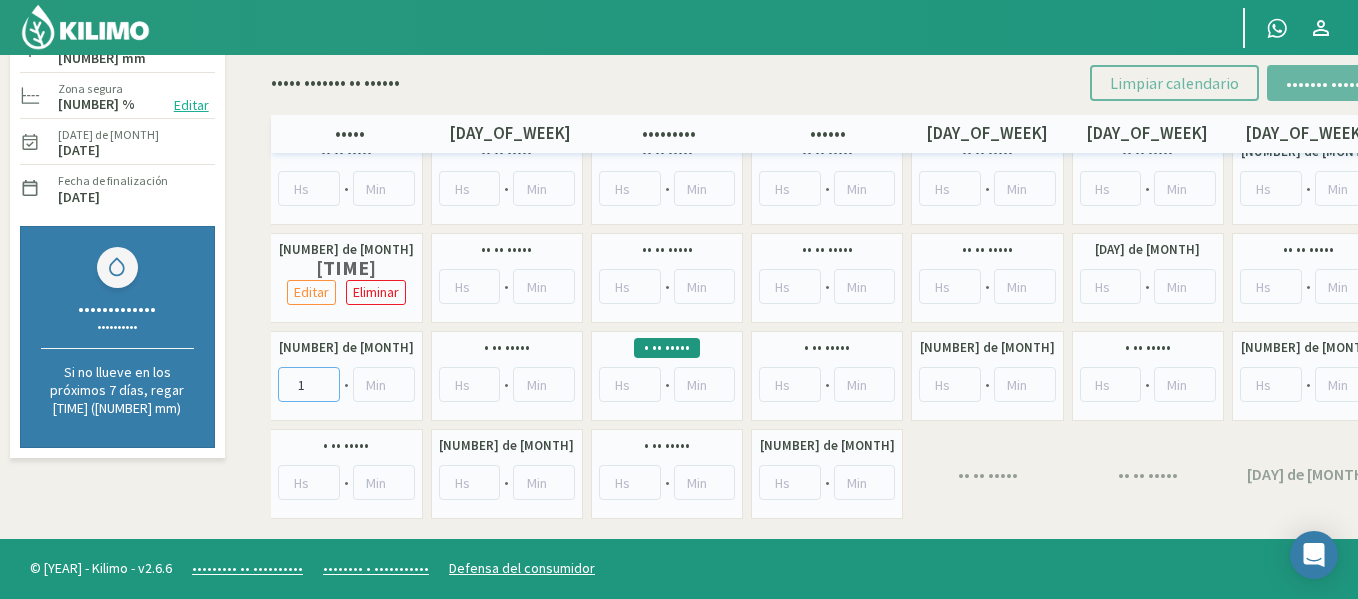 click on "1" at bounding box center (309, 90) 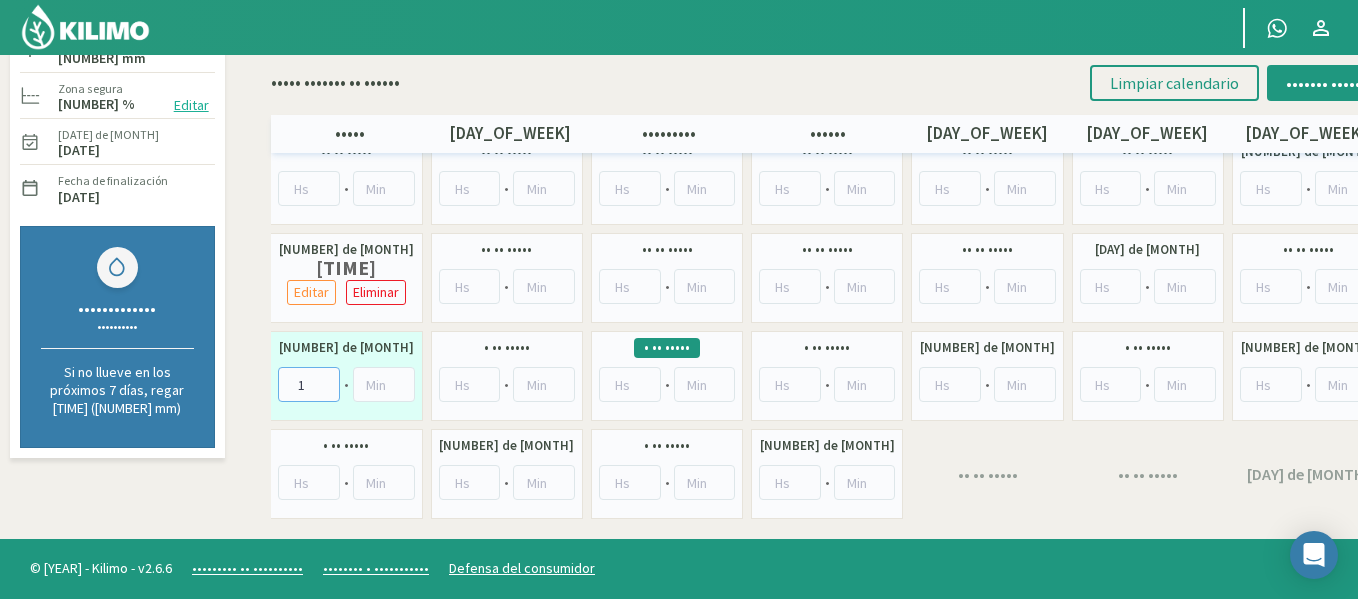 type on "[NUMBER]" 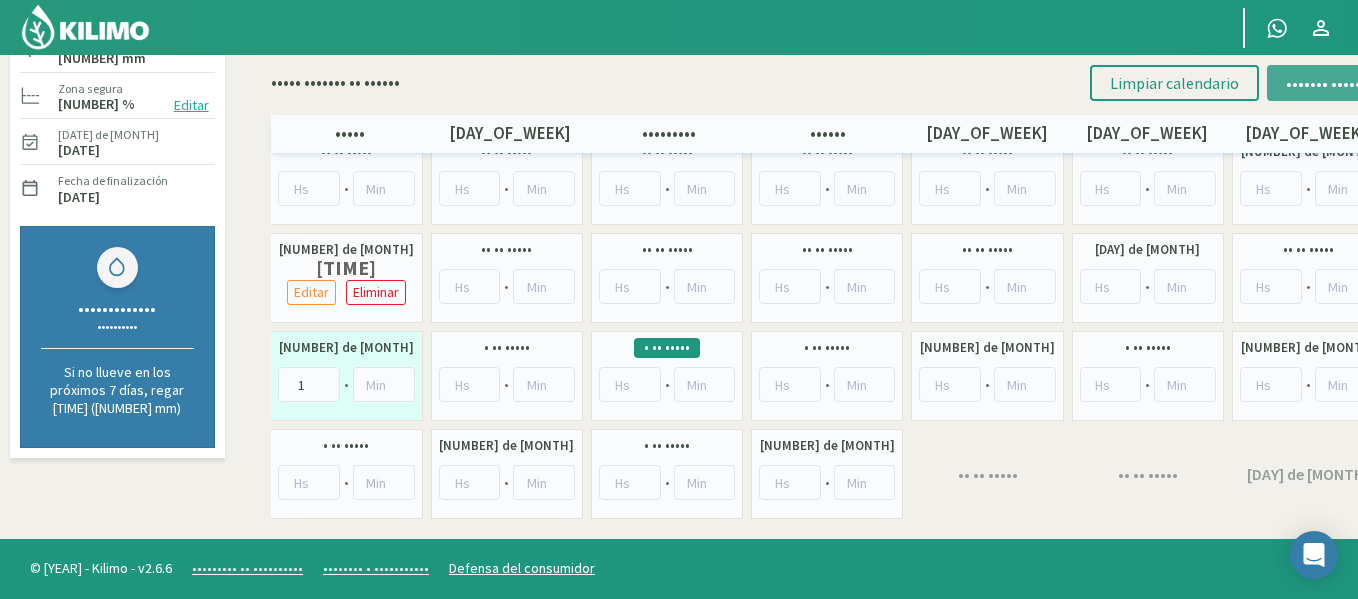 click on "••••••• ••••••" at bounding box center (1326, 83) 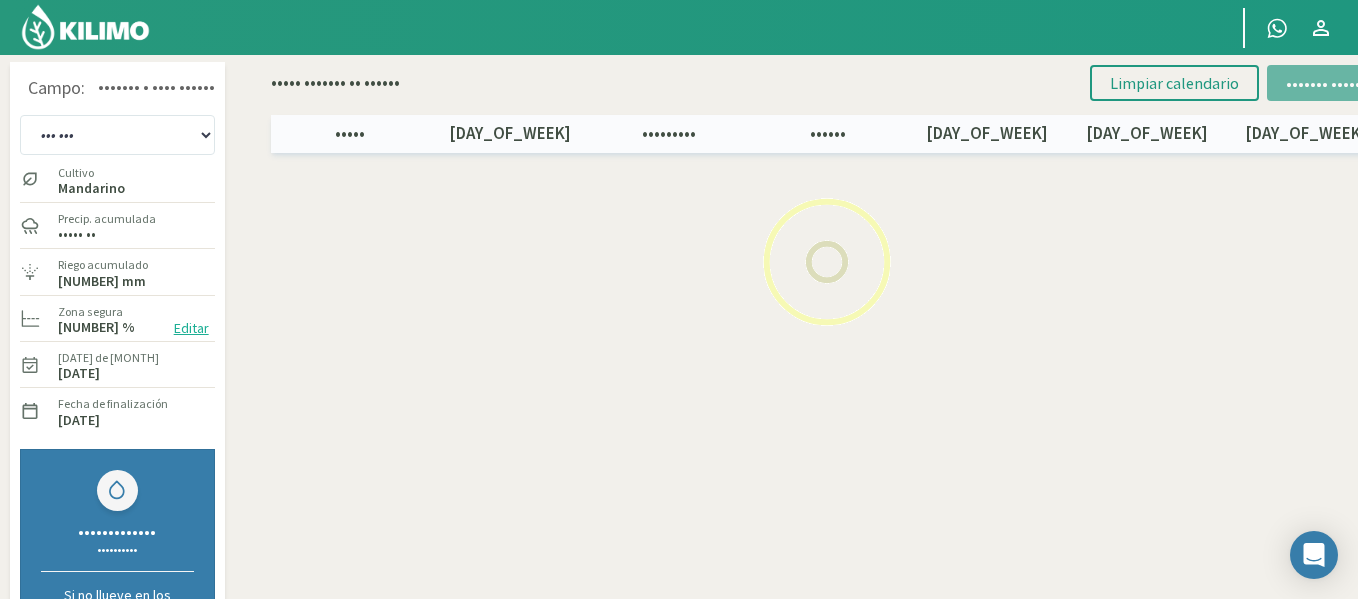 scroll, scrollTop: 0, scrollLeft: 0, axis: both 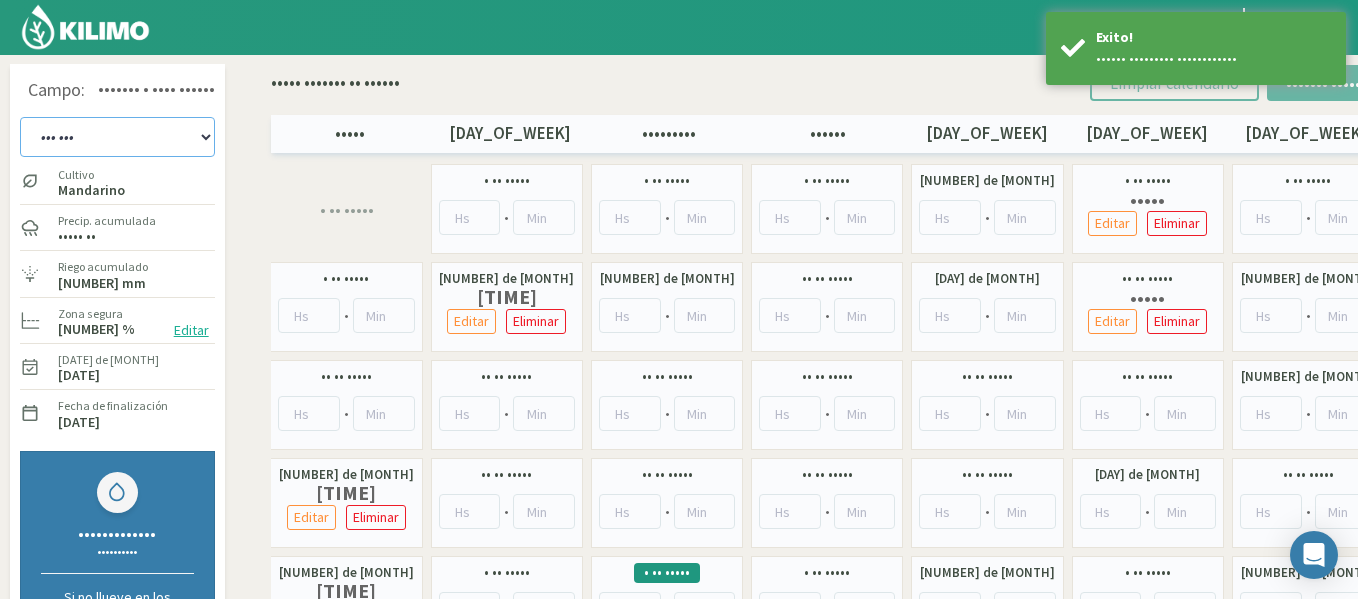 click on "••• •••   ••• •••   ••• •••   ••• •••   ••• •••   ••• ••••••   ••• ••••••••   ••• ••   ••• ••••   ••• ••••   ••• ••••   ••• ••• •••   ••• ••• •••   ••• ••• •••   ••• ••• •••   ••• ••• ••• • ••   ••• •••••• •••   ••• •••••• •••   ••• ••• ••• • ••   ••• ••• ••• • ••   ••• •••••• •••   ••• •••••• •••   ••• ••• •••   ••• ••• •••   •••• •••   •••• •••   •••• •••   •••• •••   •••• •••   •••• •••   •••• •••   •••• •••   •••• •••   •••• •••   •••• •••   •••• •••   •••• •••   •••• •••   •••• •••   •••• ••••   •••• ••••   •••• • ••••   •••• ••••   •••• ••••   •••• ••••••••   •••• ••••   •••• ••••   •••• ••••   •••• ••••" at bounding box center [117, 137] 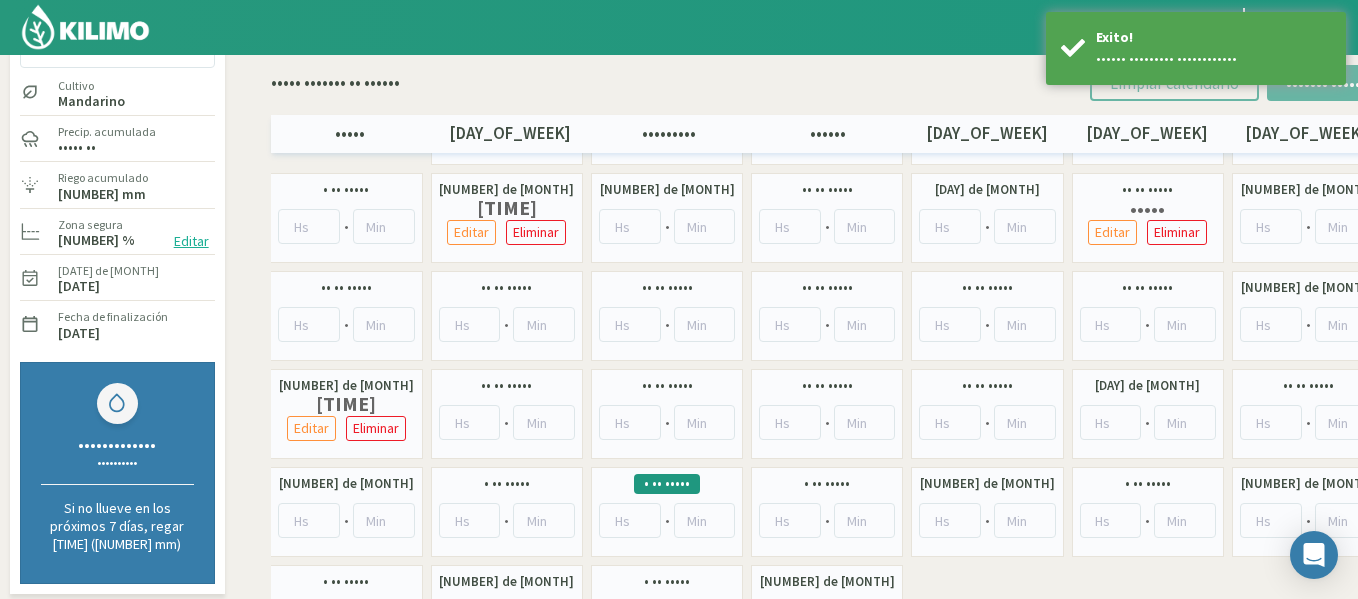 scroll, scrollTop: 200, scrollLeft: 0, axis: vertical 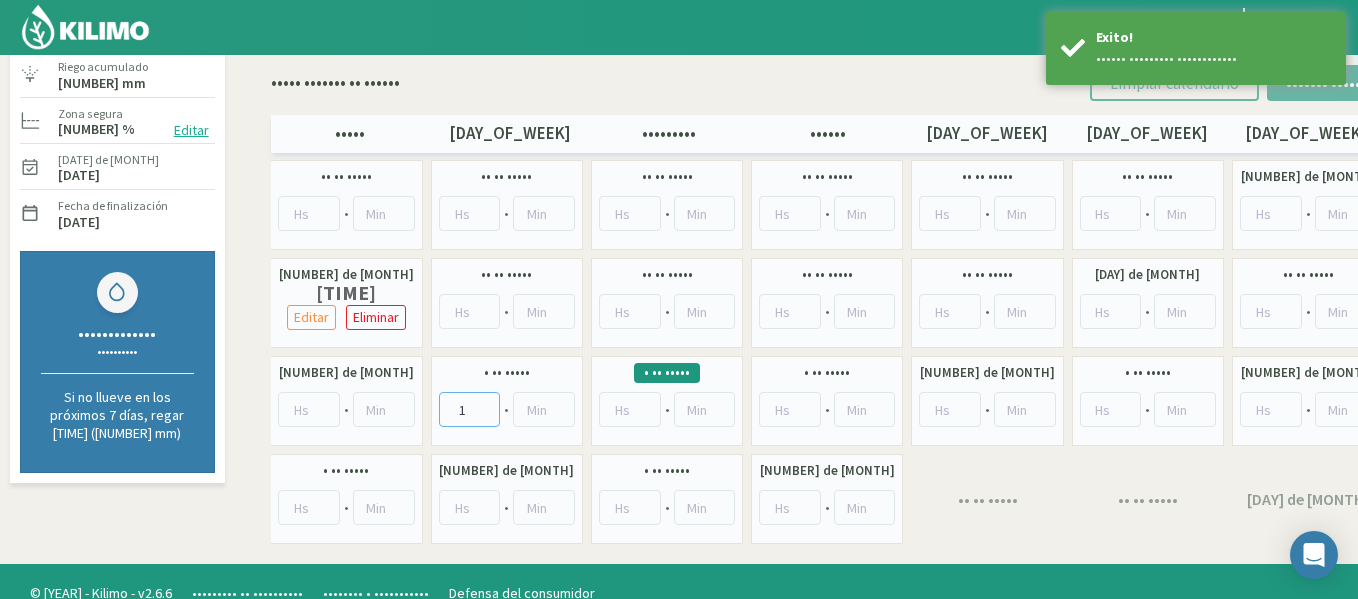 click on "1" at bounding box center (470, 409) 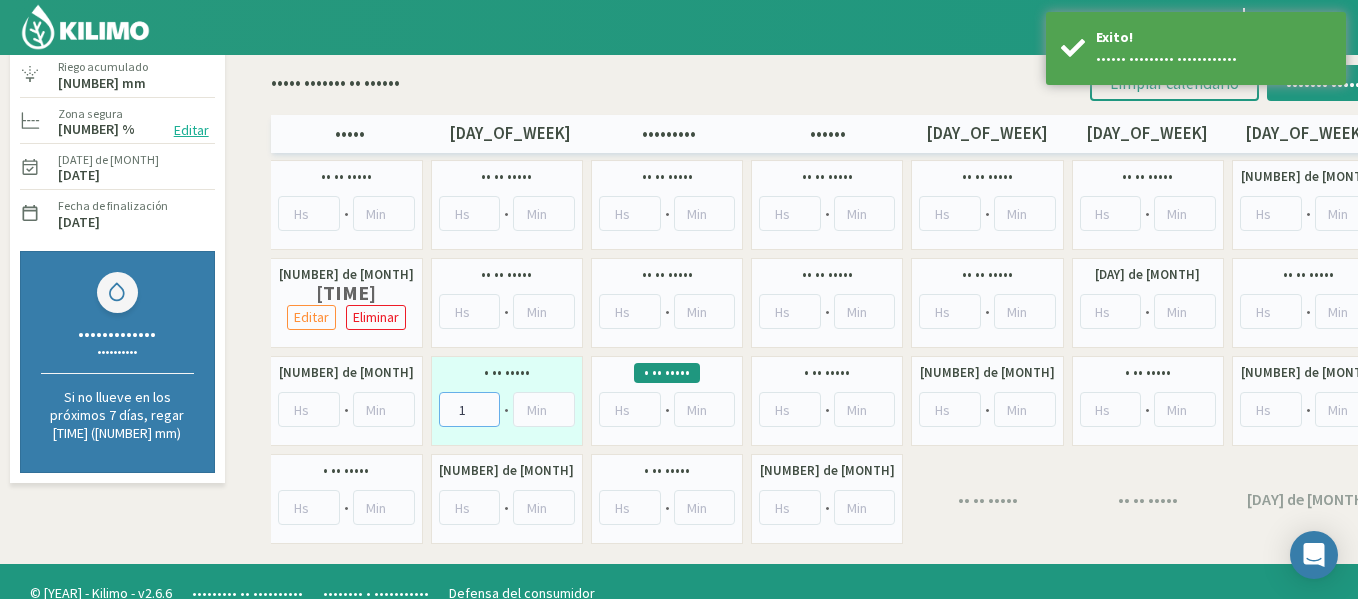 type on "[NUMBER]" 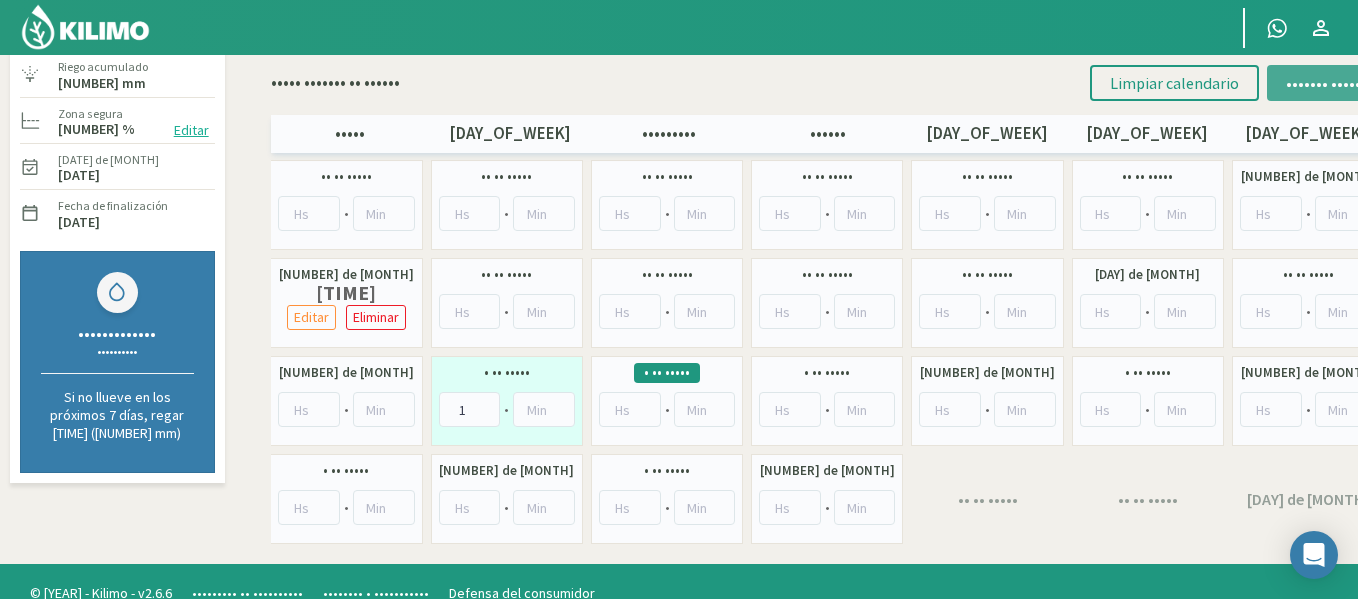 click on "••••••• ••••••" at bounding box center (1326, 83) 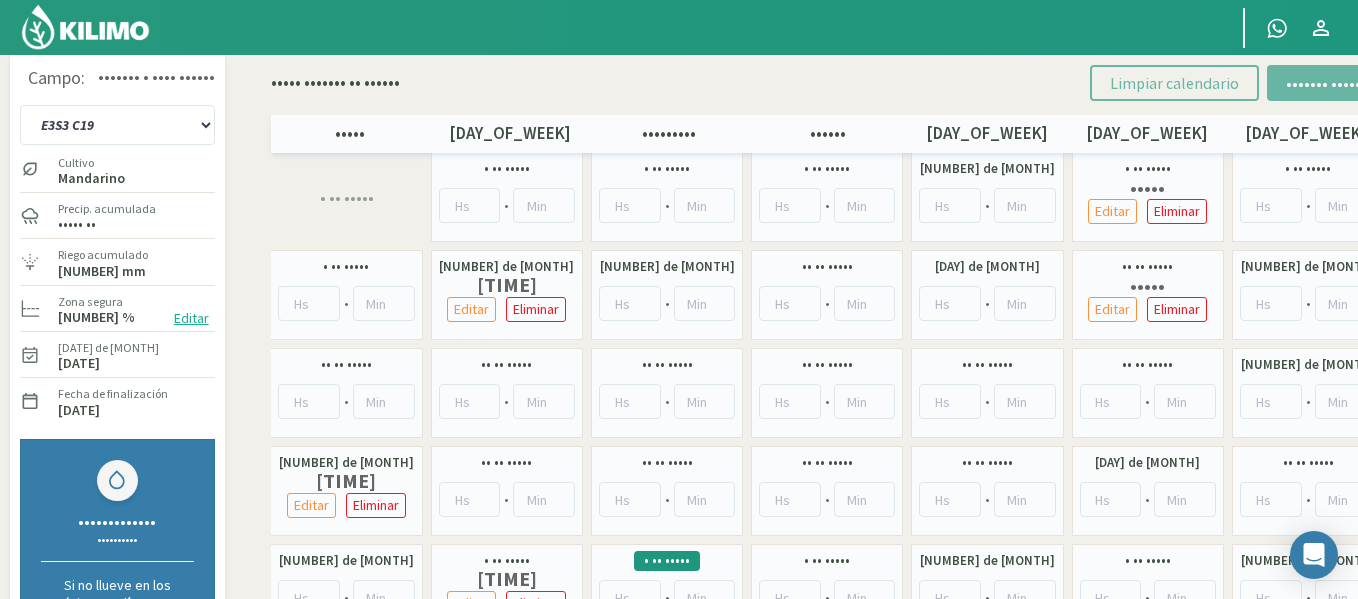 scroll, scrollTop: 0, scrollLeft: 0, axis: both 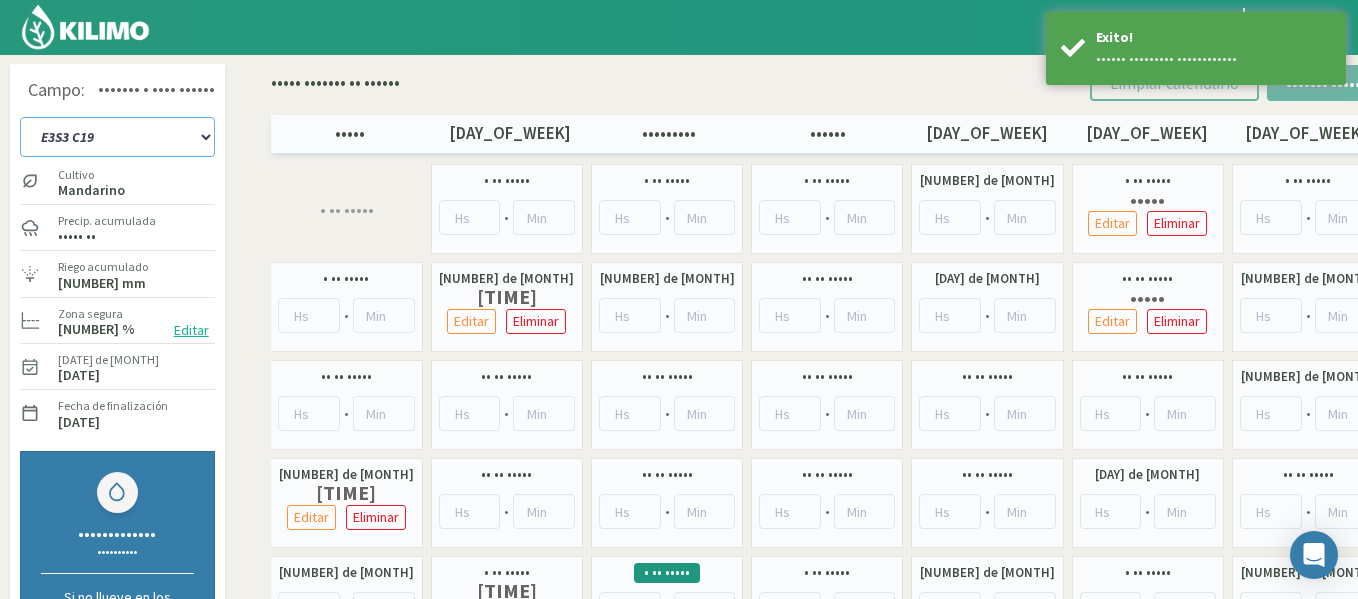 click on "••• •••   ••• •••   ••• •••   ••• •••   ••• •••   ••• ••••••   ••• ••••••••   ••• ••   ••• ••••   ••• ••••   ••• ••••   ••• ••• •••   ••• ••• •••   ••• ••• •••   ••• ••• •••   ••• ••• ••• • ••   ••• •••••• •••   ••• •••••• •••   ••• ••• ••• • ••   ••• ••• ••• • ••   ••• •••••• •••   ••• •••••• •••   ••• ••• •••   ••• ••• •••   •••• •••   •••• •••   •••• •••   •••• •••   •••• •••   •••• •••   •••• •••   •••• •••   •••• •••   •••• •••   •••• •••   •••• •••   •••• •••   •••• •••   •••• •••   •••• ••••   •••• ••••   •••• • ••••   •••• ••••   •••• ••••   •••• ••••••••   •••• ••••   •••• ••••   •••• ••••   •••• ••••" at bounding box center [117, 137] 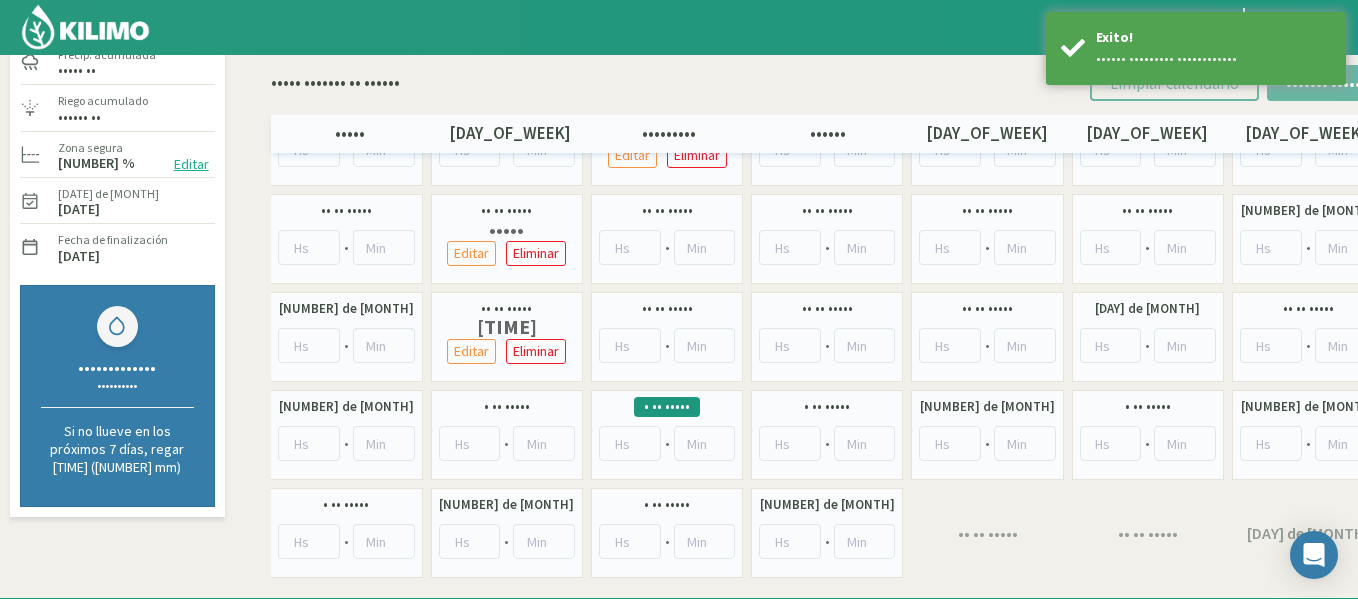 scroll, scrollTop: 215, scrollLeft: 0, axis: vertical 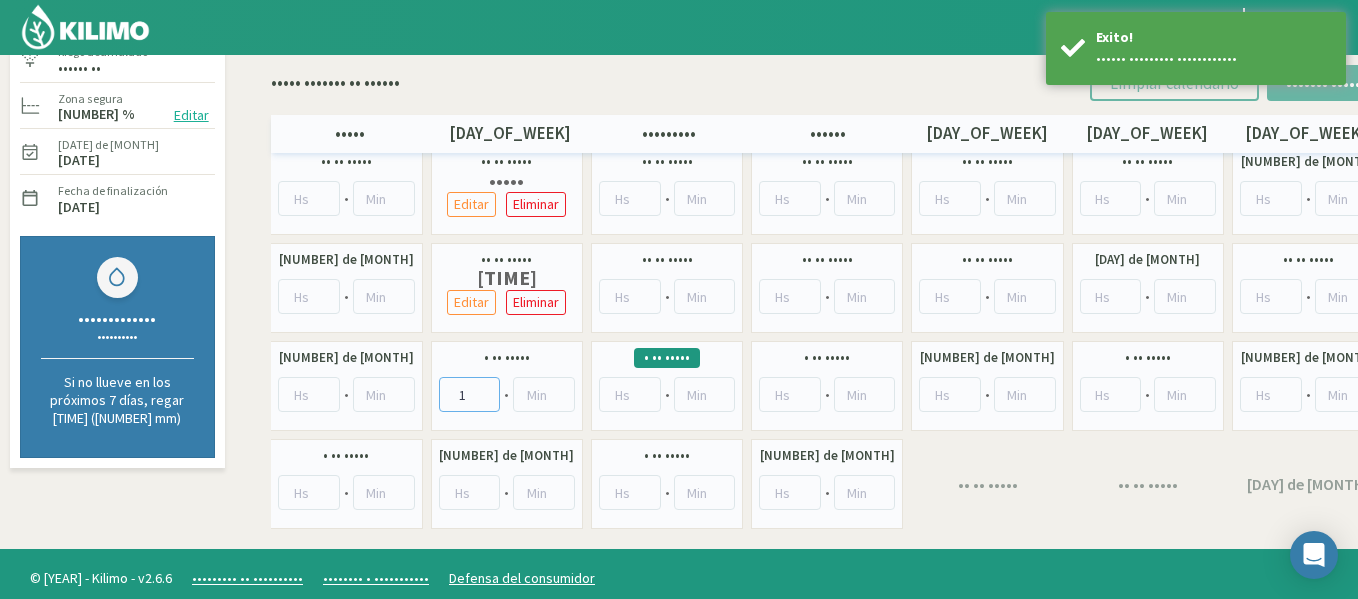 click on "1" at bounding box center [470, 394] 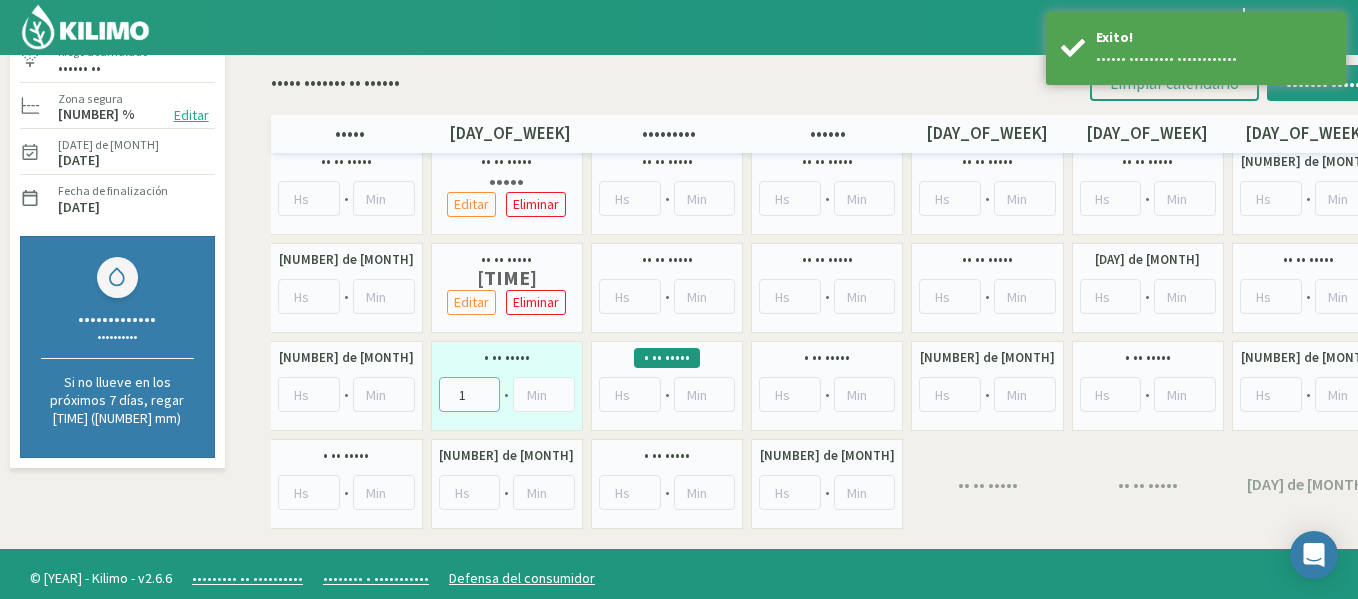 type on "[NUMBER]" 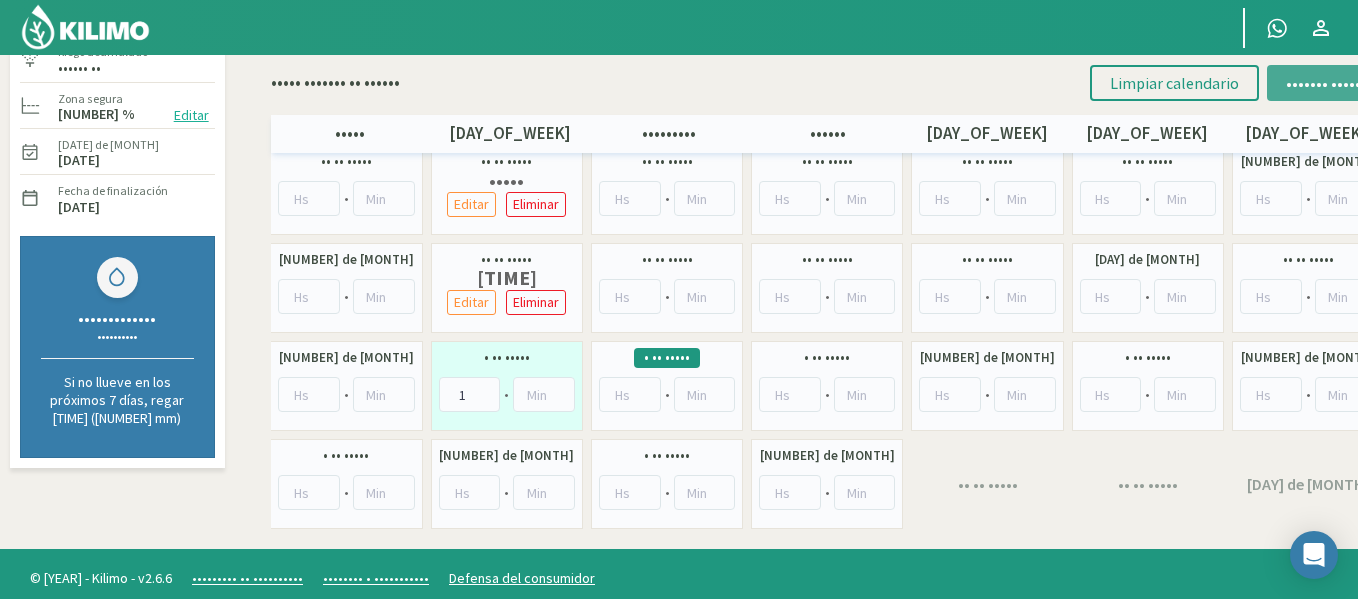 click on "••••••• ••••••" at bounding box center [1326, 83] 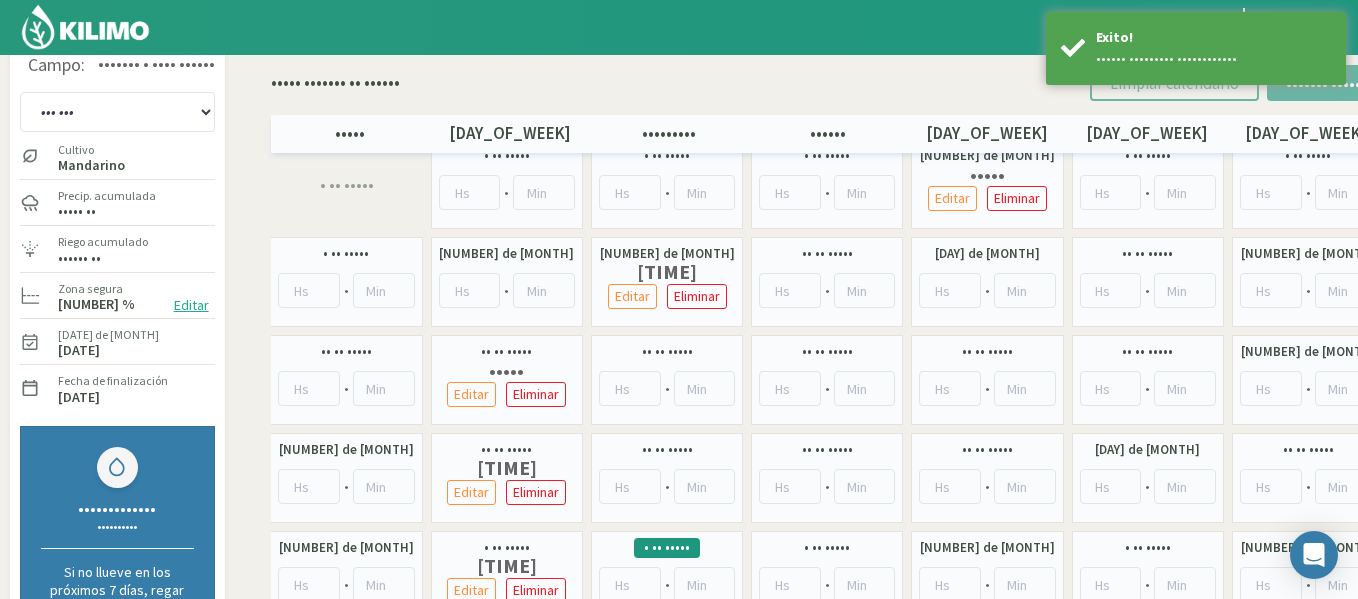 scroll, scrollTop: 0, scrollLeft: 0, axis: both 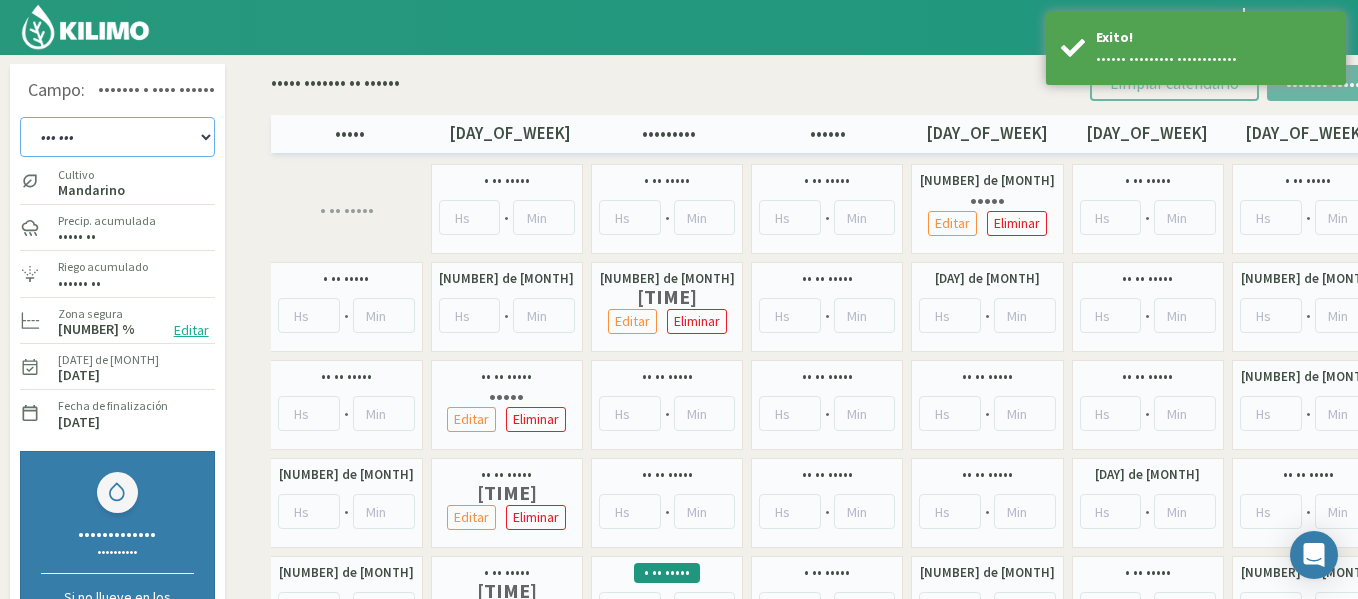 click on "••• •••   ••• •••   ••• •••   ••• •••   ••• •••   ••• ••••••   ••• ••••••••   ••• ••   ••• ••••   ••• ••••   ••• ••••   ••• ••• •••   ••• ••• •••   ••• ••• •••   ••• ••• •••   ••• ••• ••• • ••   ••• •••••• •••   ••• •••••• •••   ••• ••• ••• • ••   ••• ••• ••• • ••   ••• •••••• •••   ••• •••••• •••   ••• ••• •••   ••• ••• •••   •••• •••   •••• •••   •••• •••   •••• •••   •••• •••   •••• •••   •••• •••   •••• •••   •••• •••   •••• •••   •••• •••   •••• •••   •••• •••   •••• •••   •••• •••   •••• ••••   •••• ••••   •••• • ••••   •••• ••••   •••• ••••   •••• ••••••••   •••• ••••   •••• ••••   •••• ••••   •••• ••••" at bounding box center (117, 137) 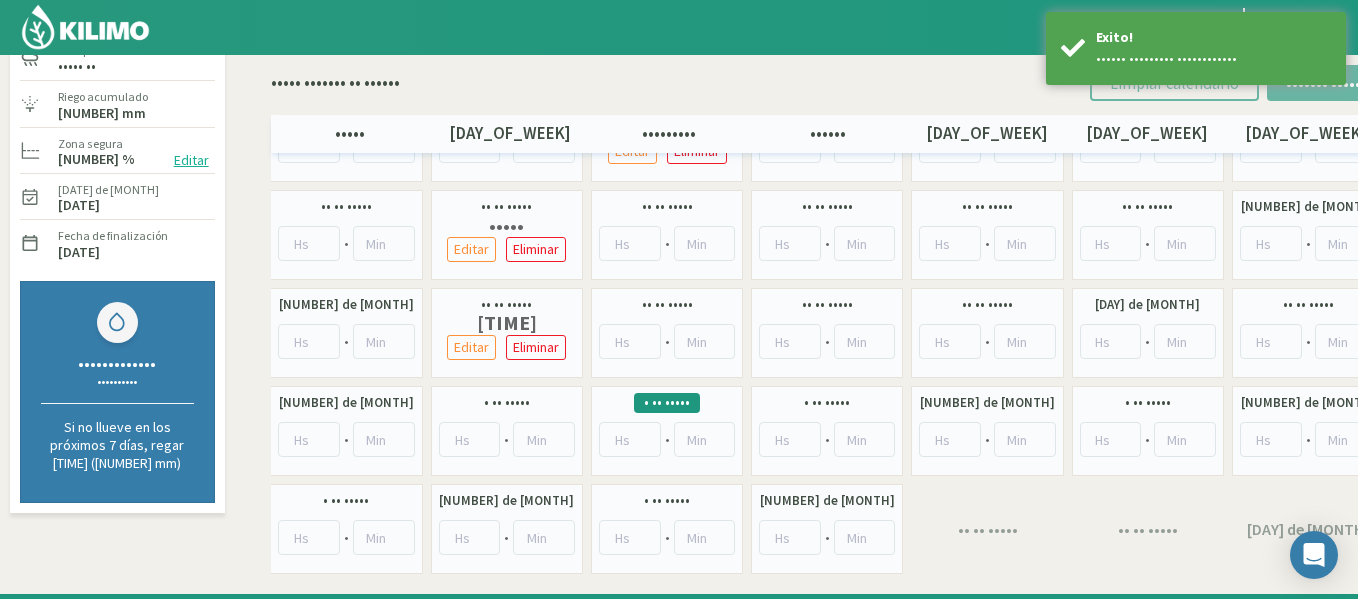 scroll, scrollTop: 225, scrollLeft: 0, axis: vertical 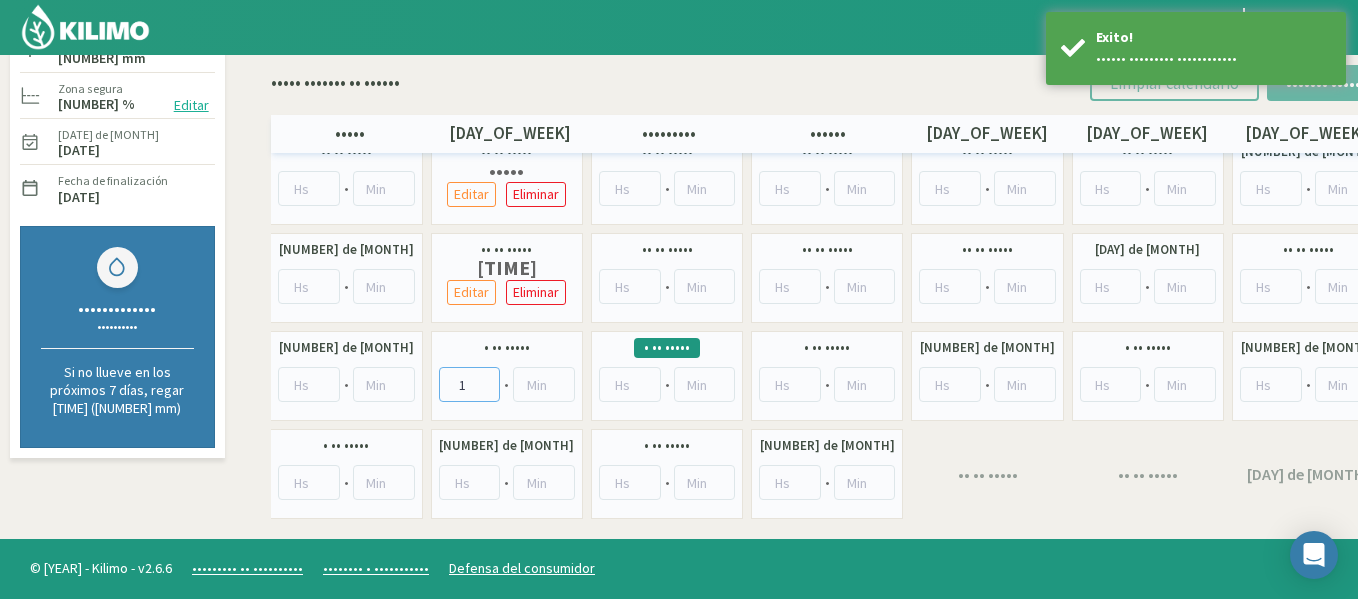 click on "1" at bounding box center (470, 384) 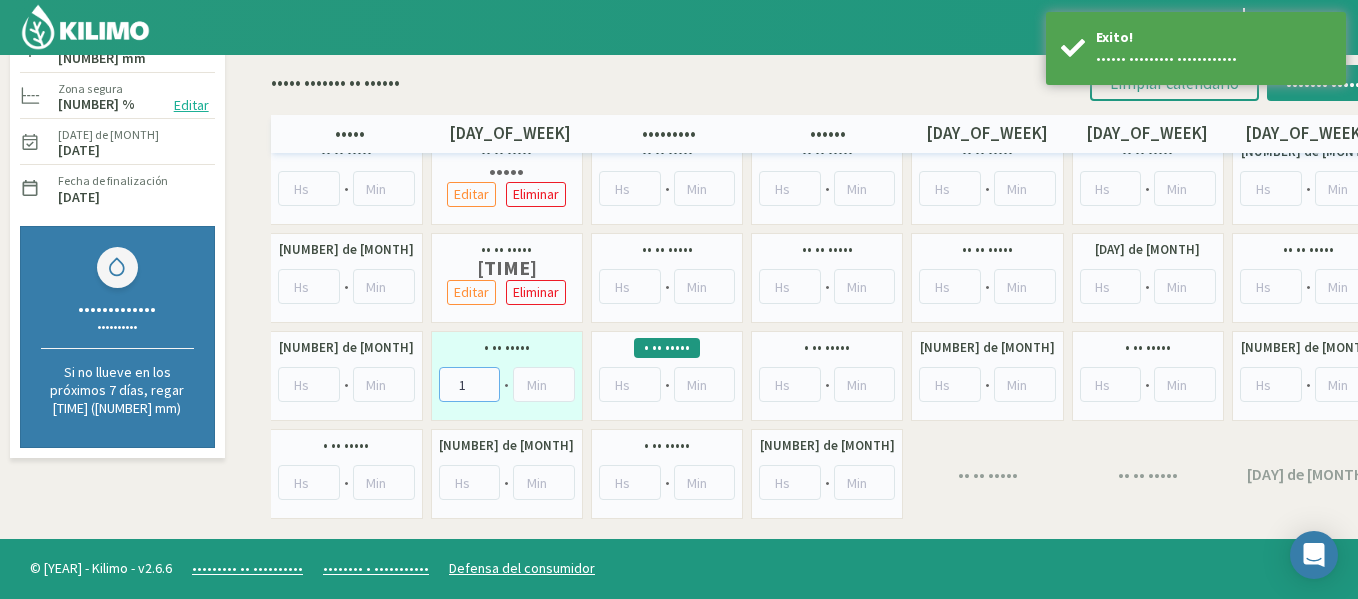 drag, startPoint x: 491, startPoint y: 378, endPoint x: 700, endPoint y: 306, distance: 221.05429 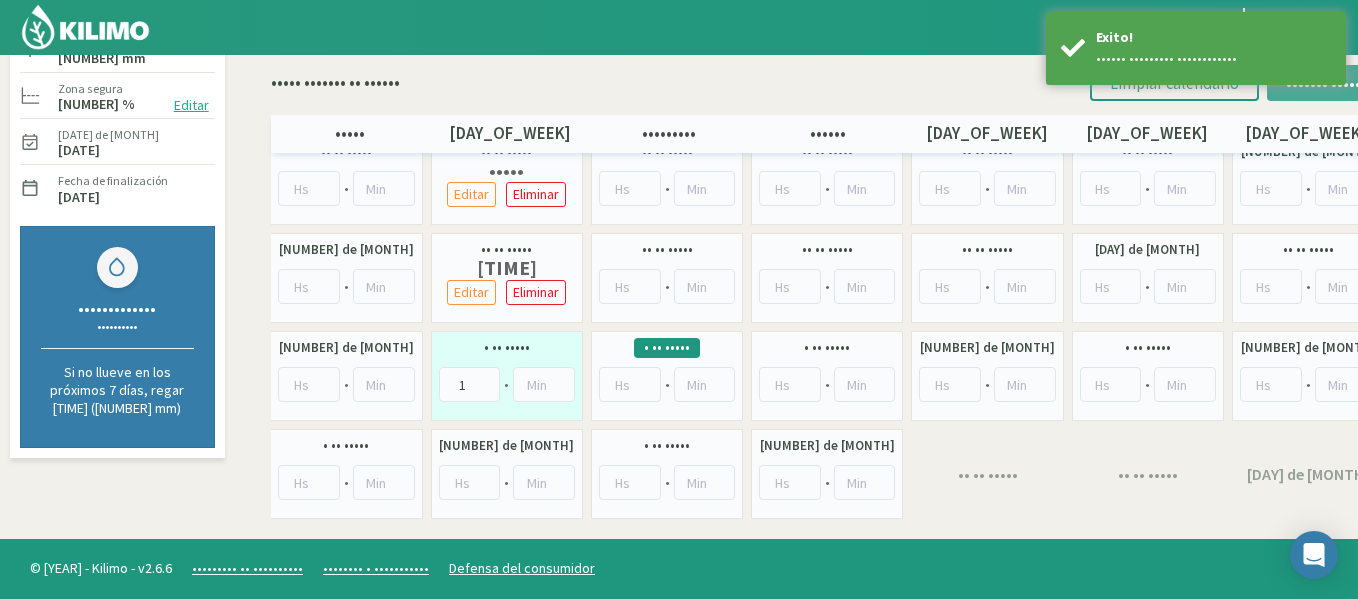 click on "••••••• ••••••" at bounding box center [1326, 83] 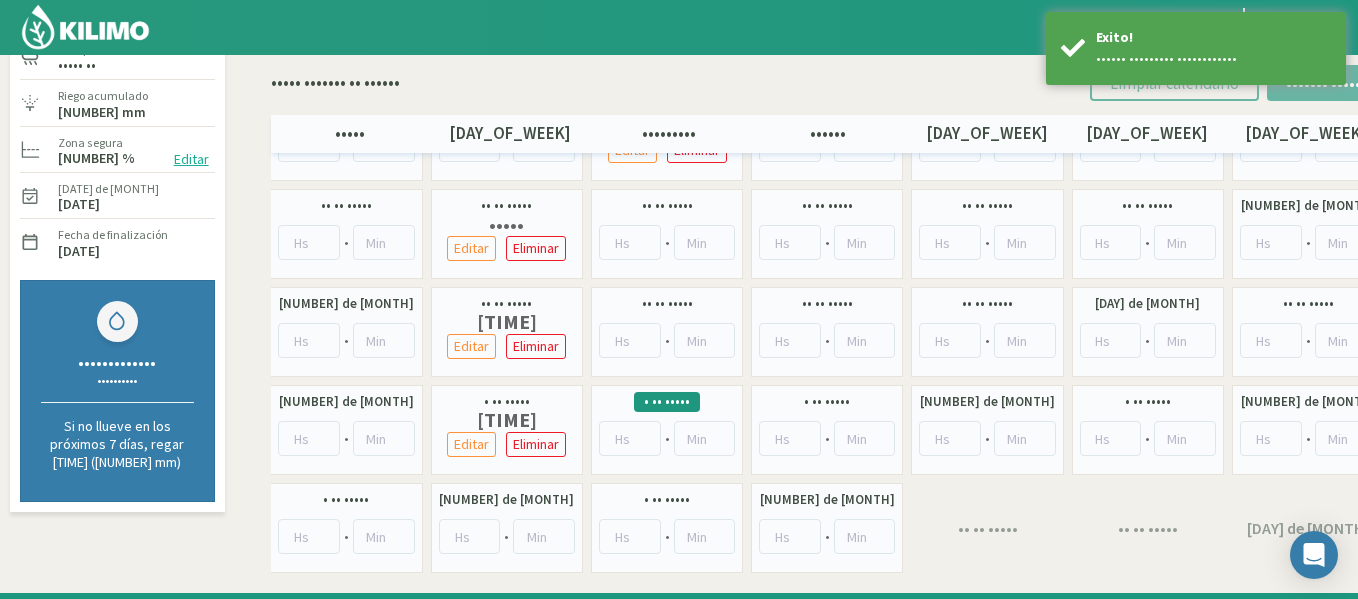 scroll, scrollTop: 0, scrollLeft: 0, axis: both 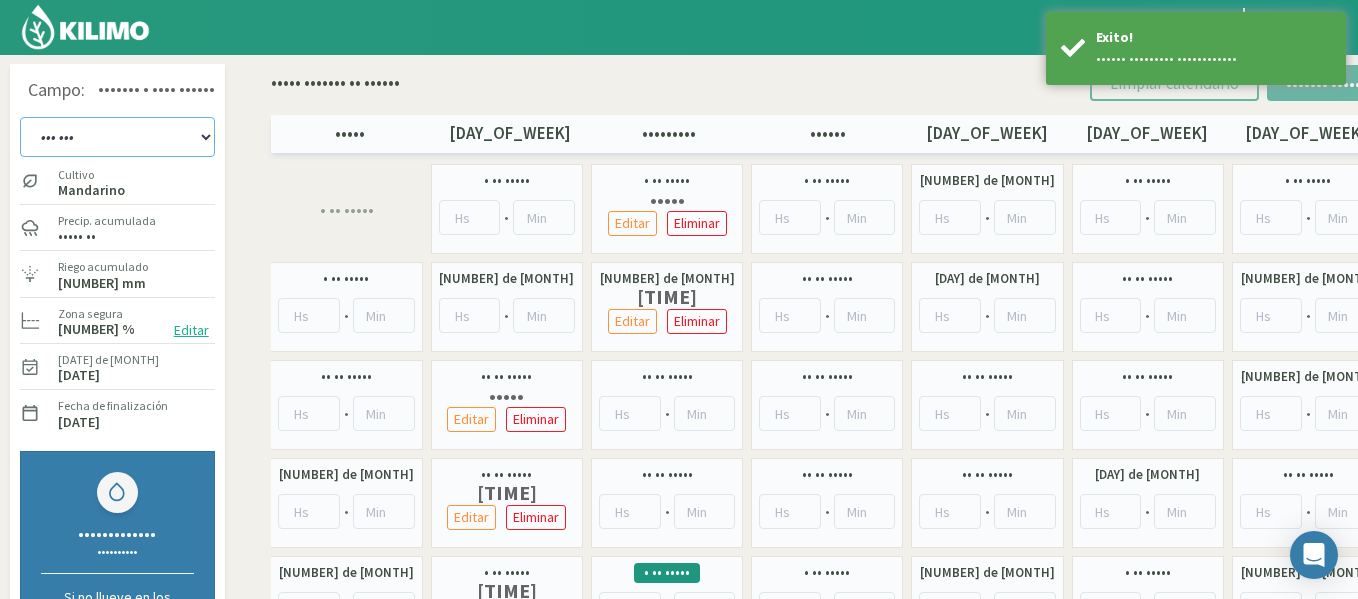 click on "••• •••   ••• •••   ••• •••   ••• •••   ••• •••   ••• ••••••   ••• ••••••••   ••• ••   ••• ••••   ••• ••••   ••• ••••   ••• ••• •••   ••• ••• •••   ••• ••• •••   ••• ••• •••   ••• ••• ••• • ••   ••• •••••• •••   ••• •••••• •••   ••• ••• ••• • ••   ••• ••• ••• • ••   ••• •••••• •••   ••• •••••• •••   ••• ••• •••   ••• ••• •••   •••• •••   •••• •••   •••• •••   •••• •••   •••• •••   •••• •••   •••• •••   •••• •••   •••• •••   •••• •••   •••• •••   •••• •••   •••• •••   •••• •••   •••• •••   •••• ••••   •••• ••••   •••• • ••••   •••• ••••   •••• ••••   •••• ••••••••   •••• ••••   •••• ••••   •••• ••••   •••• ••••" at bounding box center [117, 137] 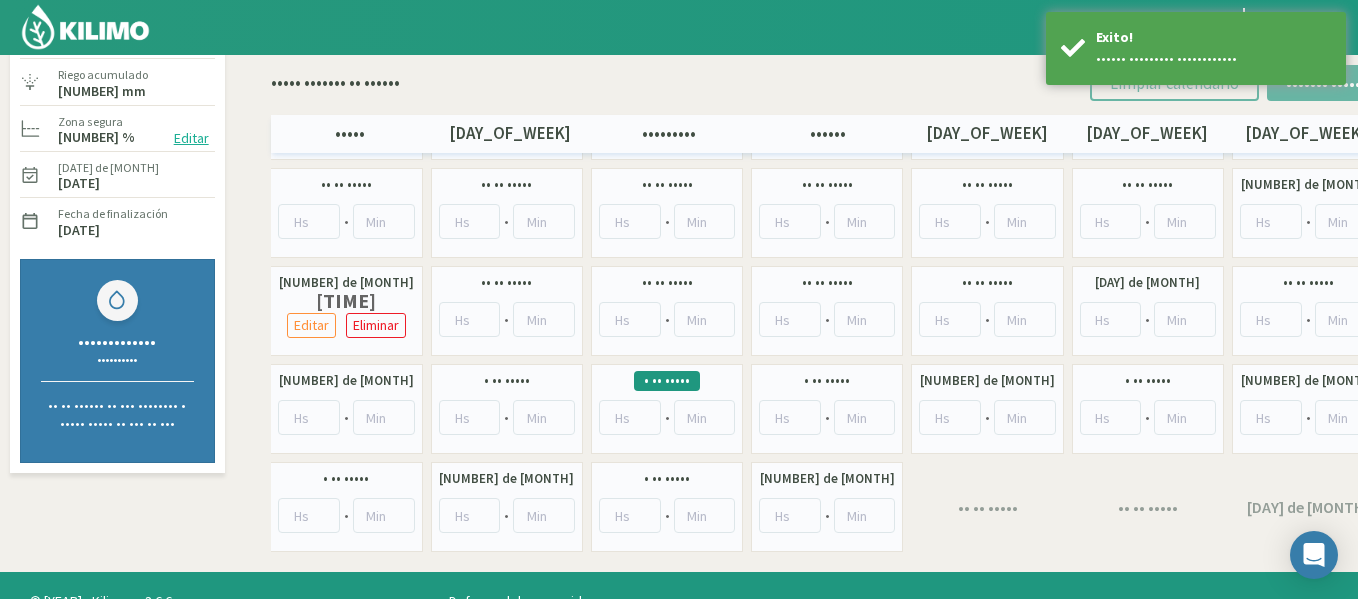 scroll, scrollTop: 200, scrollLeft: 0, axis: vertical 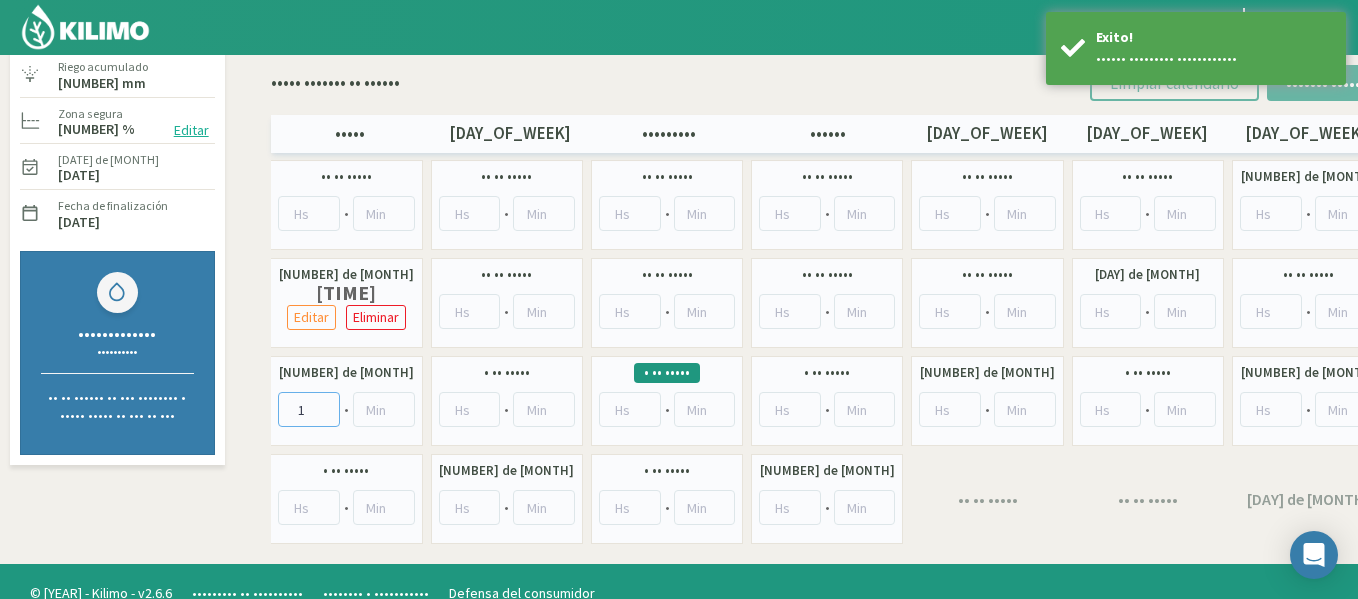 click on "1" at bounding box center [309, 115] 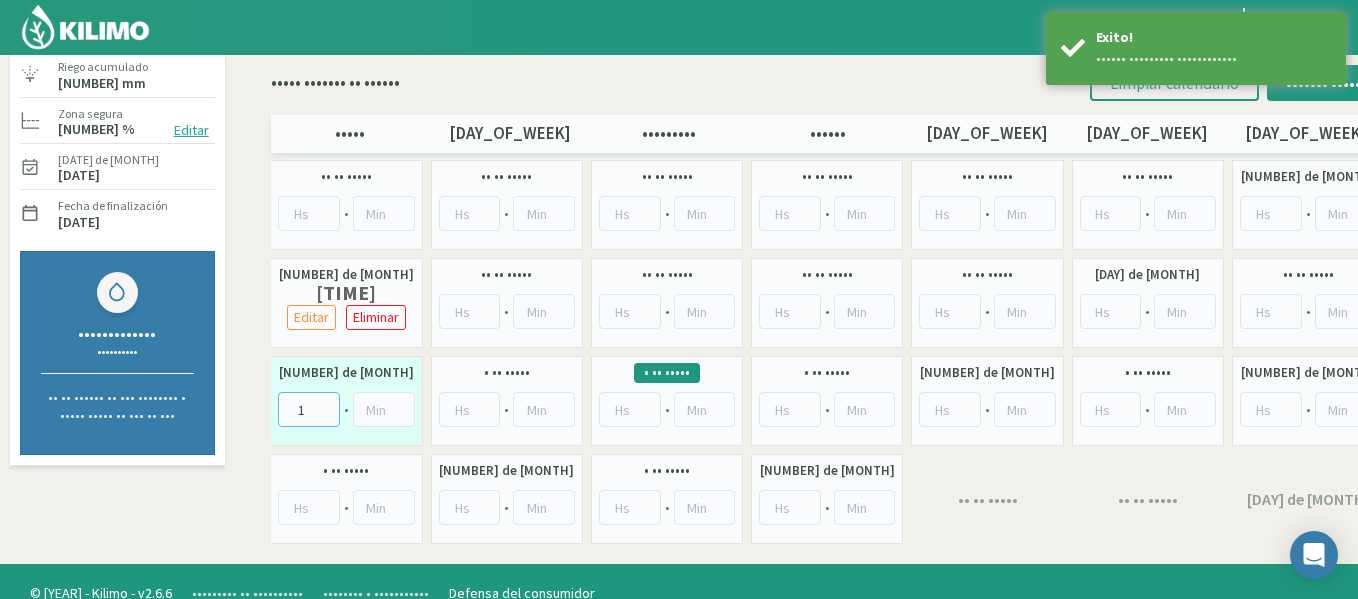 type on "[NUMBER]" 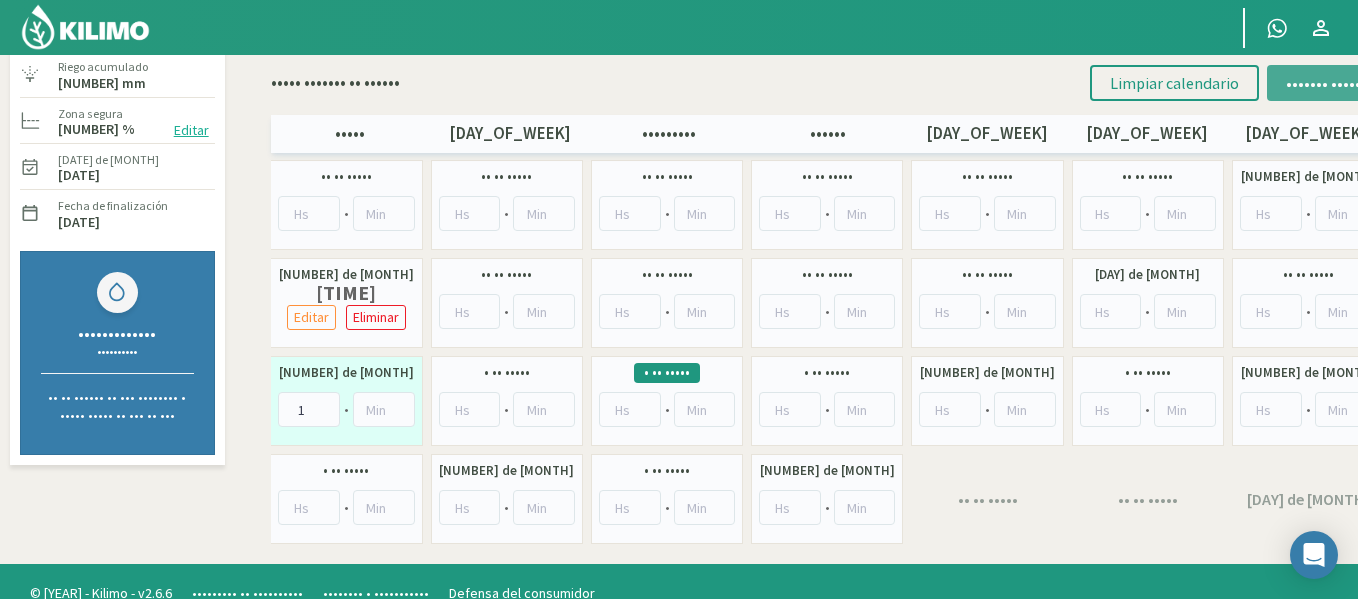click on "••••••• ••••••" at bounding box center [1326, 83] 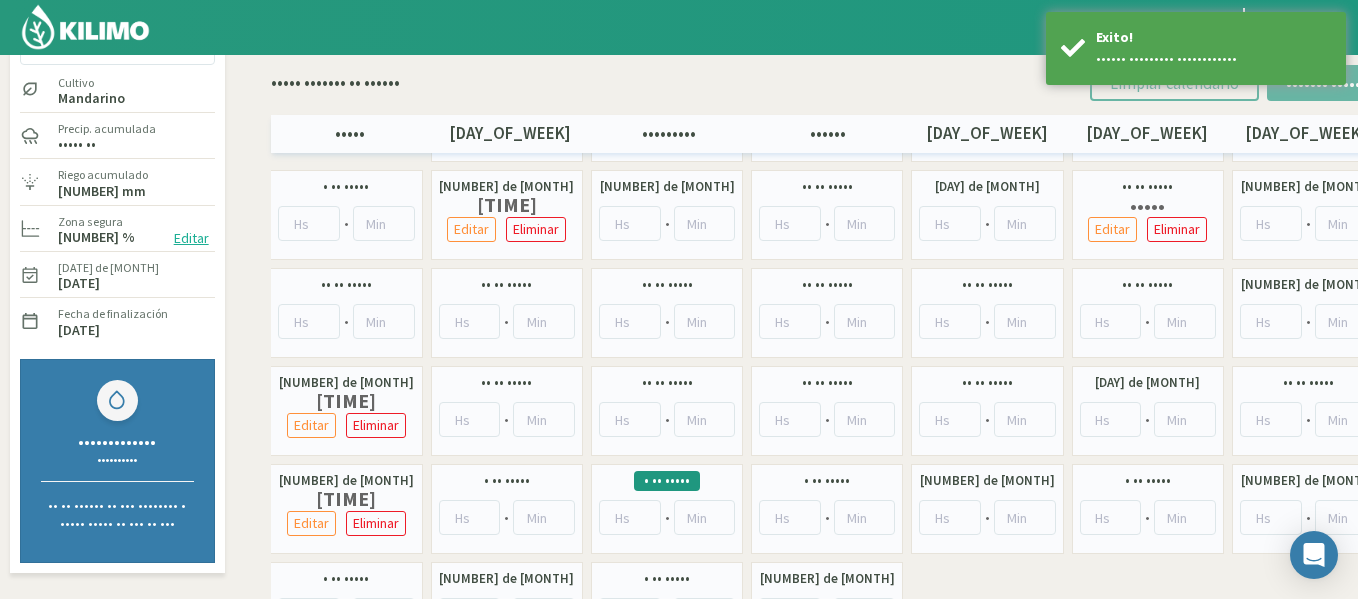 scroll, scrollTop: 0, scrollLeft: 0, axis: both 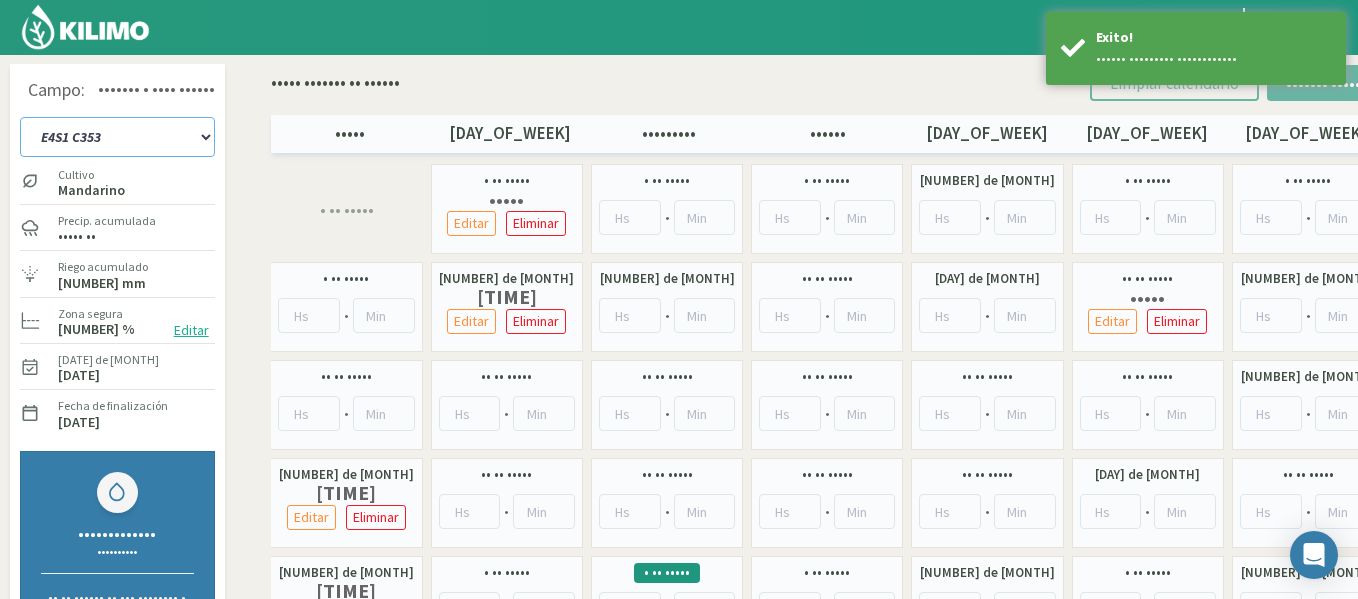 click on "••• •••   ••• •••   ••• •••   ••• •••   ••• •••   ••• ••••••   ••• ••••••••   ••• ••   ••• ••••   ••• ••••   ••• ••••   ••• ••• •••   ••• ••• •••   ••• ••• •••   ••• ••• •••   ••• ••• ••• • ••   ••• •••••• •••   ••• •••••• •••   ••• ••• ••• • ••   ••• ••• ••• • ••   ••• •••••• •••   ••• •••••• •••   ••• ••• •••   ••• ••• •••   •••• •••   •••• •••   •••• •••   •••• •••   •••• •••   •••• •••   •••• •••   •••• •••   •••• •••   •••• •••   •••• •••   •••• •••   •••• •••   •••• •••   •••• •••   •••• ••••   •••• ••••   •••• • ••••   •••• ••••   •••• ••••   •••• ••••••••   •••• ••••   •••• ••••   •••• ••••   •••• ••••" at bounding box center (117, 137) 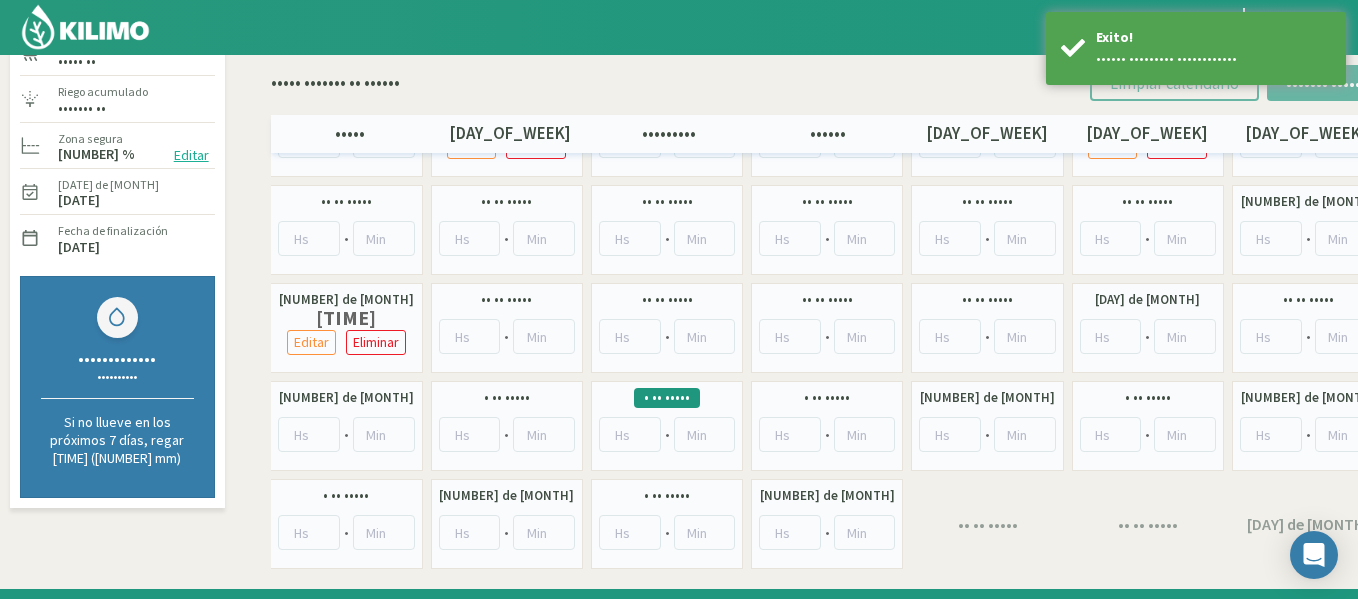 scroll, scrollTop: 225, scrollLeft: 0, axis: vertical 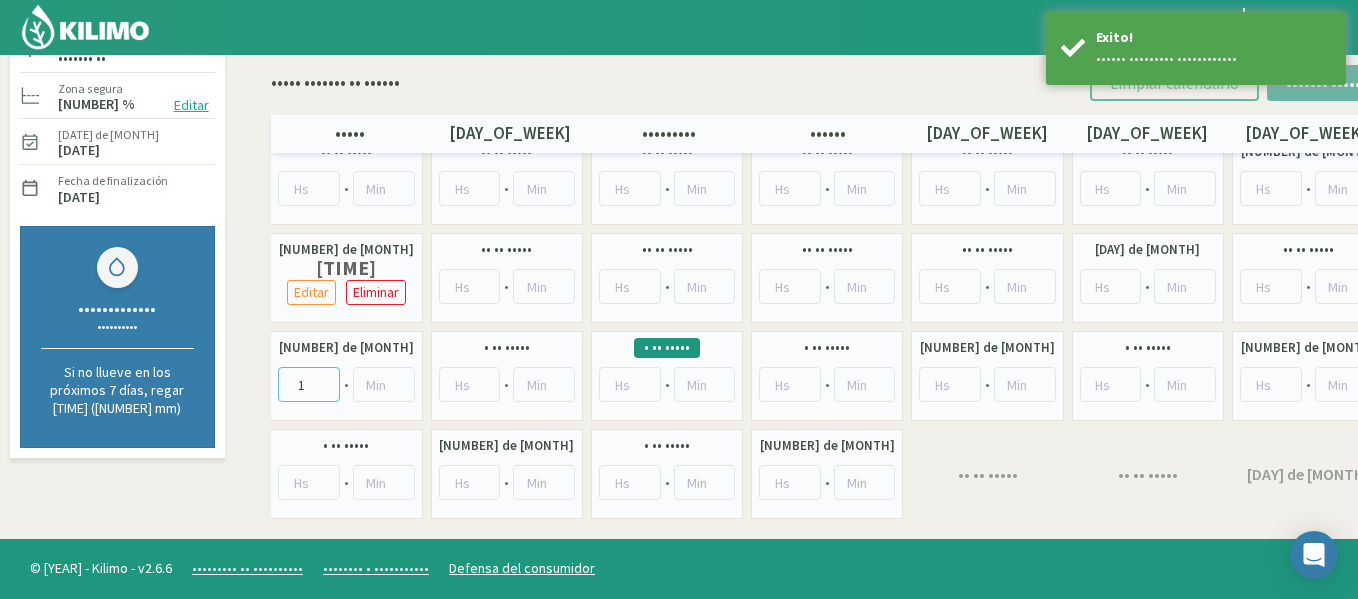 click on "1" at bounding box center [309, 90] 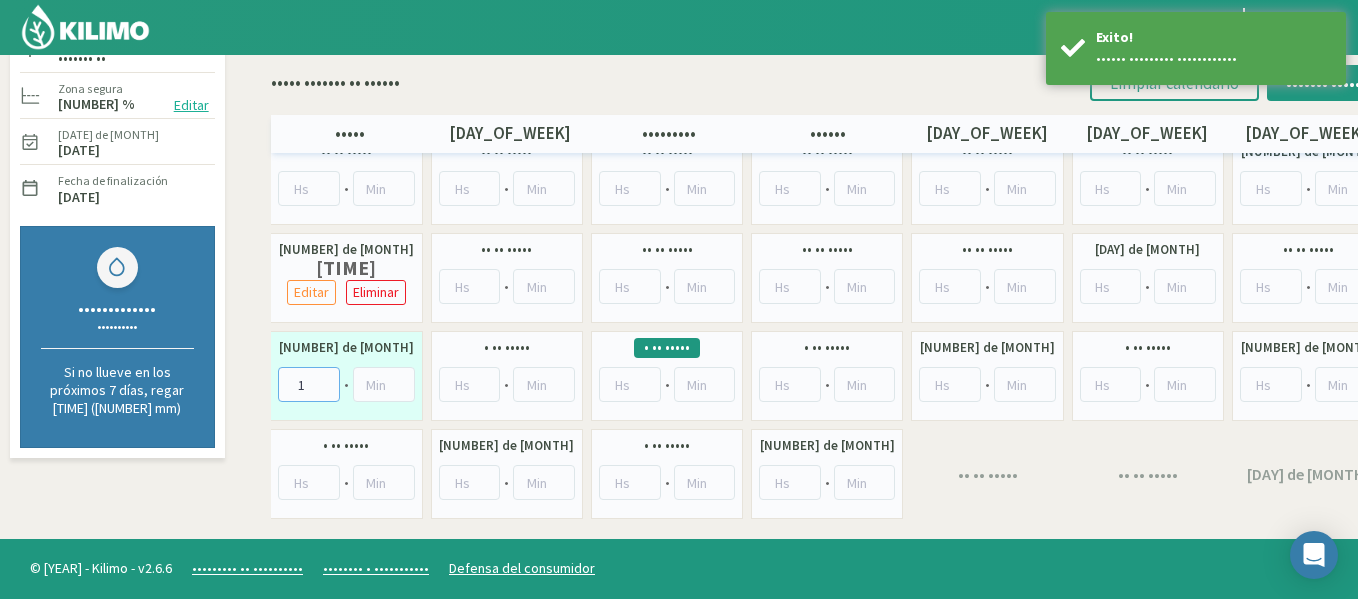 type on "[NUMBER]" 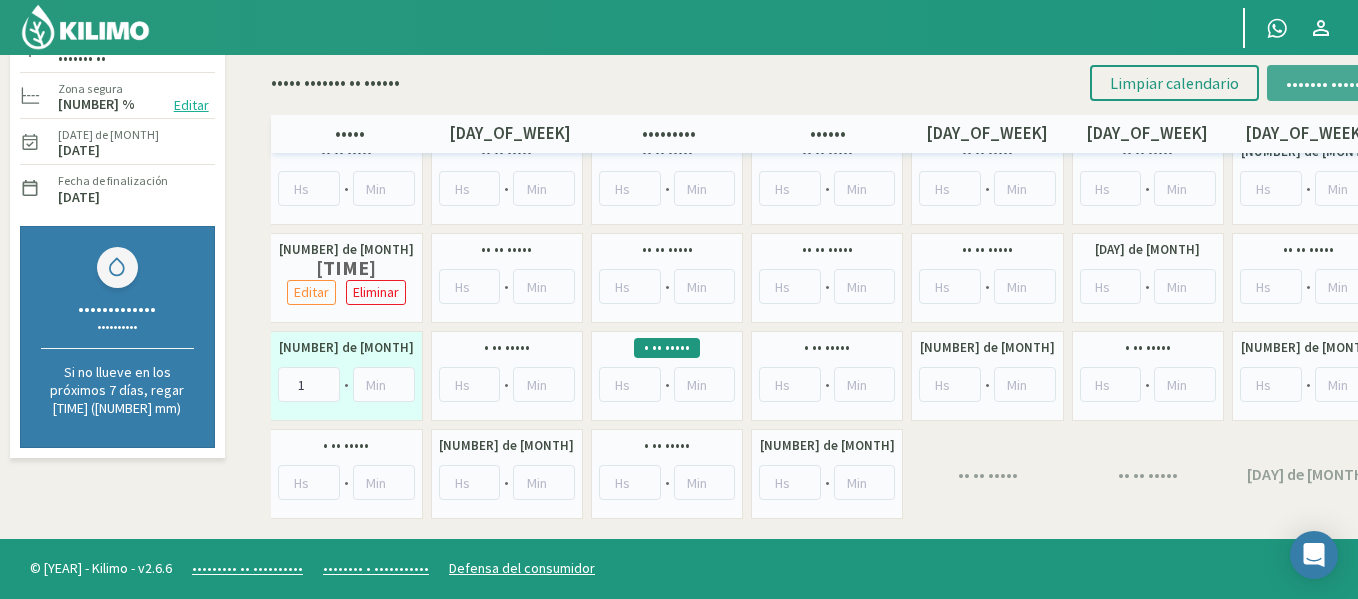 click on "••••••• ••••••" at bounding box center [1326, 83] 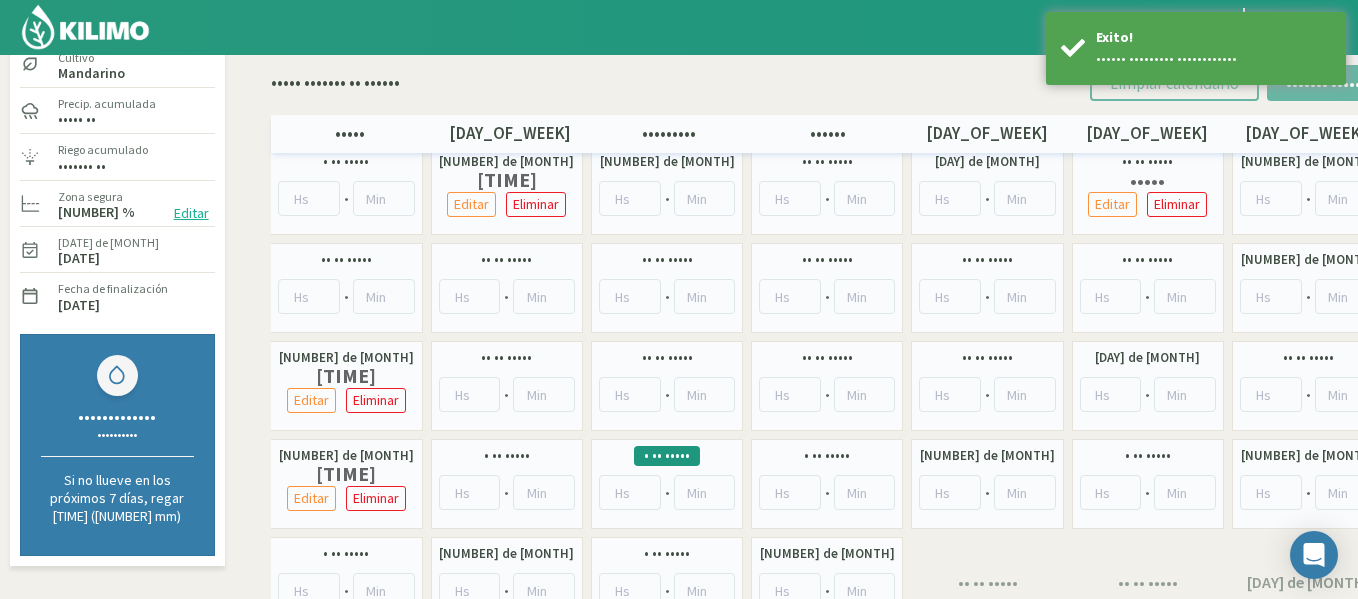 scroll, scrollTop: 0, scrollLeft: 0, axis: both 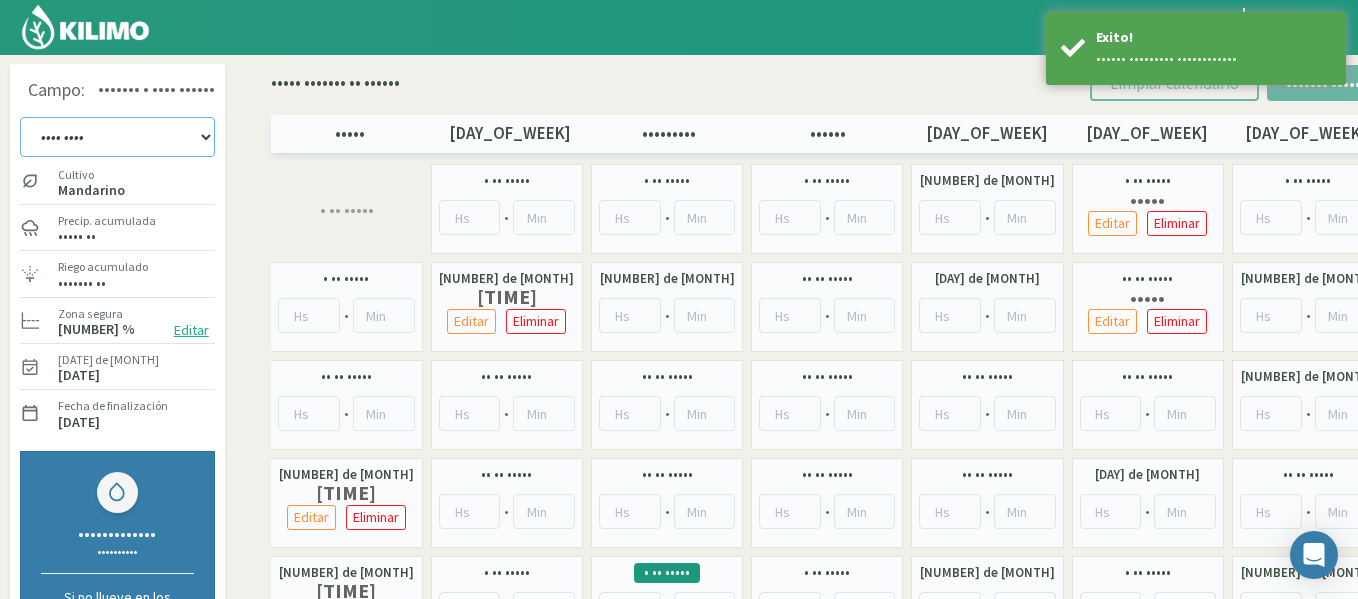click on "••• •••   ••• •••   ••• •••   ••• •••   ••• •••   ••• ••••••   ••• ••••••••   ••• ••   ••• ••••   ••• ••••   ••• ••••   ••• ••• •••   ••• ••• •••   ••• ••• •••   ••• ••• •••   ••• ••• ••• • ••   ••• •••••• •••   ••• •••••• •••   ••• ••• ••• • ••   ••• ••• ••• • ••   ••• •••••• •••   ••• •••••• •••   ••• ••• •••   ••• ••• •••   •••• •••   •••• •••   •••• •••   •••• •••   •••• •••   •••• •••   •••• •••   •••• •••   •••• •••   •••• •••   •••• •••   •••• •••   •••• •••   •••• •••   •••• •••   •••• ••••   •••• ••••   •••• • ••••   •••• ••••   •••• ••••   •••• ••••••••   •••• ••••   •••• ••••   •••• ••••   •••• ••••" at bounding box center (117, 137) 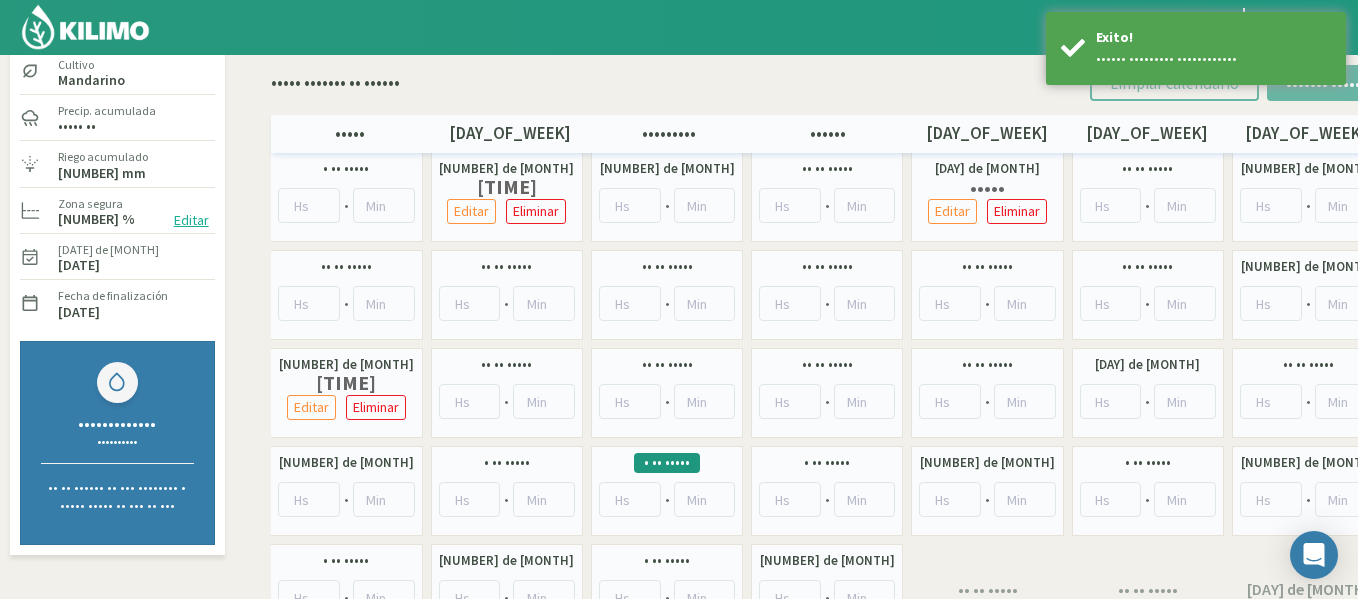 scroll, scrollTop: 115, scrollLeft: 0, axis: vertical 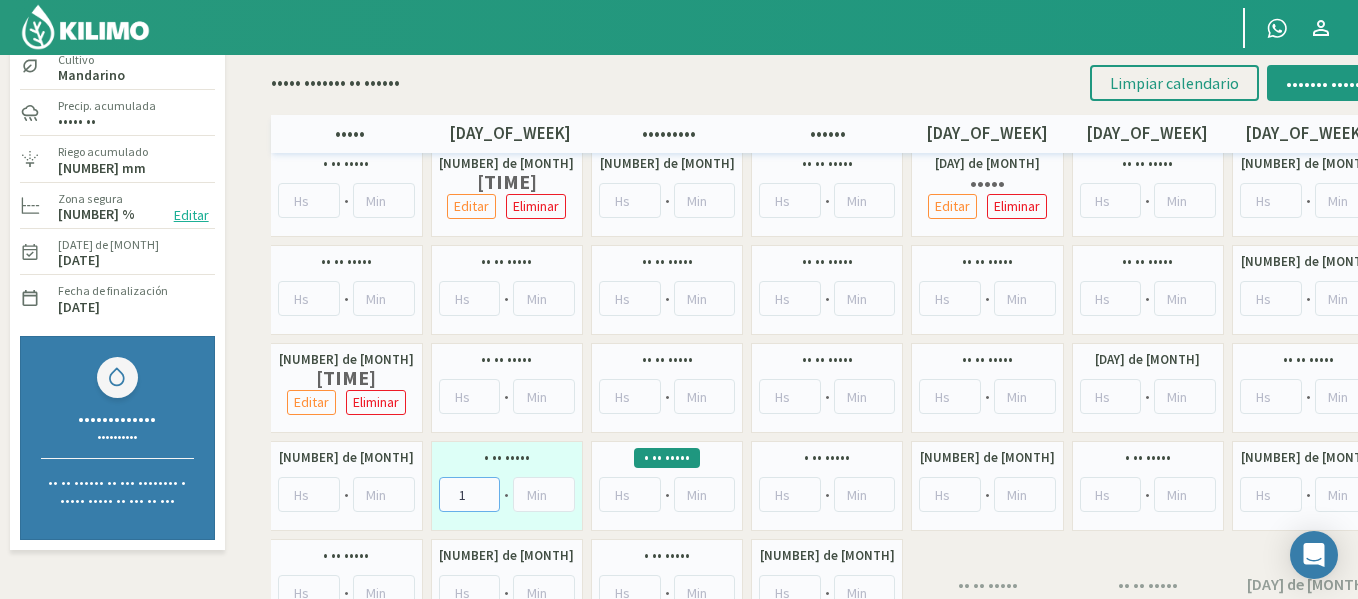 click on "1" at bounding box center (470, 494) 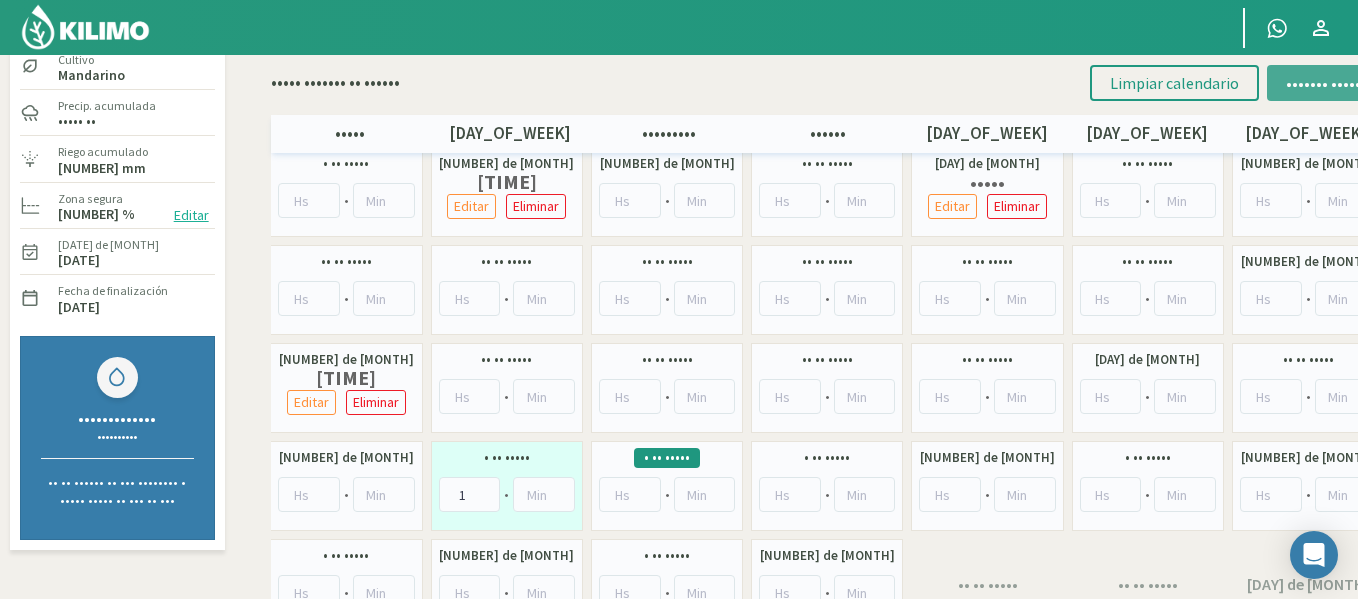 click on "••••••• ••••••" at bounding box center [1326, 83] 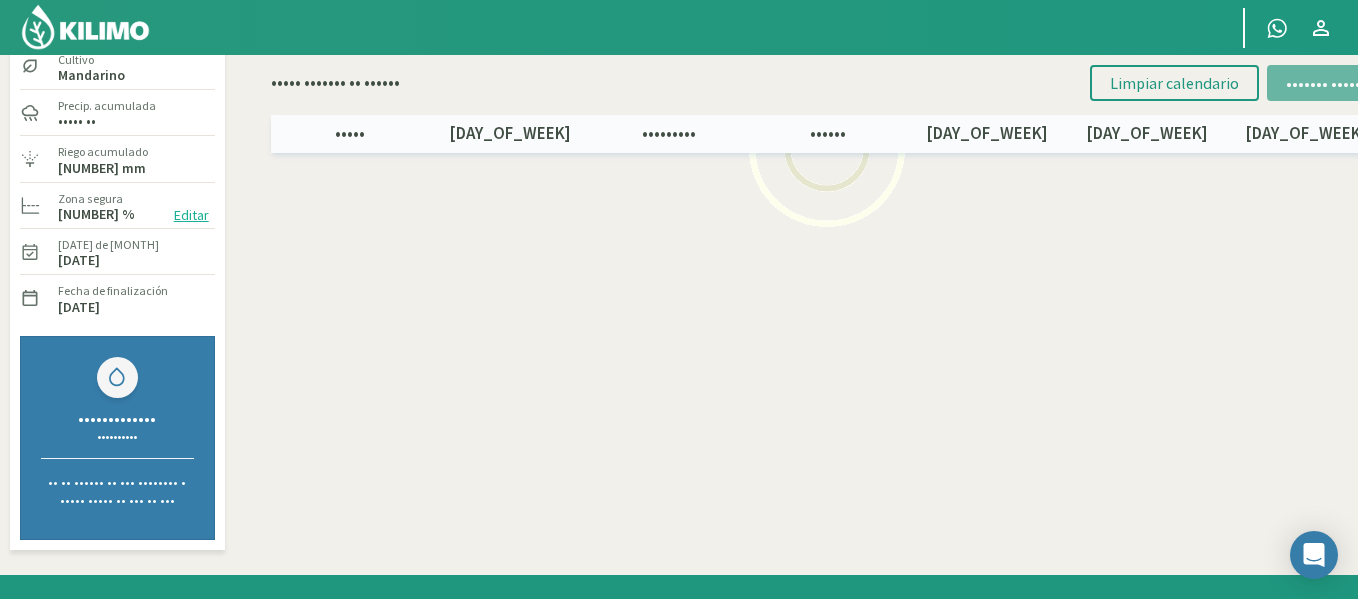 scroll, scrollTop: 2, scrollLeft: 0, axis: vertical 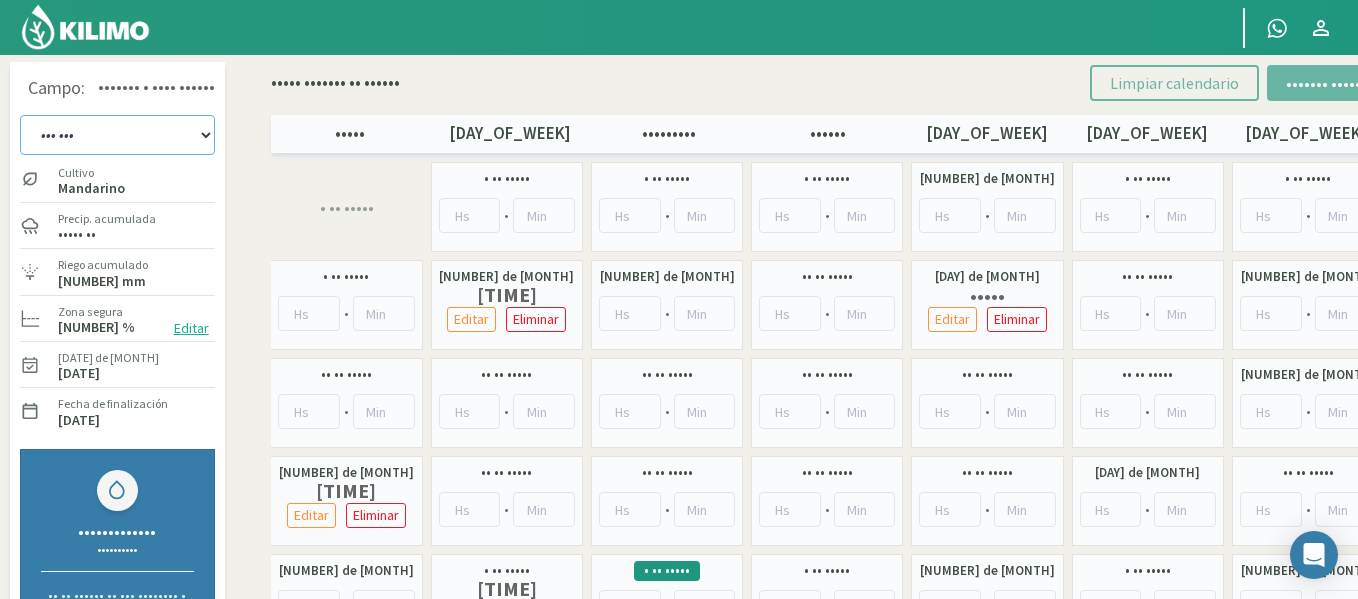 click on "••• •••   ••• •••   ••• •••   ••• •••   ••• •••   ••• ••••••   ••• ••••••••   ••• ••   ••• ••••   ••• ••••   ••• ••••   ••• ••• •••   ••• ••• •••   ••• ••• •••   ••• ••• •••   ••• ••• ••• • ••   ••• •••••• •••   ••• •••••• •••   ••• ••• ••• • ••   ••• ••• ••• • ••   ••• •••••• •••   ••• •••••• •••   ••• ••• •••   ••• ••• •••   •••• •••   •••• •••   •••• •••   •••• •••   •••• •••   •••• •••   •••• •••   •••• •••   •••• •••   •••• •••   •••• •••   •••• •••   •••• •••   •••• •••   •••• •••   •••• ••••   •••• ••••   •••• • ••••   •••• ••••   •••• ••••   •••• ••••••••   •••• ••••   •••• ••••   •••• ••••   •••• ••••" at bounding box center [117, 135] 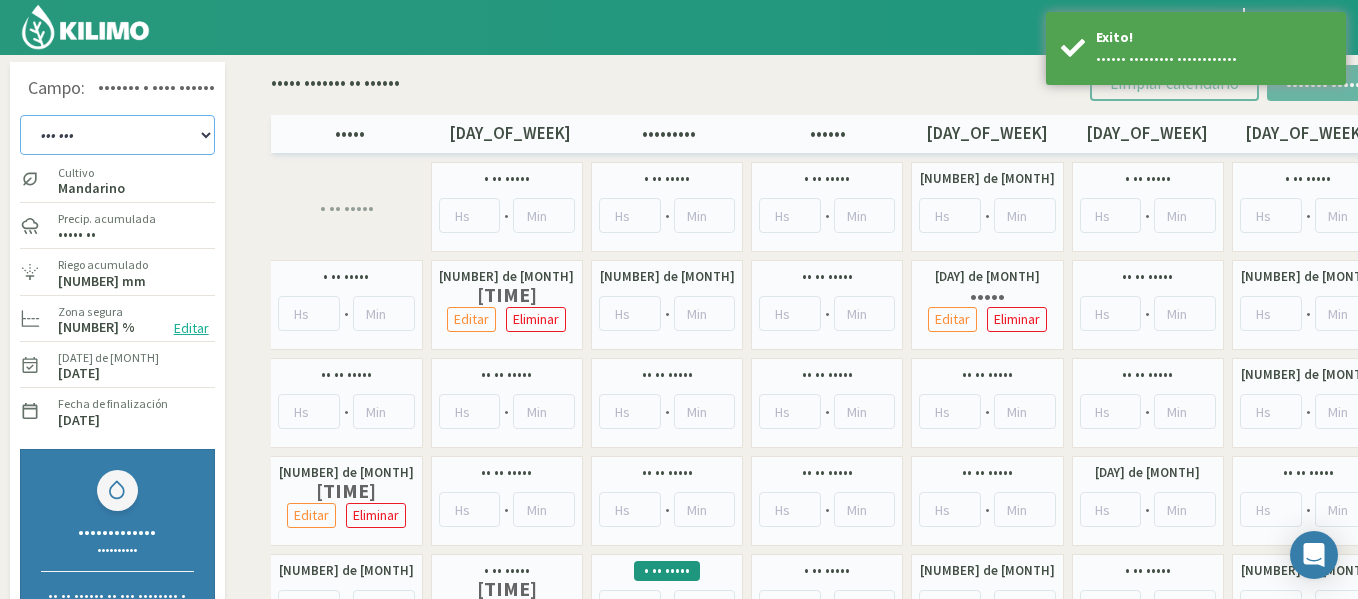 scroll, scrollTop: 0, scrollLeft: 0, axis: both 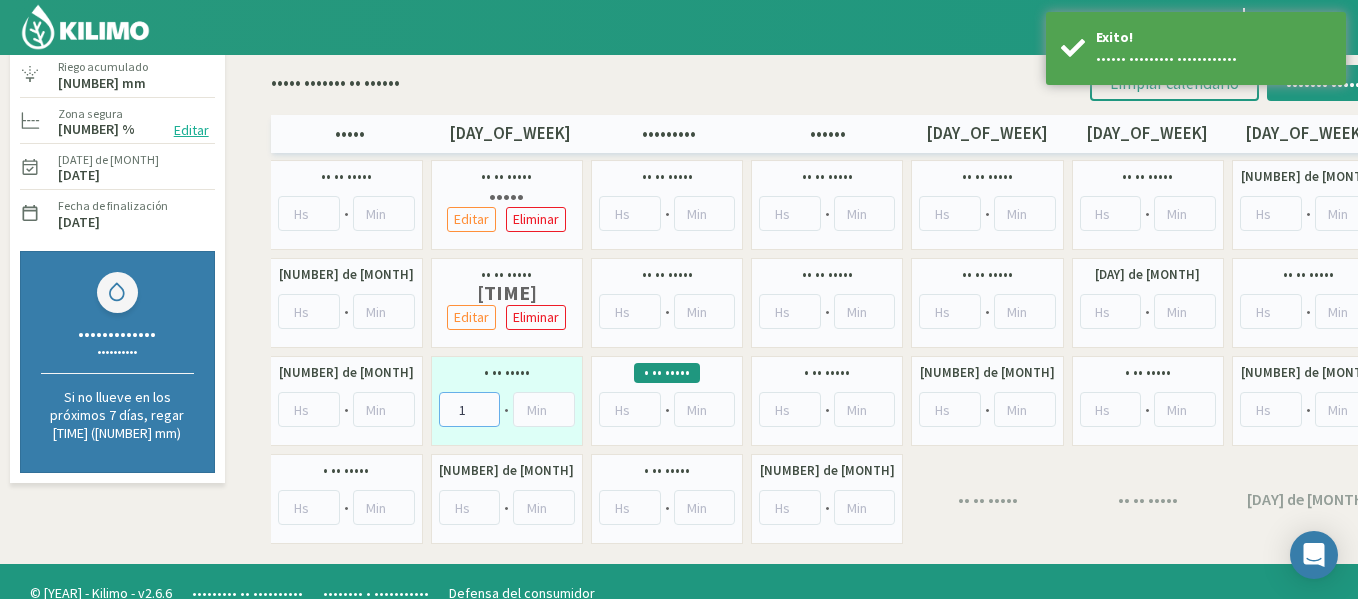 click on "1" at bounding box center (470, 409) 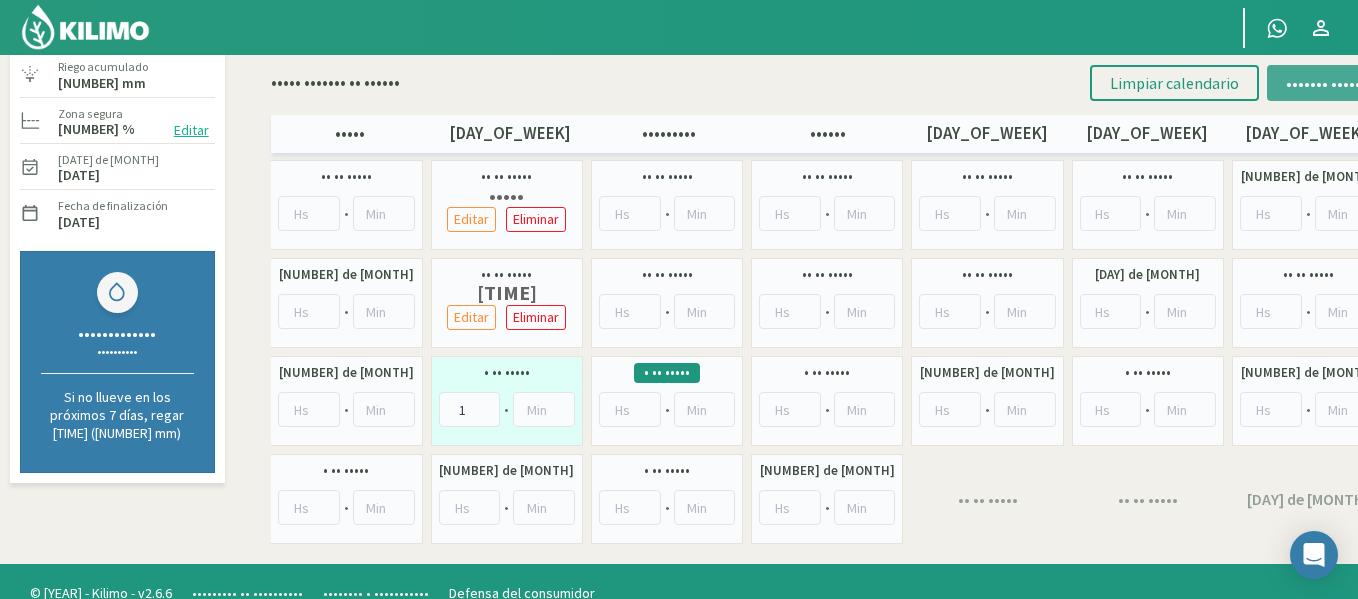 click on "••••••• ••••••" at bounding box center (1326, 83) 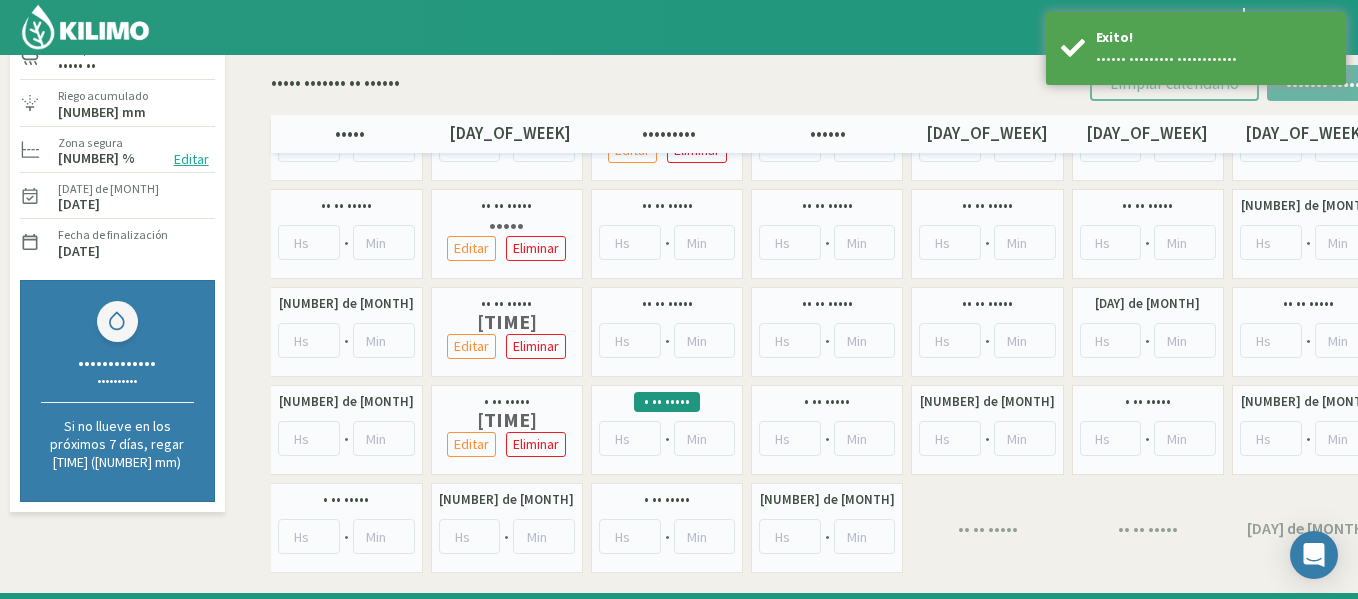 scroll, scrollTop: 29, scrollLeft: 0, axis: vertical 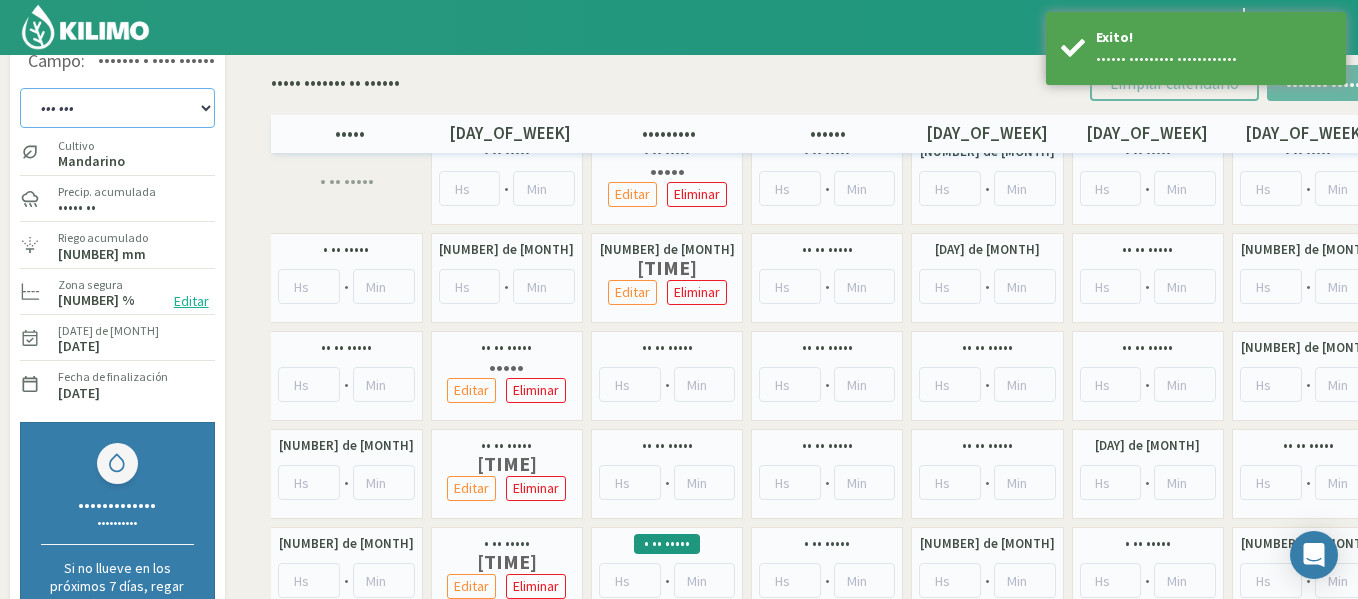 click on "••• •••   ••• •••   ••• •••   ••• •••   ••• •••   ••• ••••••   ••• ••••••••   ••• ••   ••• ••••   ••• ••••   ••• ••••   ••• ••• •••   ••• ••• •••   ••• ••• •••   ••• ••• •••   ••• ••• ••• • ••   ••• •••••• •••   ••• •••••• •••   ••• ••• ••• • ••   ••• ••• ••• • ••   ••• •••••• •••   ••• •••••• •••   ••• ••• •••   ••• ••• •••   •••• •••   •••• •••   •••• •••   •••• •••   •••• •••   •••• •••   •••• •••   •••• •••   •••• •••   •••• •••   •••• •••   •••• •••   •••• •••   •••• •••   •••• •••   •••• ••••   •••• ••••   •••• • ••••   •••• ••••   •••• ••••   •••• ••••••••   •••• ••••   •••• ••••   •••• ••••   •••• ••••" at bounding box center (117, 108) 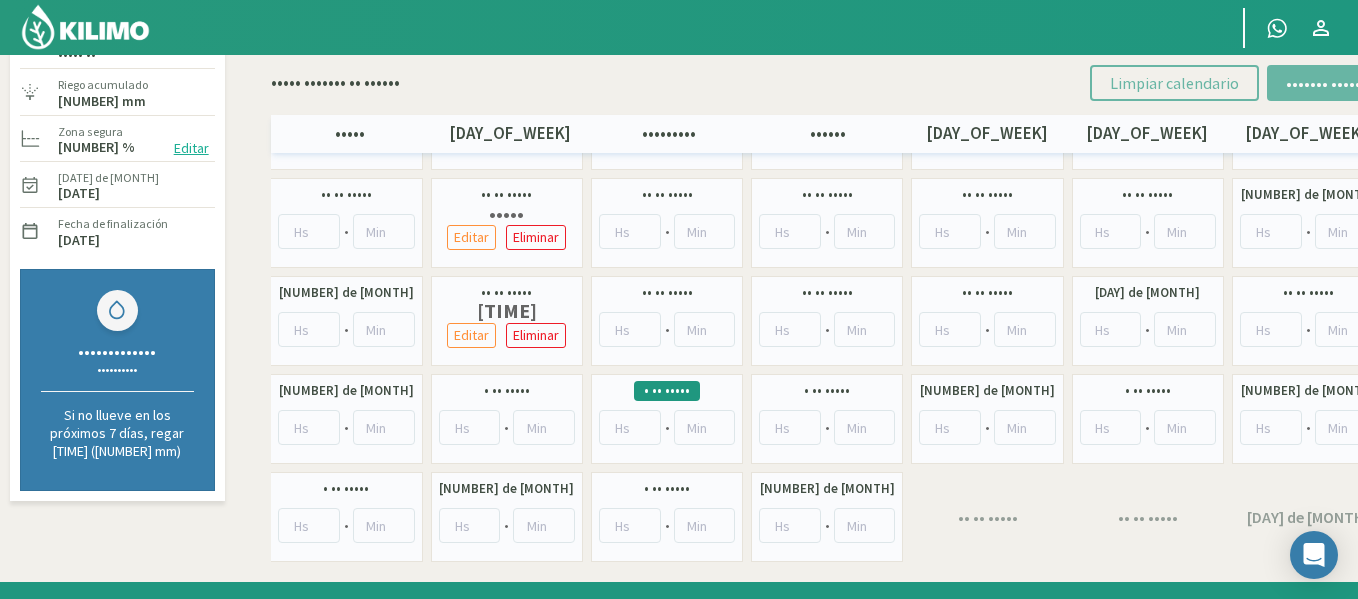 scroll, scrollTop: 215, scrollLeft: 0, axis: vertical 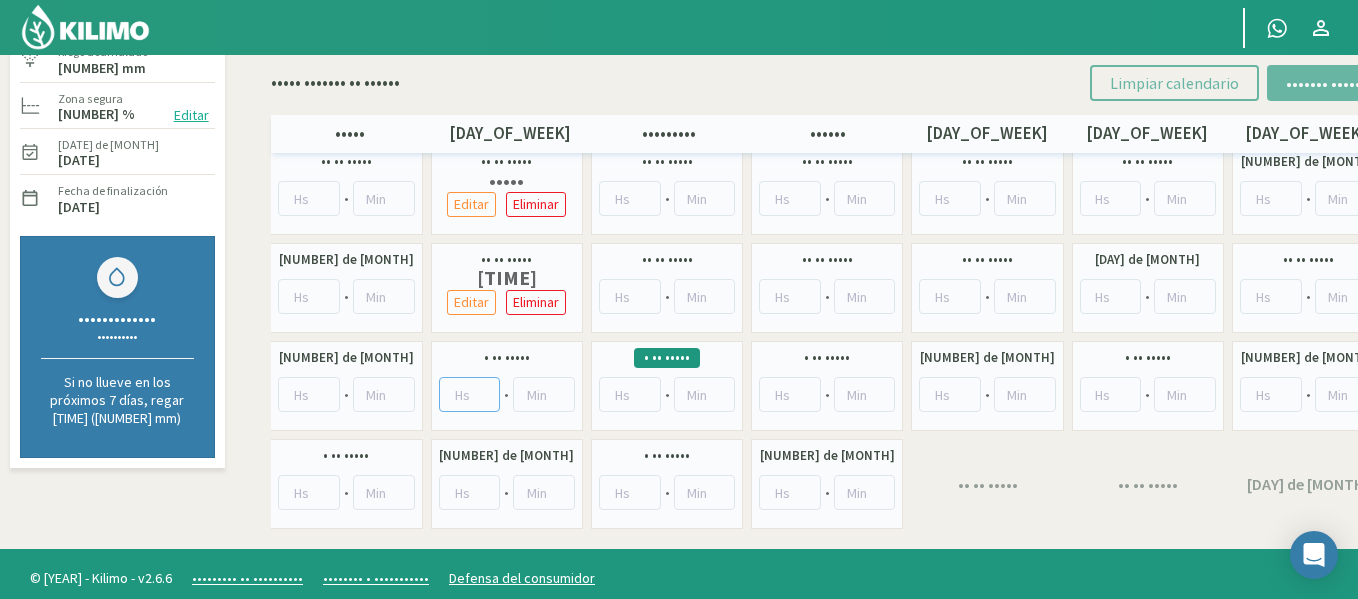 click at bounding box center (470, 394) 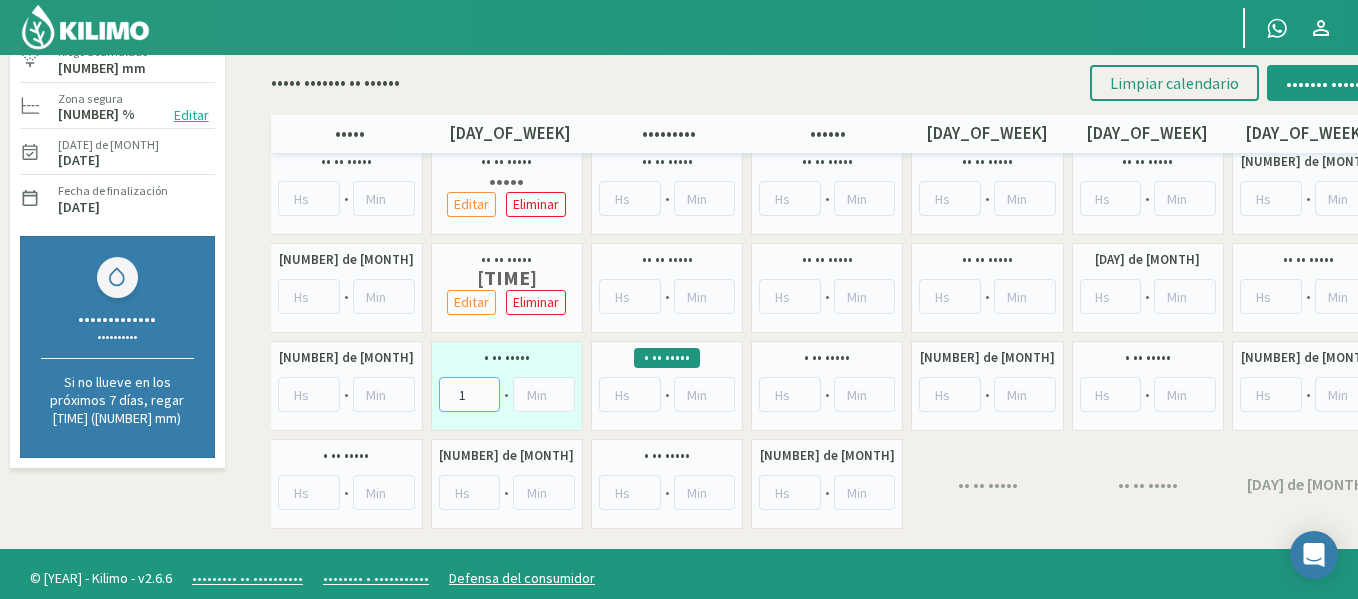 click on "1" at bounding box center (470, 394) 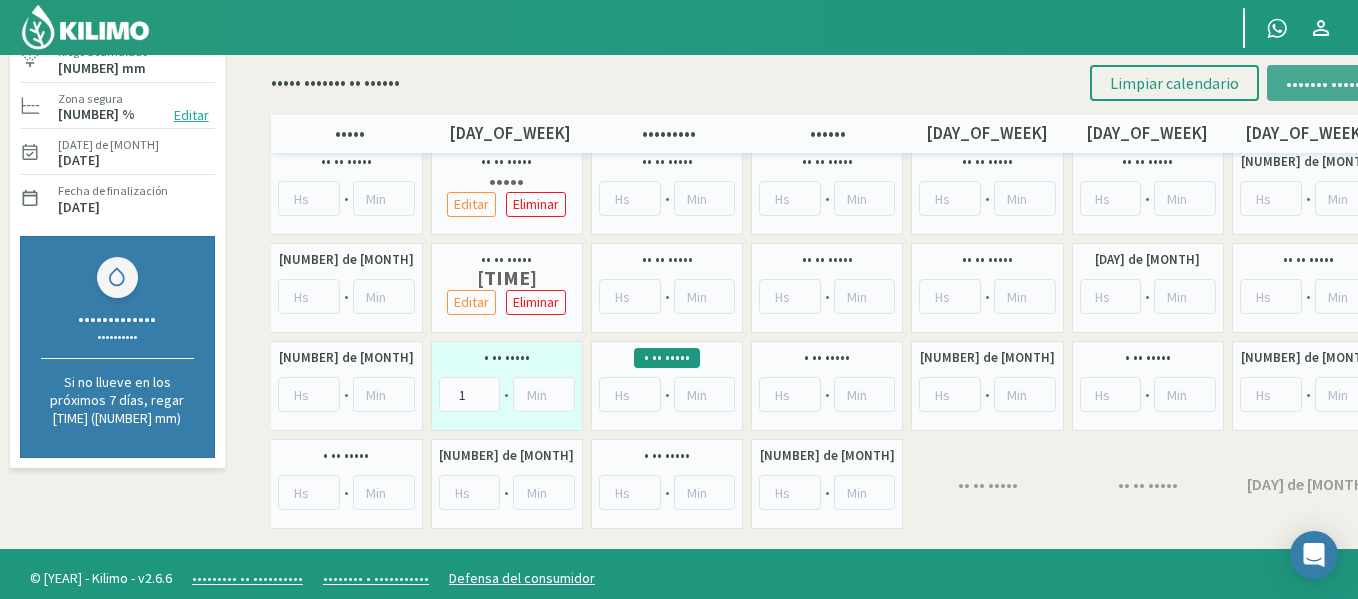 click on "••••••• ••••••" at bounding box center [1326, 83] 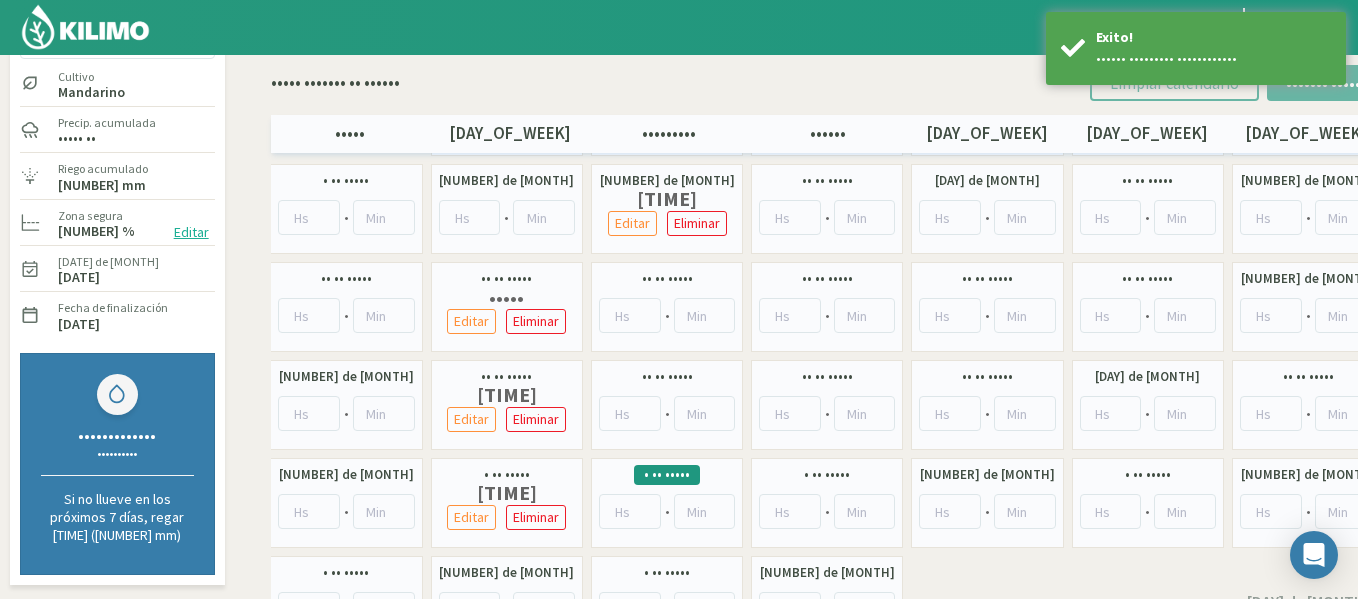 scroll, scrollTop: 0, scrollLeft: 0, axis: both 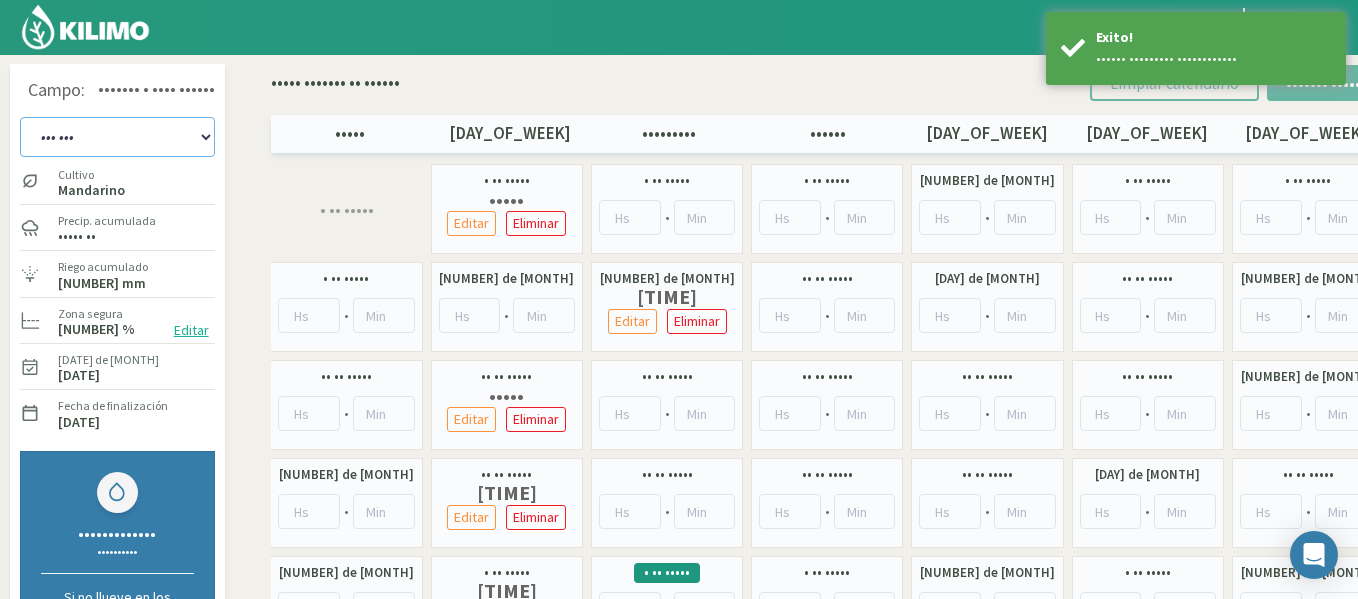 drag, startPoint x: 182, startPoint y: 133, endPoint x: 171, endPoint y: 133, distance: 11 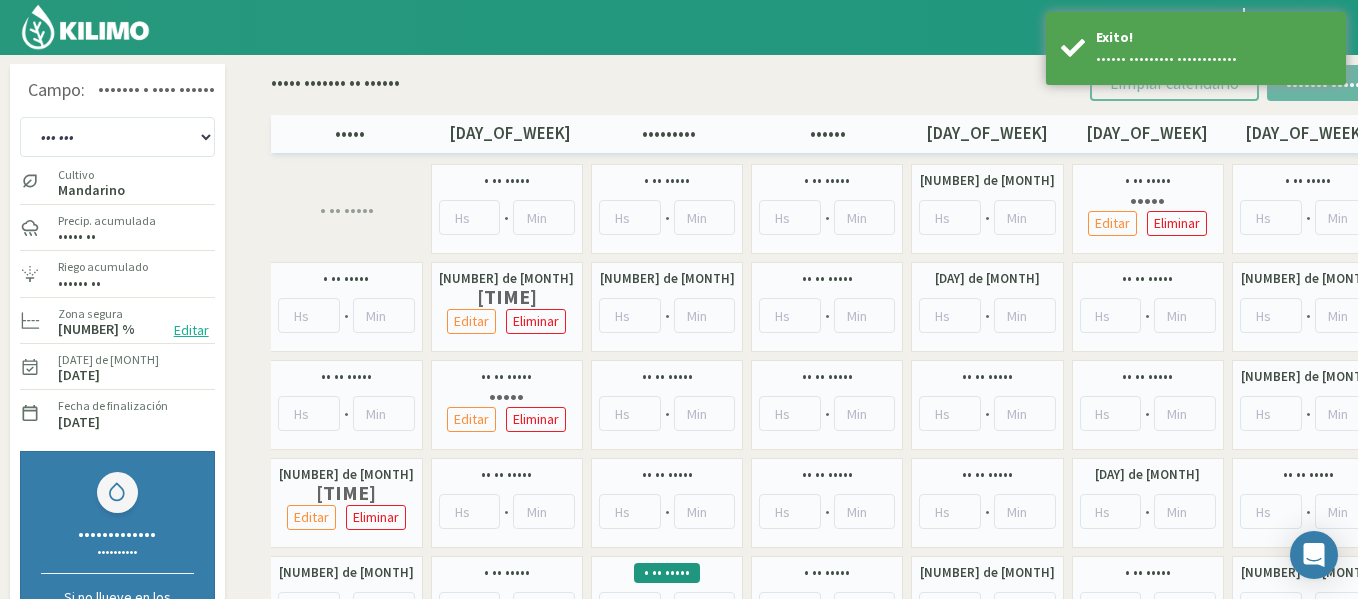 scroll, scrollTop: 115, scrollLeft: 0, axis: vertical 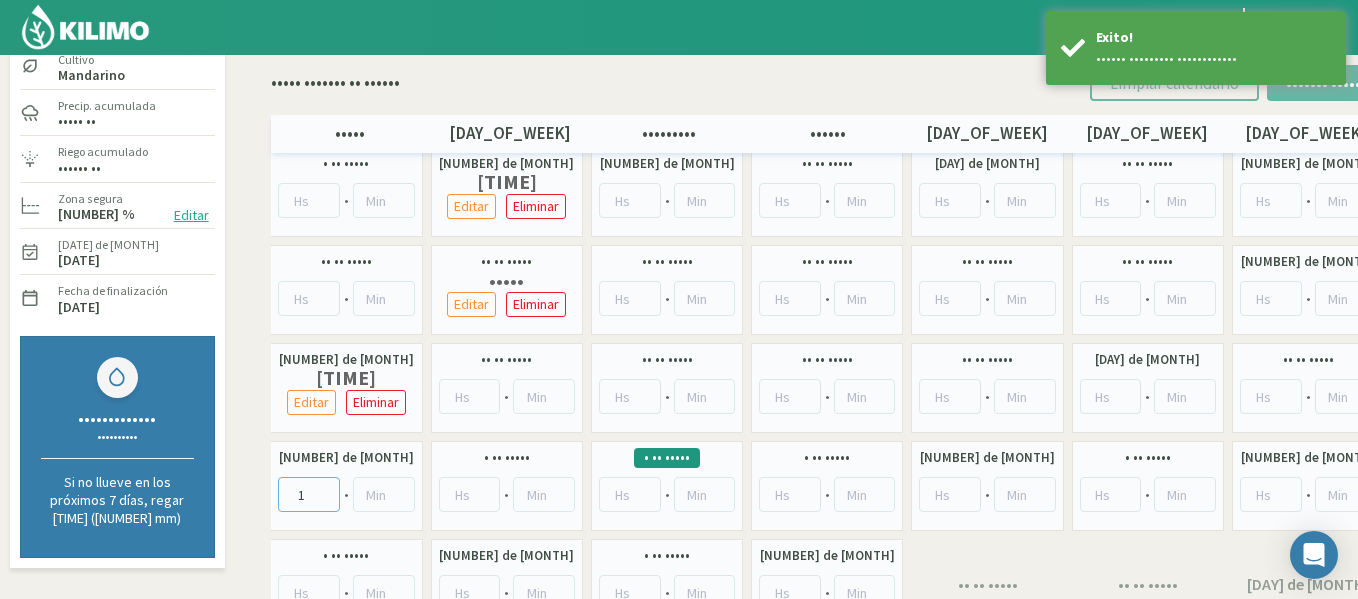 click on "1" at bounding box center [309, 200] 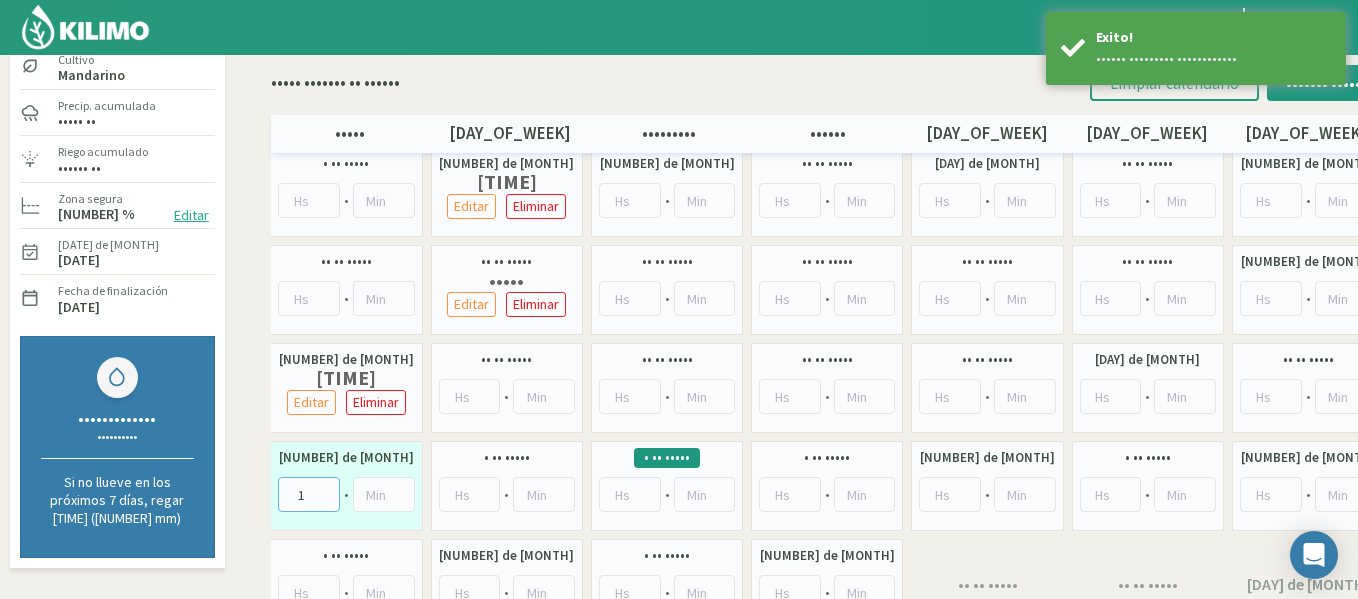 type on "[NUMBER]" 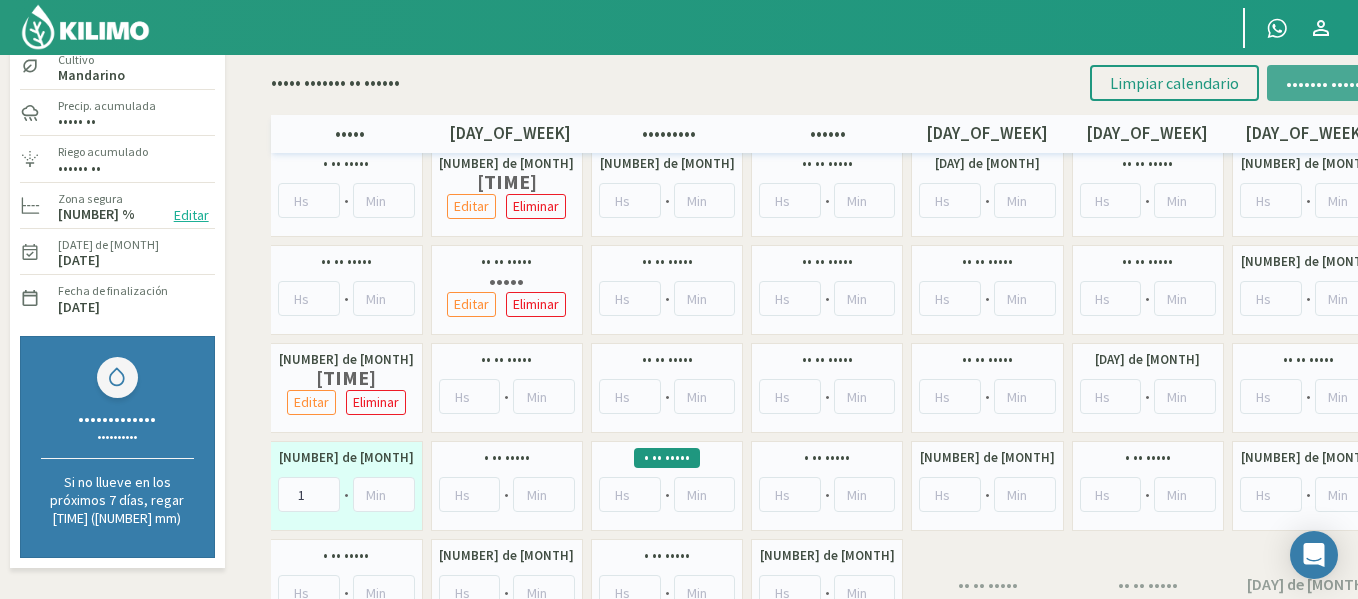 click on "••••••• ••••••" at bounding box center (1326, 83) 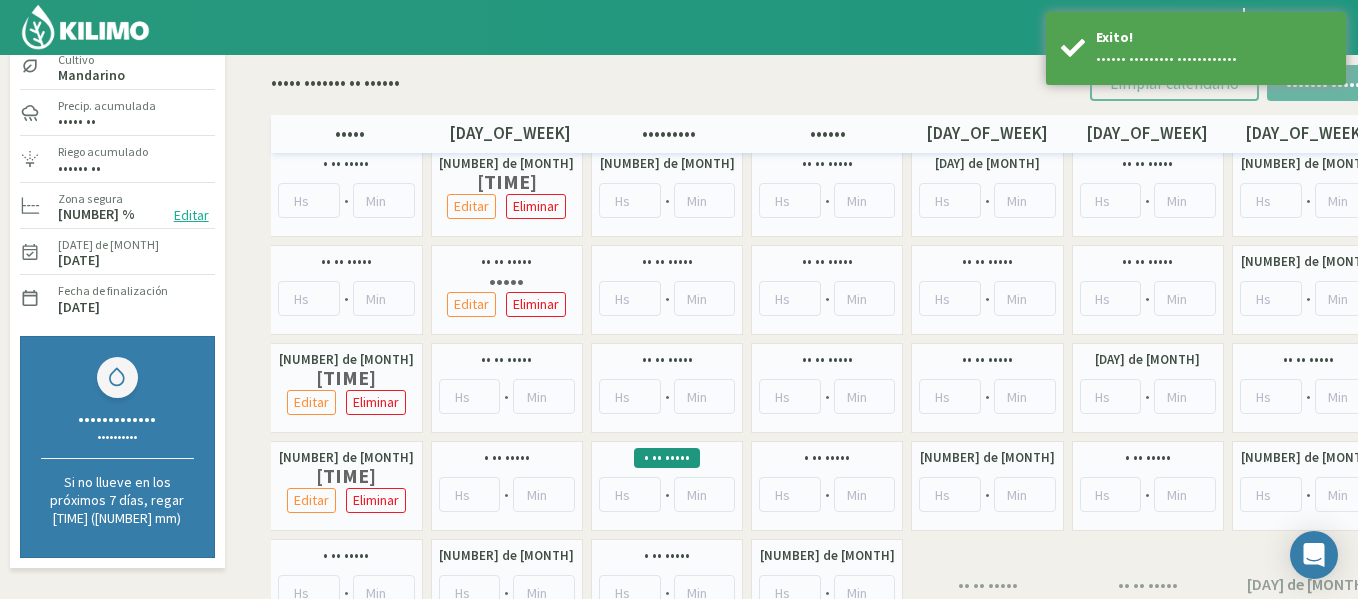 scroll, scrollTop: 0, scrollLeft: 0, axis: both 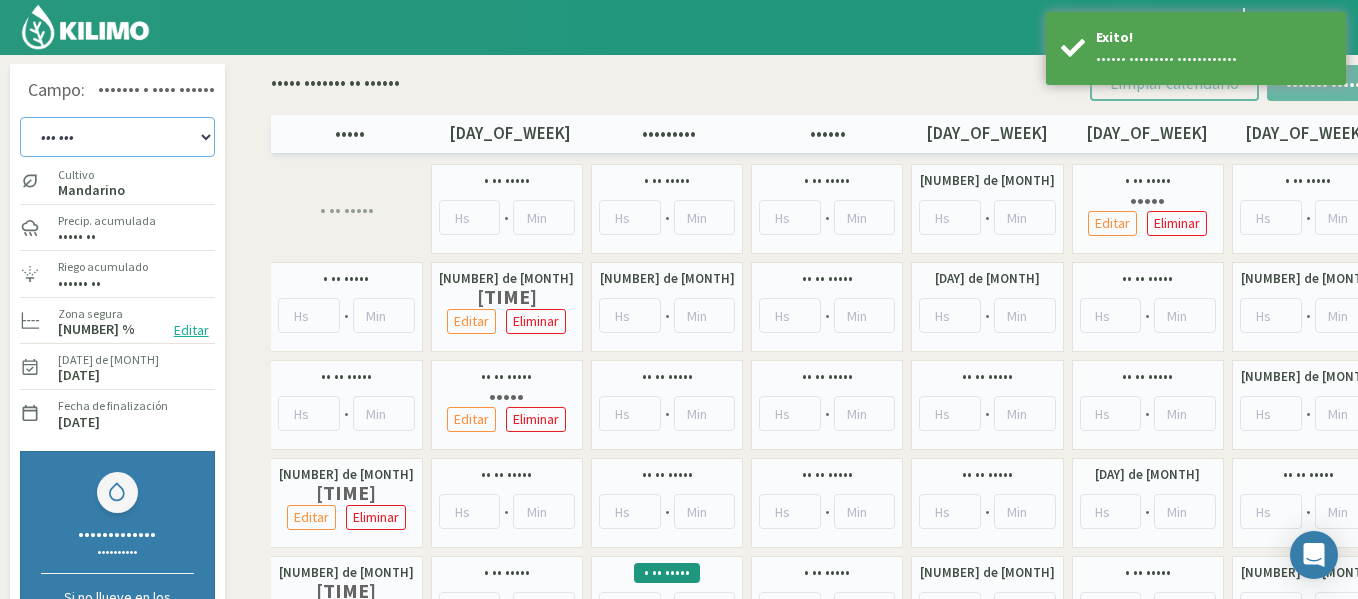 drag, startPoint x: 120, startPoint y: 141, endPoint x: 130, endPoint y: 140, distance: 10.049875 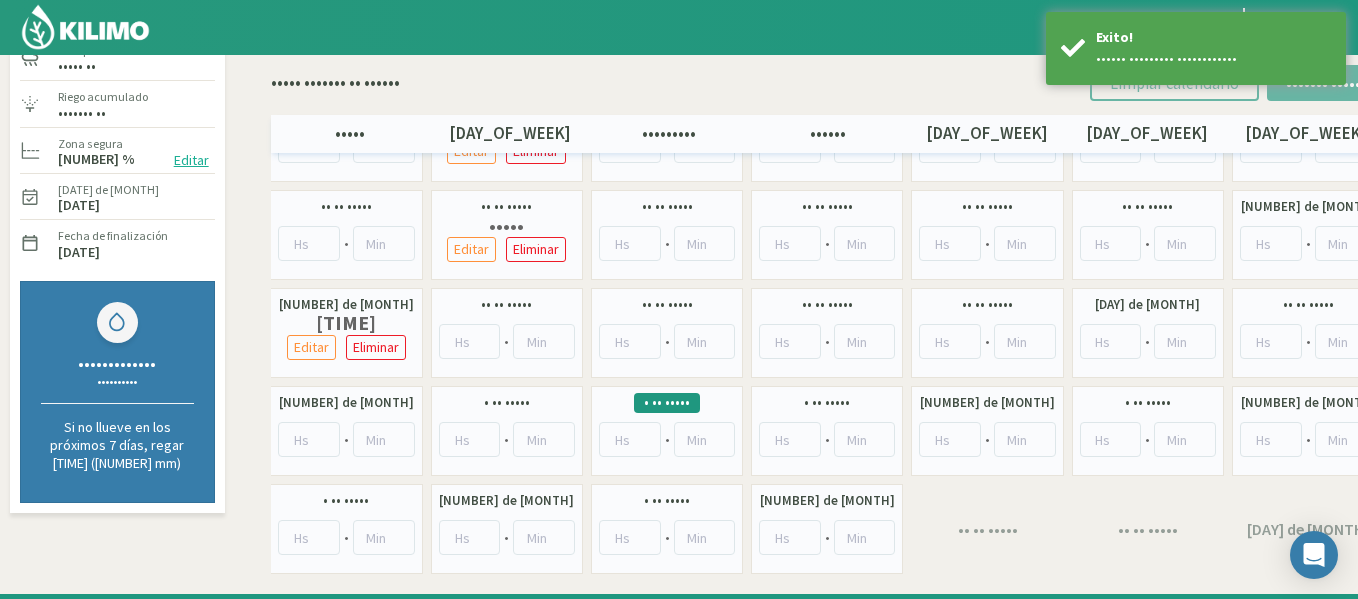 scroll, scrollTop: 225, scrollLeft: 0, axis: vertical 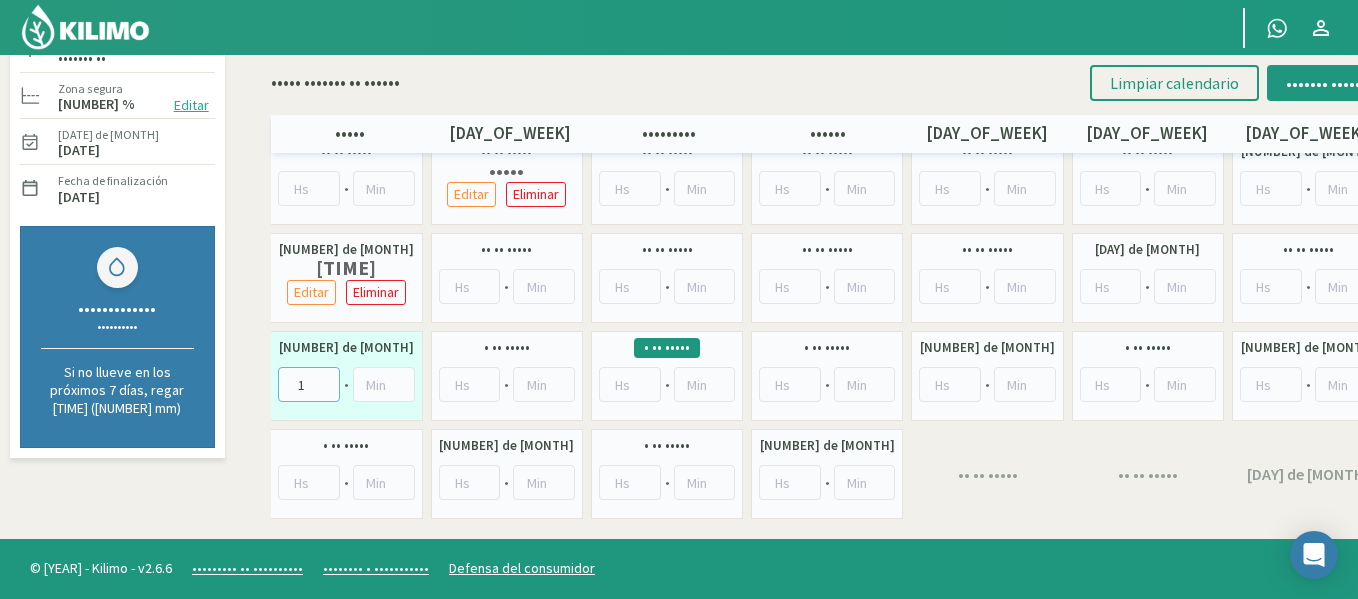 click on "1" at bounding box center (309, 384) 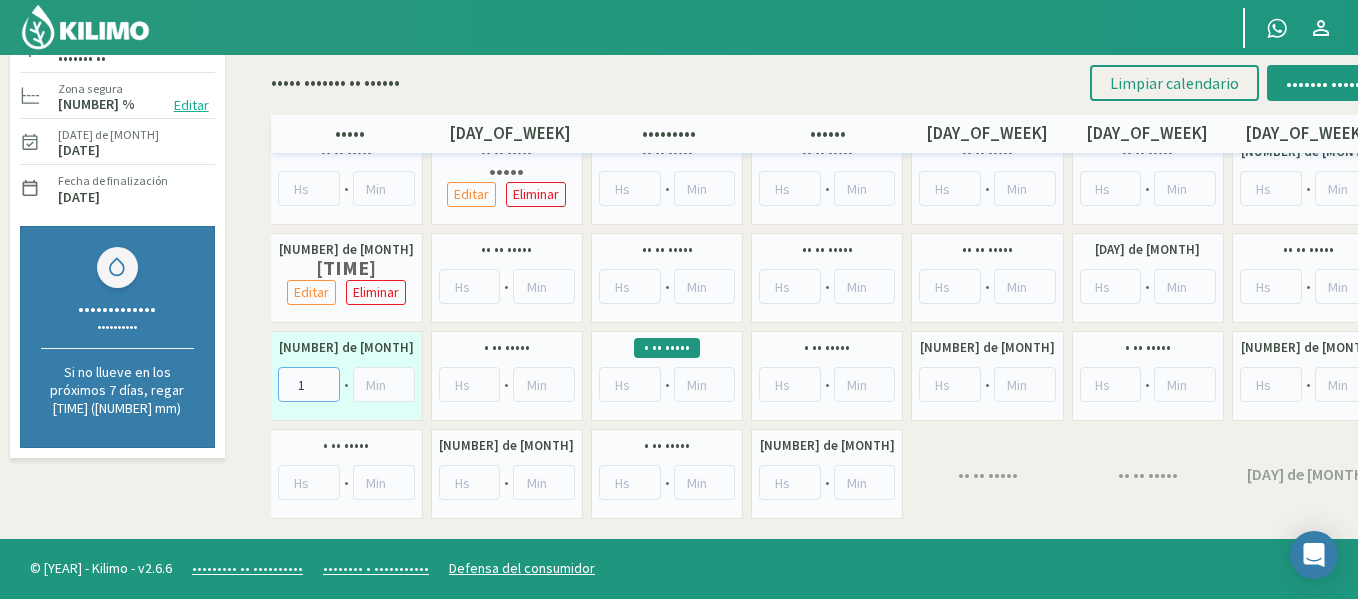 type on "[NUMBER]" 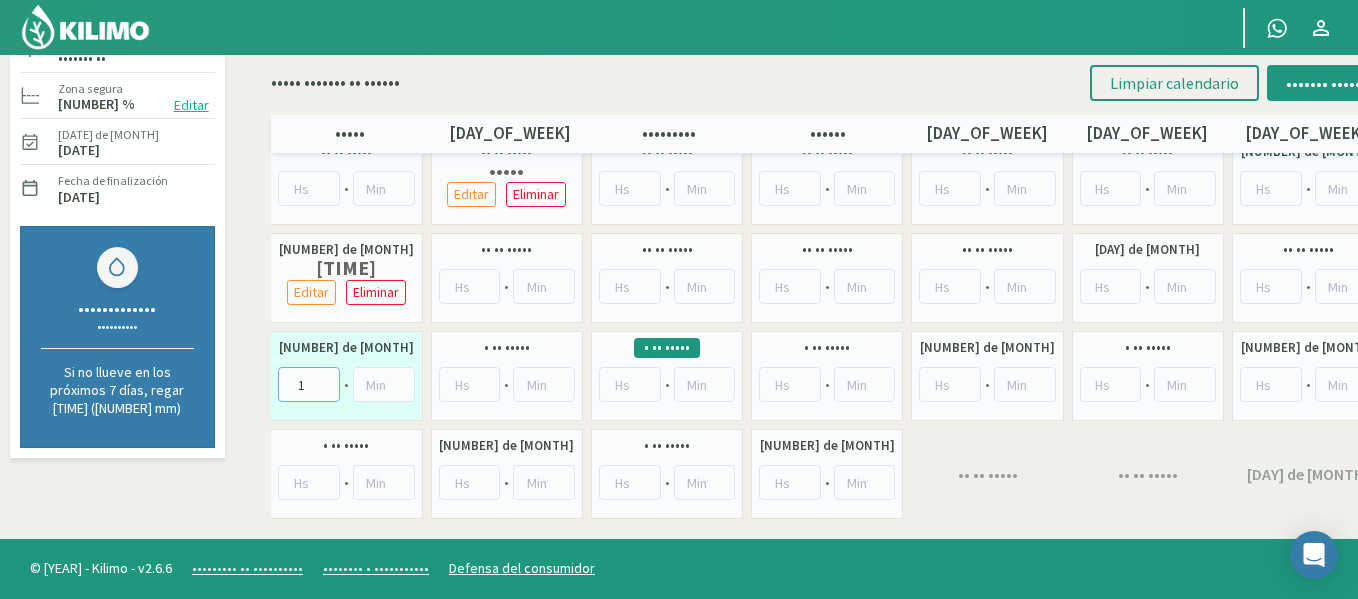 click on "[NUMBER]" at bounding box center [309, 384] 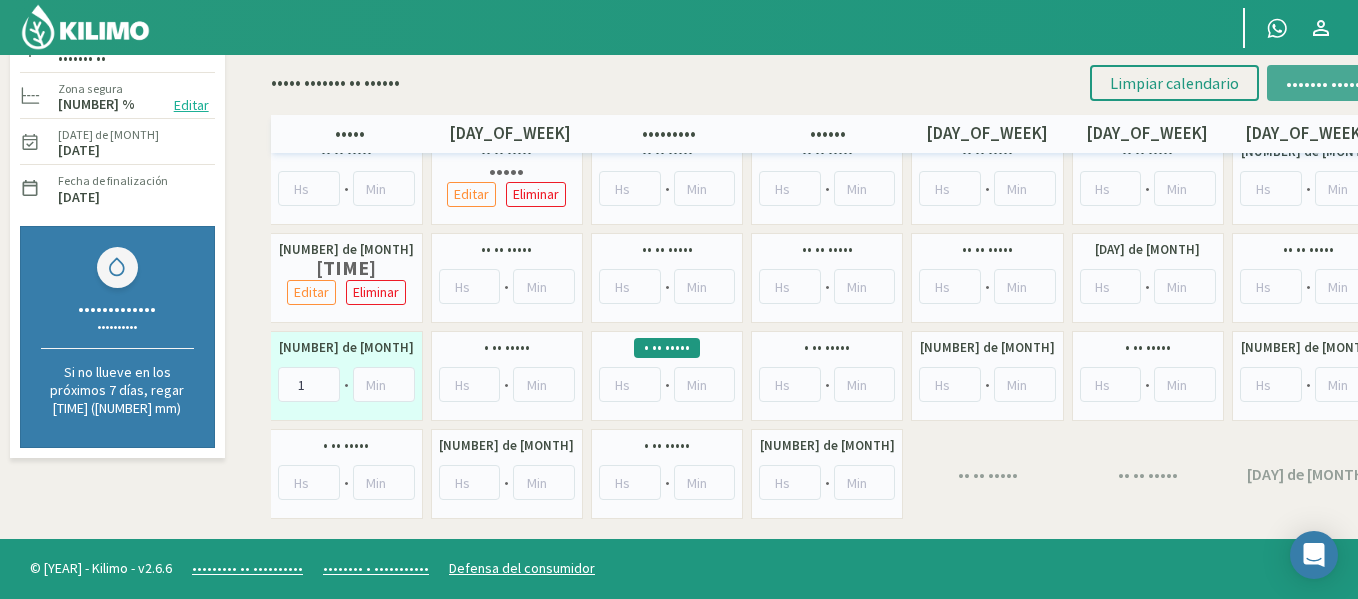 click on "••••••• ••••••" at bounding box center [1326, 83] 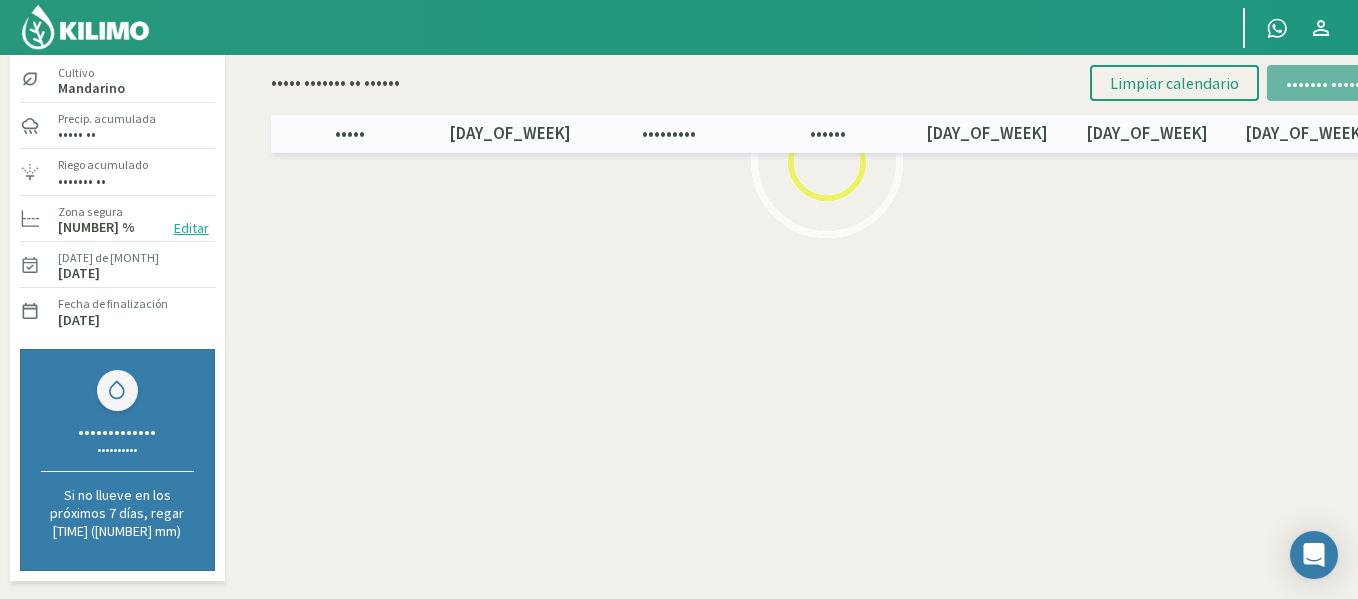 scroll, scrollTop: 7, scrollLeft: 0, axis: vertical 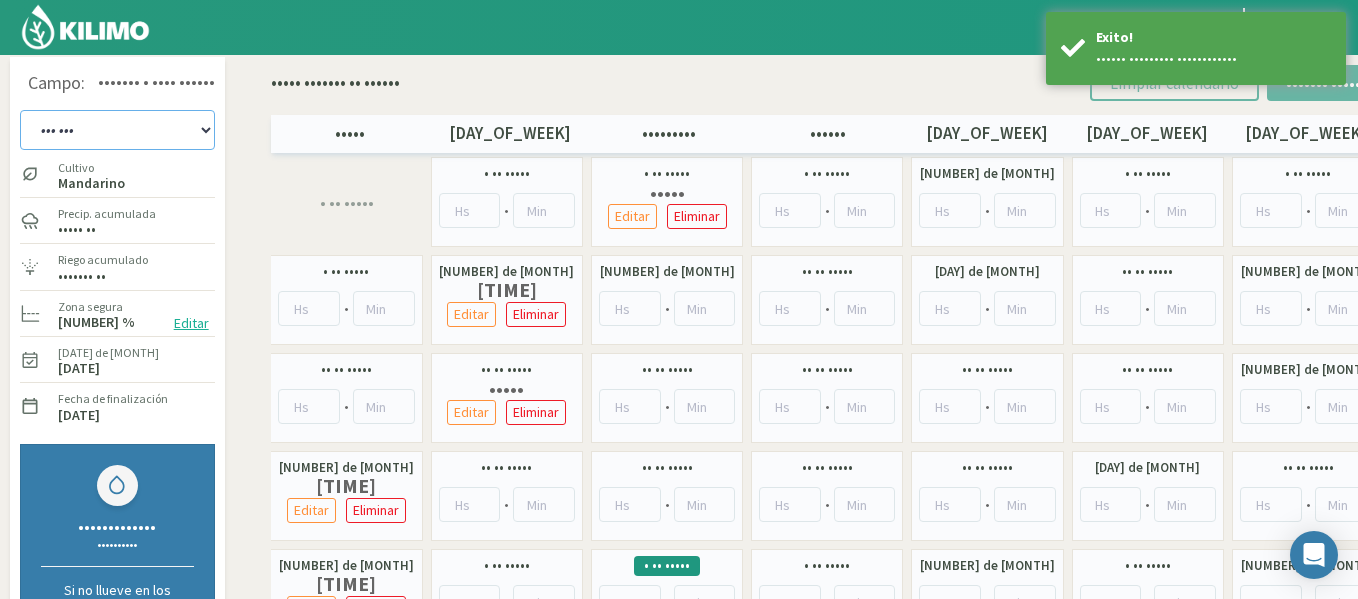 click on "••• •••   ••• •••   ••• •••   ••• •••   ••• •••   ••• ••••••   ••• ••••••••   ••• ••   ••• ••••   ••• ••••   ••• ••••   ••• ••• •••   ••• ••• •••   ••• ••• •••   ••• ••• •••   ••• ••• ••• • ••   ••• •••••• •••   ••• •••••• •••   ••• ••• ••• • ••   ••• ••• ••• • ••   ••• •••••• •••   ••• •••••• •••   ••• ••• •••   ••• ••• •••   •••• •••   •••• •••   •••• •••   •••• •••   •••• •••   •••• •••   •••• •••   •••• •••   •••• •••   •••• •••   •••• •••   •••• •••   •••• •••   •••• •••   •••• •••   •••• ••••   •••• ••••   •••• • ••••   •••• ••••   •••• ••••   •••• ••••••••   •••• ••••   •••• ••••   •••• ••••   •••• ••••" at bounding box center (117, 130) 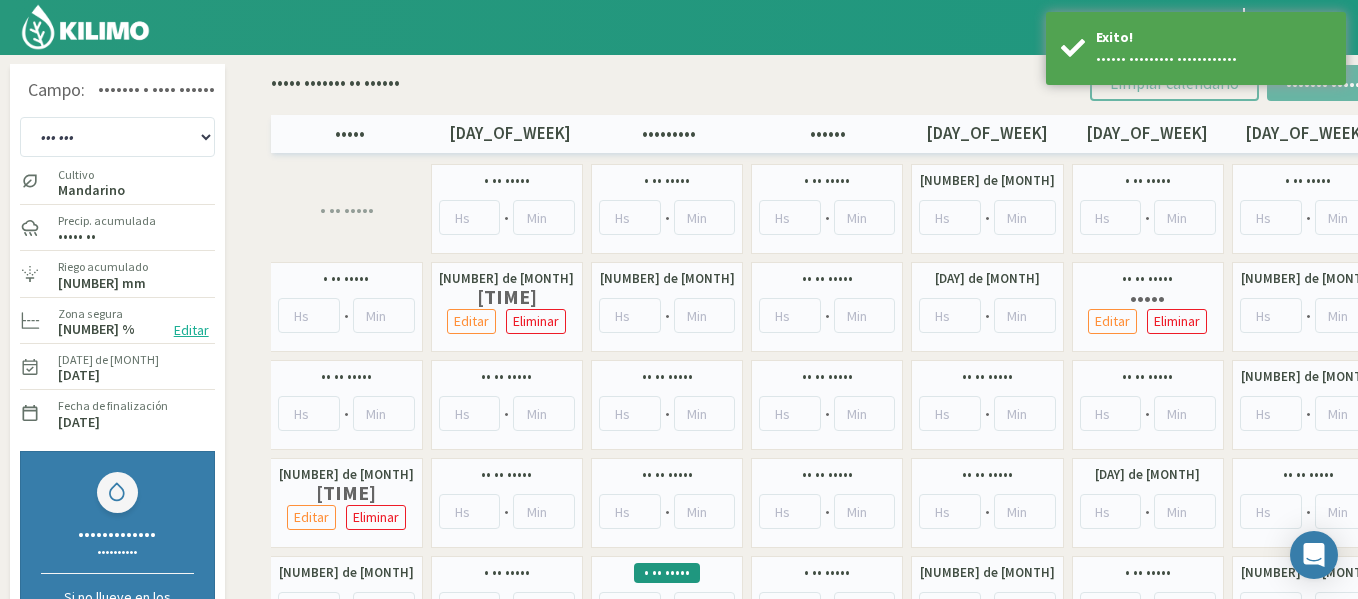 scroll, scrollTop: 115, scrollLeft: 0, axis: vertical 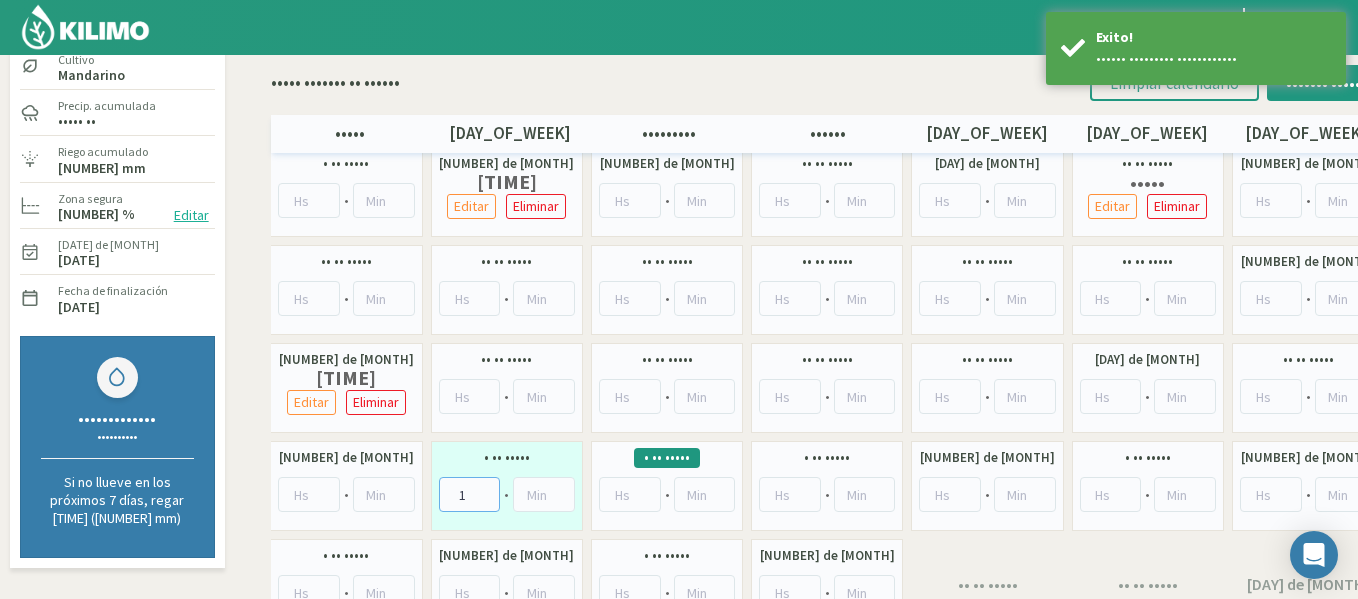 click on "1" at bounding box center [470, 494] 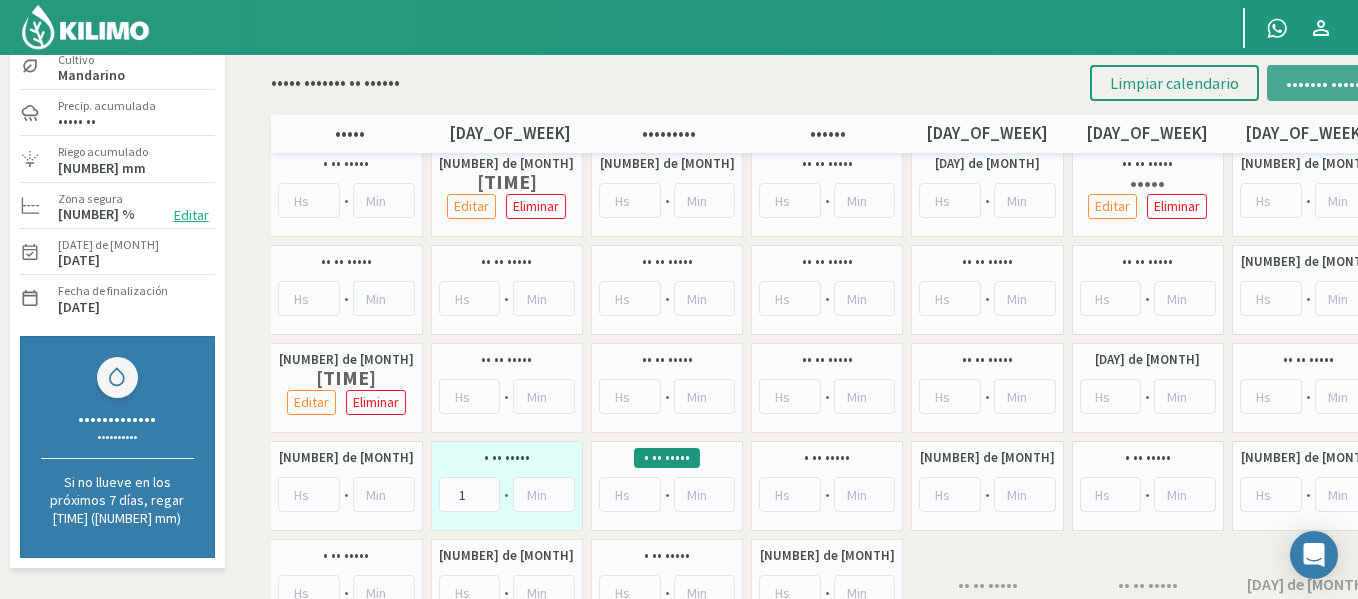 click on "••••••• ••••••" at bounding box center (1326, 83) 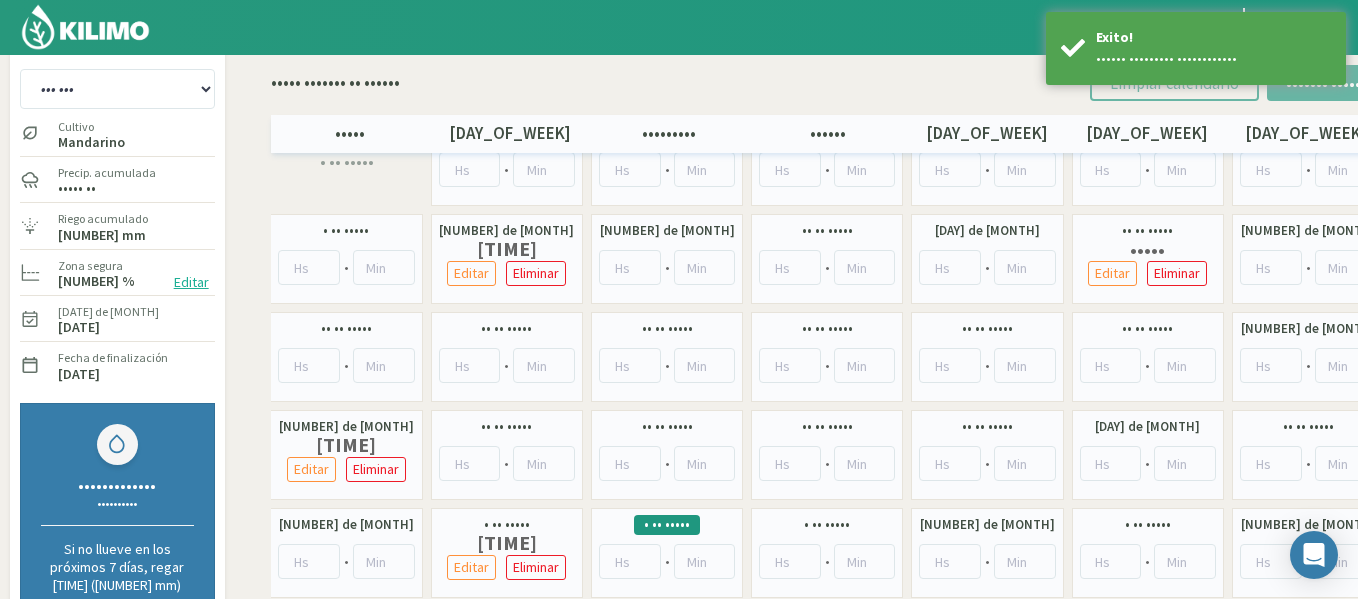 scroll, scrollTop: 15, scrollLeft: 0, axis: vertical 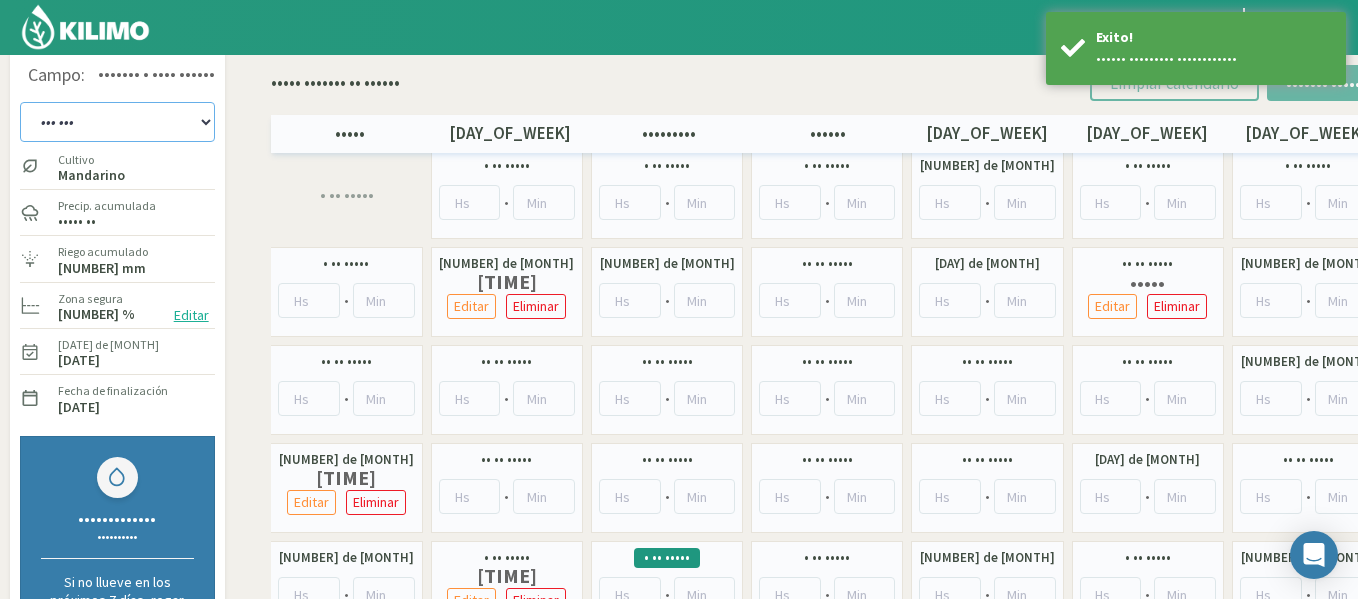 click on "••• •••   ••• •••   ••• •••   ••• •••   ••• •••   ••• ••••••   ••• ••••••••   ••• ••   ••• ••••   ••• ••••   ••• ••••   ••• ••• •••   ••• ••• •••   ••• ••• •••   ••• ••• •••   ••• ••• ••• • ••   ••• •••••• •••   ••• •••••• •••   ••• ••• ••• • ••   ••• ••• ••• • ••   ••• •••••• •••   ••• •••••• •••   ••• ••• •••   ••• ••• •••   •••• •••   •••• •••   •••• •••   •••• •••   •••• •••   •••• •••   •••• •••   •••• •••   •••• •••   •••• •••   •••• •••   •••• •••   •••• •••   •••• •••   •••• •••   •••• ••••   •••• ••••   •••• • ••••   •••• ••••   •••• ••••   •••• ••••••••   •••• ••••   •••• ••••   •••• ••••   •••• ••••" at bounding box center (117, 122) 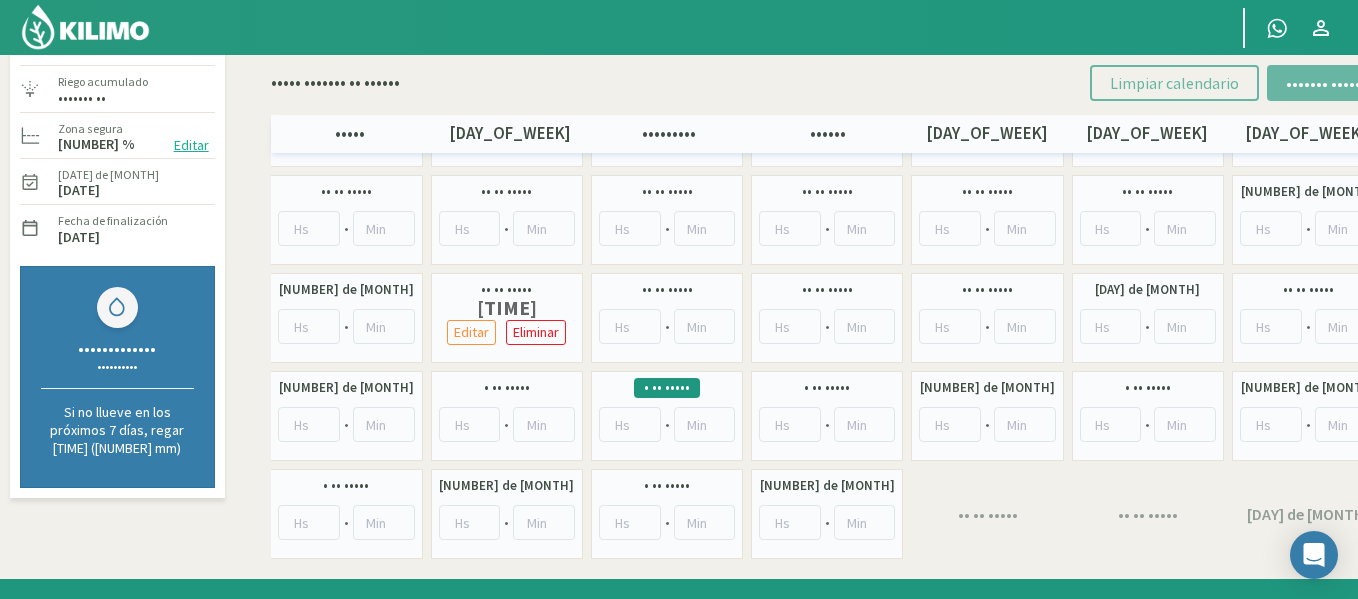 scroll, scrollTop: 215, scrollLeft: 0, axis: vertical 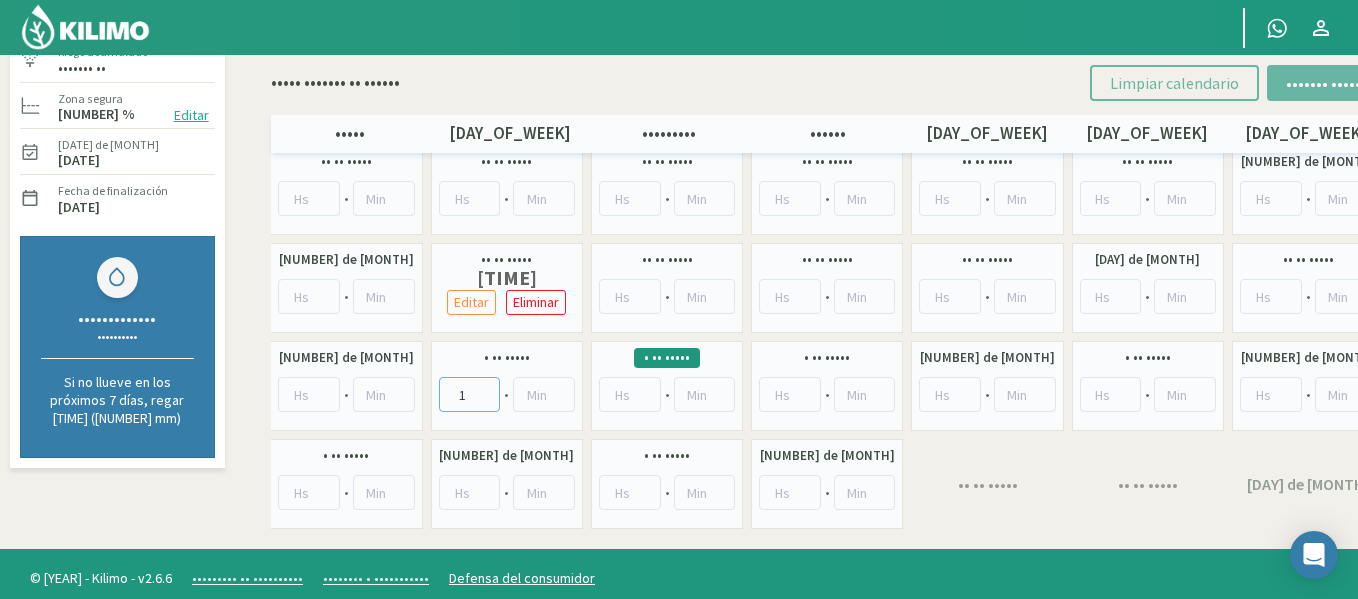 click on "1" at bounding box center (470, 394) 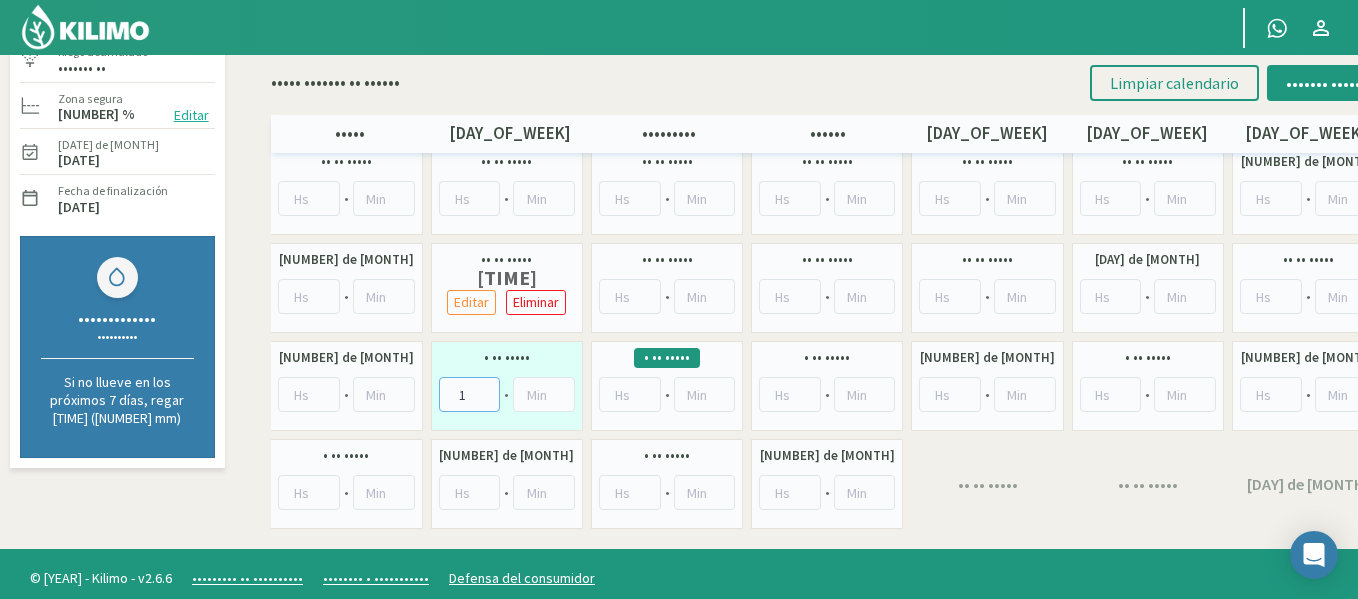 type on "[NUMBER]" 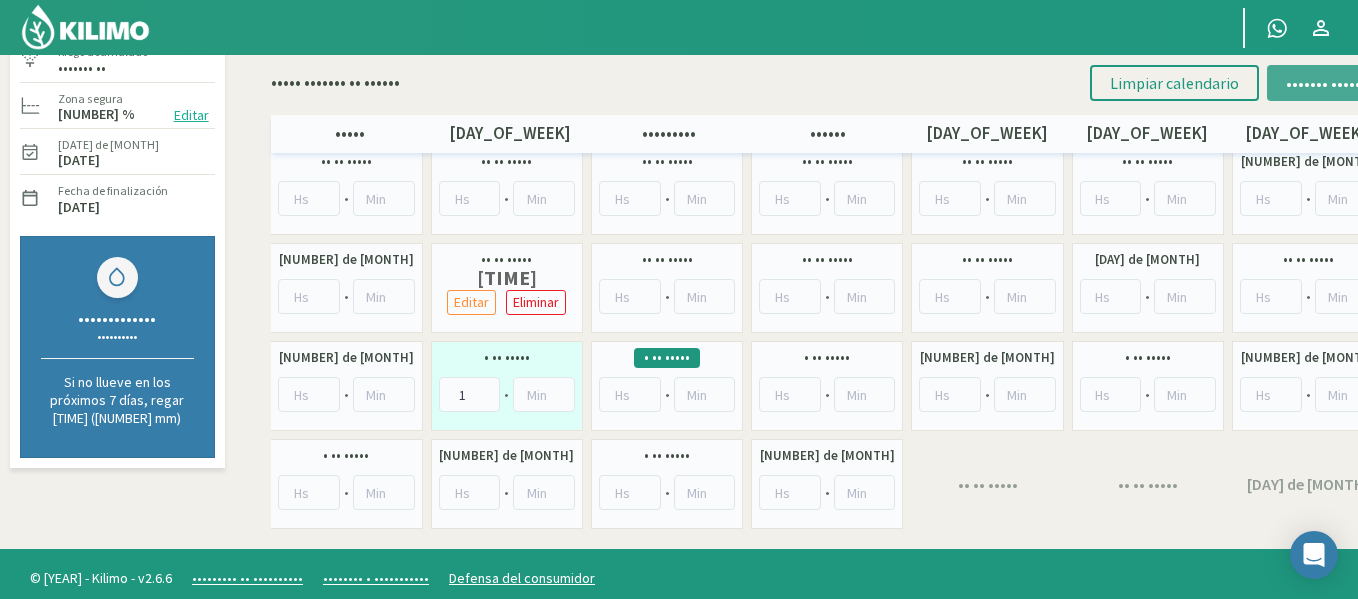 click on "••••••• ••••••" at bounding box center [1326, 83] 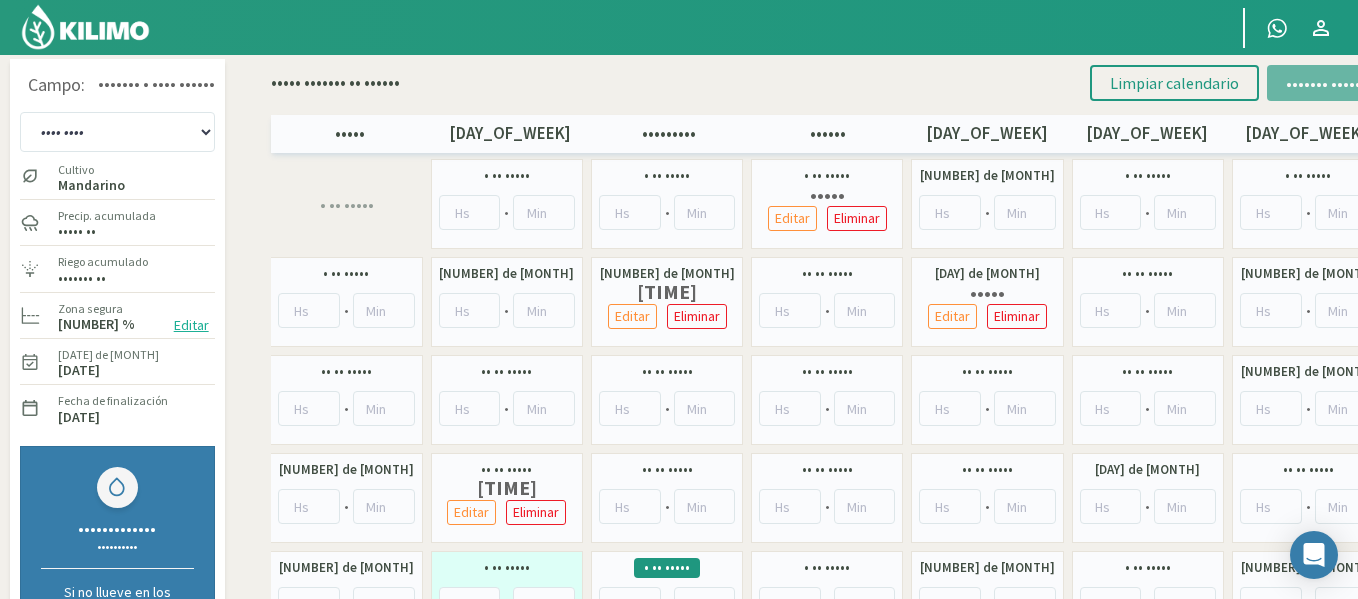 scroll, scrollTop: 0, scrollLeft: 0, axis: both 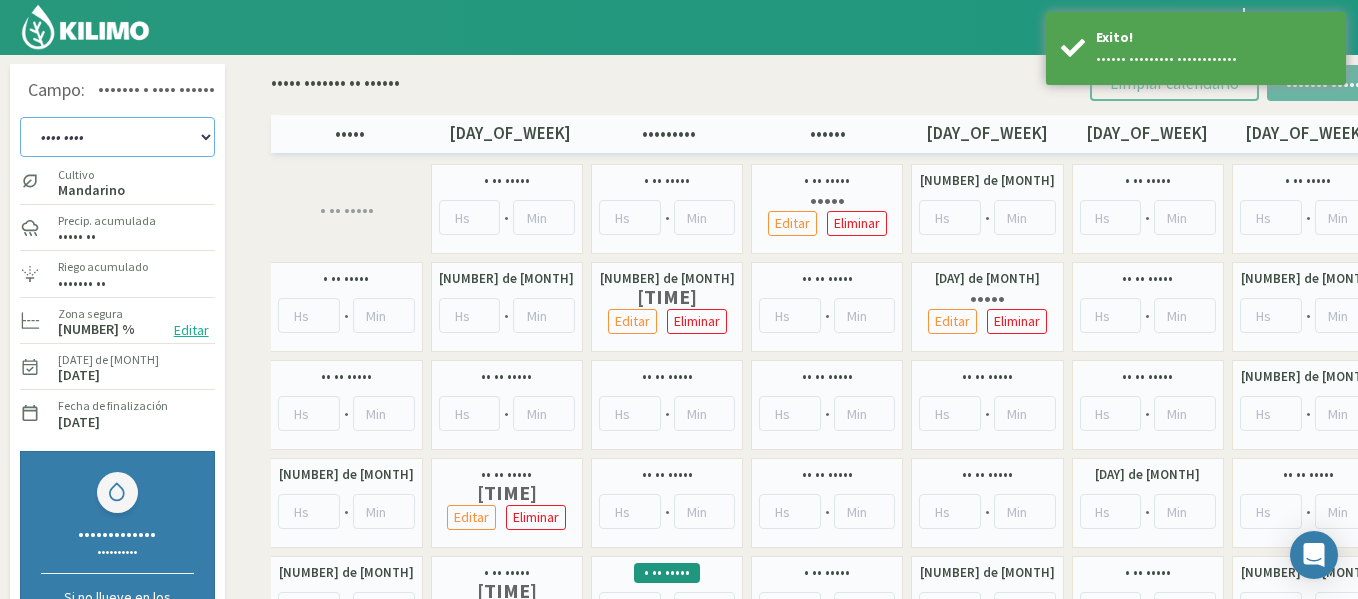 click on "••• •••   ••• •••   ••• •••   ••• •••   ••• •••   ••• ••••••   ••• ••••••••   ••• ••   ••• ••••   ••• ••••   ••• ••••   ••• ••• •••   ••• ••• •••   ••• ••• •••   ••• ••• •••   ••• ••• ••• • ••   ••• •••••• •••   ••• •••••• •••   ••• ••• ••• • ••   ••• ••• ••• • ••   ••• •••••• •••   ••• •••••• •••   ••• ••• •••   ••• ••• •••   •••• •••   •••• •••   •••• •••   •••• •••   •••• •••   •••• •••   •••• •••   •••• •••   •••• •••   •••• •••   •••• •••   •••• •••   •••• •••   •••• •••   •••• •••   •••• ••••   •••• ••••   •••• • ••••   •••• ••••   •••• ••••   •••• ••••••••   •••• ••••   •••• ••••   •••• ••••   •••• ••••" at bounding box center [117, 137] 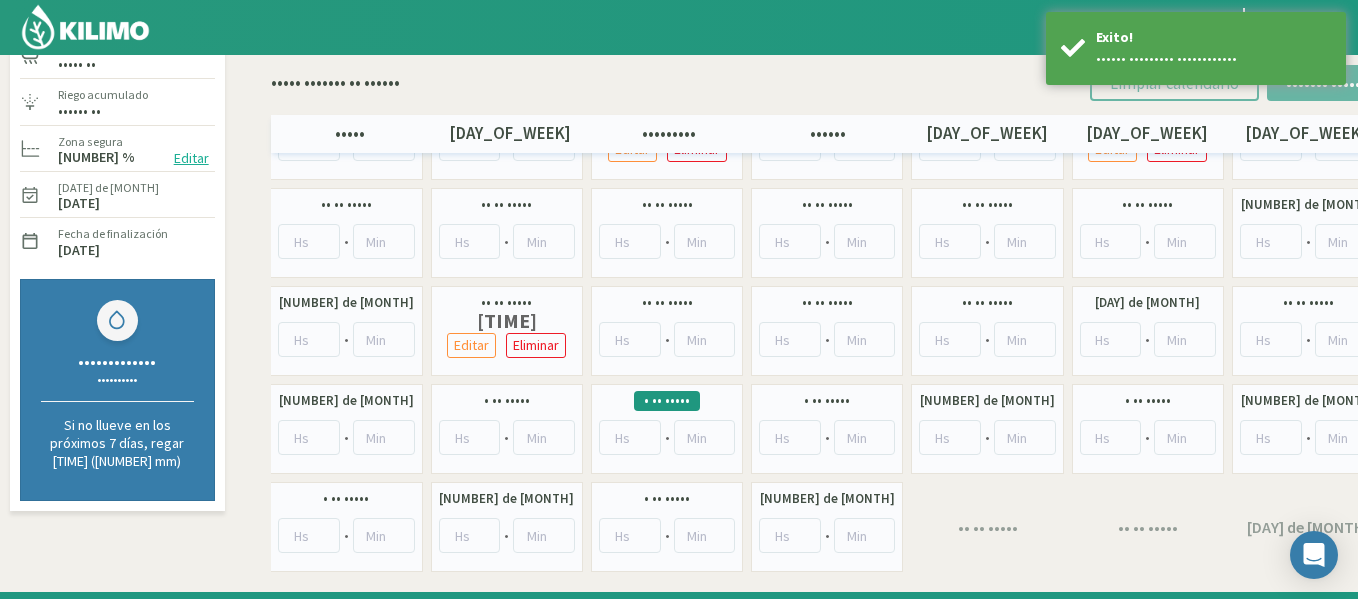 scroll, scrollTop: 200, scrollLeft: 0, axis: vertical 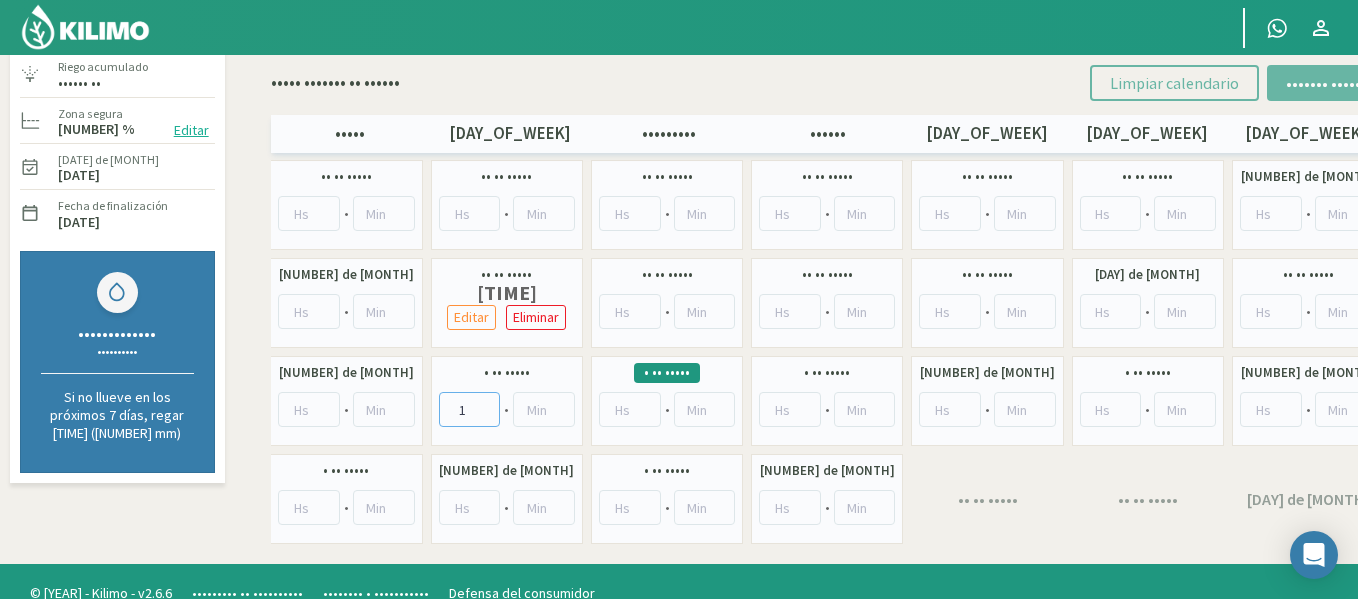 click on "1" at bounding box center (470, 409) 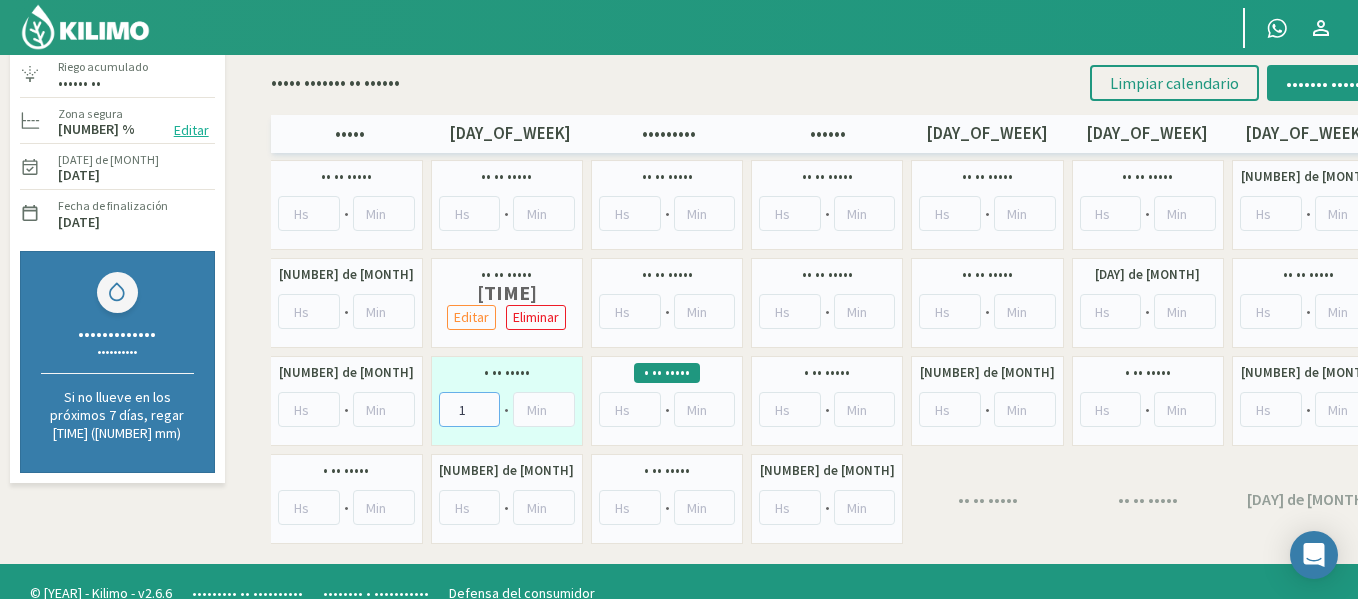 type on "[NUMBER]" 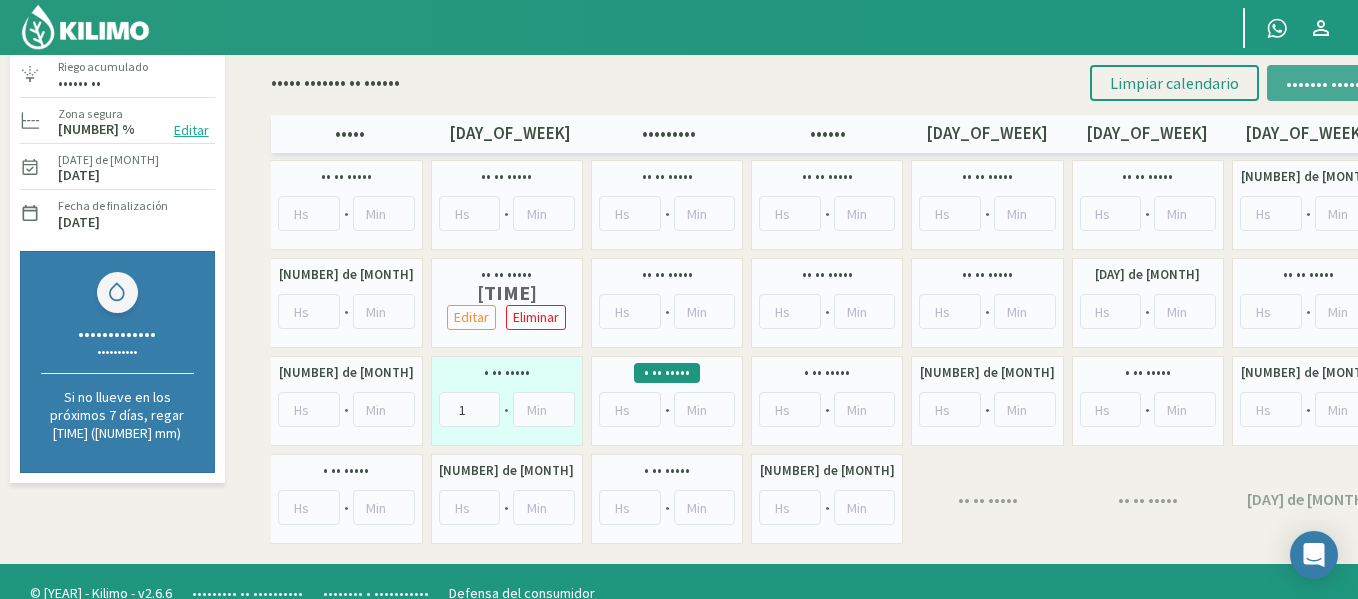 click on "••••••• ••••••" at bounding box center [1326, 83] 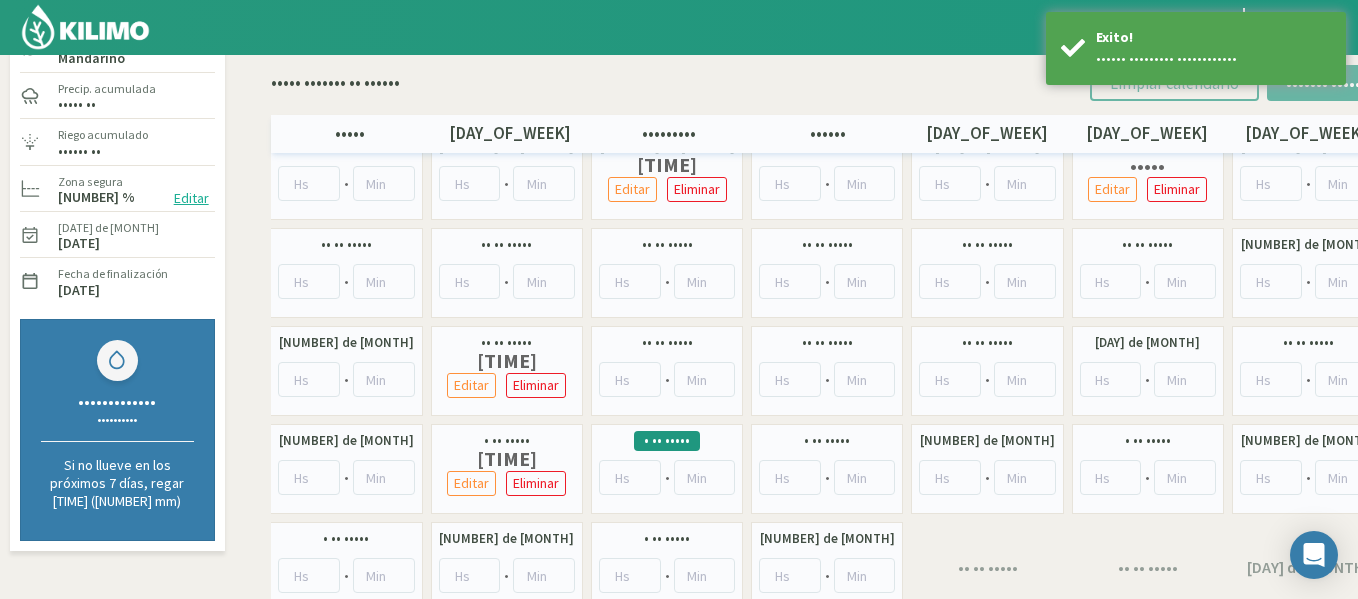 scroll, scrollTop: 0, scrollLeft: 0, axis: both 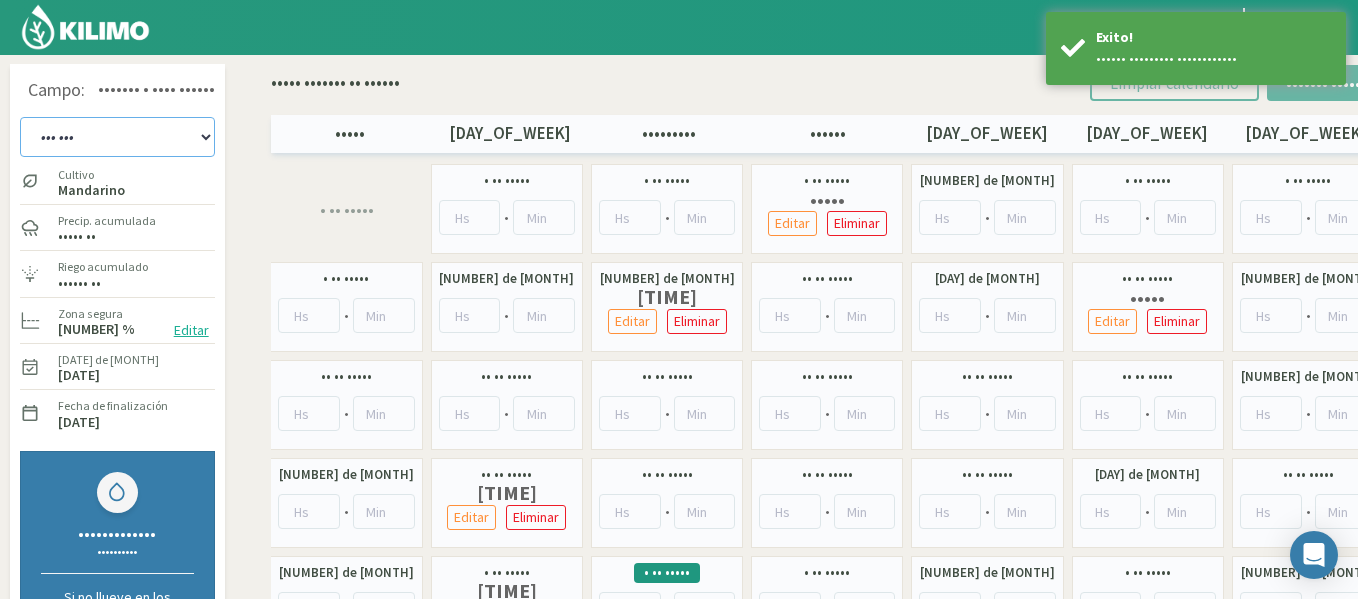 click on "••• •••   ••• •••   ••• •••   ••• •••   ••• •••   ••• ••••••   ••• ••••••••   ••• ••   ••• ••••   ••• ••••   ••• ••••   ••• ••• •••   ••• ••• •••   ••• ••• •••   ••• ••• •••   ••• ••• ••• • ••   ••• •••••• •••   ••• •••••• •••   ••• ••• ••• • ••   ••• ••• ••• • ••   ••• •••••• •••   ••• •••••• •••   ••• ••• •••   ••• ••• •••   •••• •••   •••• •••   •••• •••   •••• •••   •••• •••   •••• •••   •••• •••   •••• •••   •••• •••   •••• •••   •••• •••   •••• •••   •••• •••   •••• •••   •••• •••   •••• ••••   •••• ••••   •••• • ••••   •••• ••••   •••• ••••   •••• ••••••••   •••• ••••   •••• ••••   •••• ••••   •••• ••••" at bounding box center [117, 137] 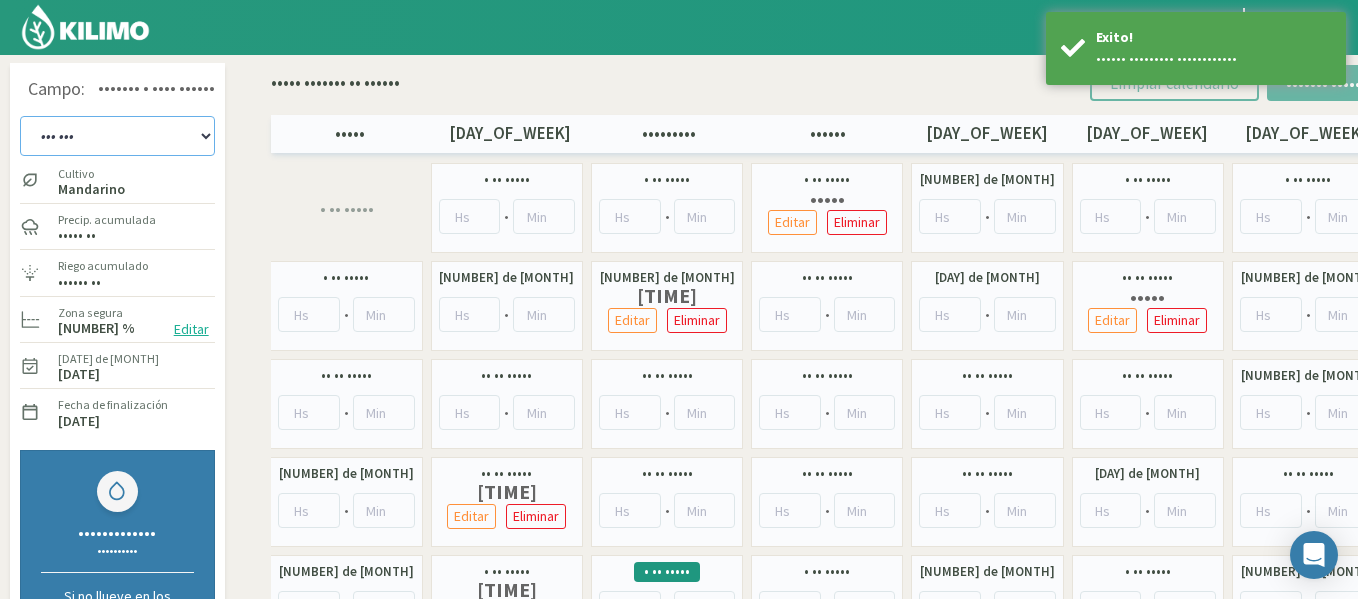 scroll, scrollTop: 0, scrollLeft: 0, axis: both 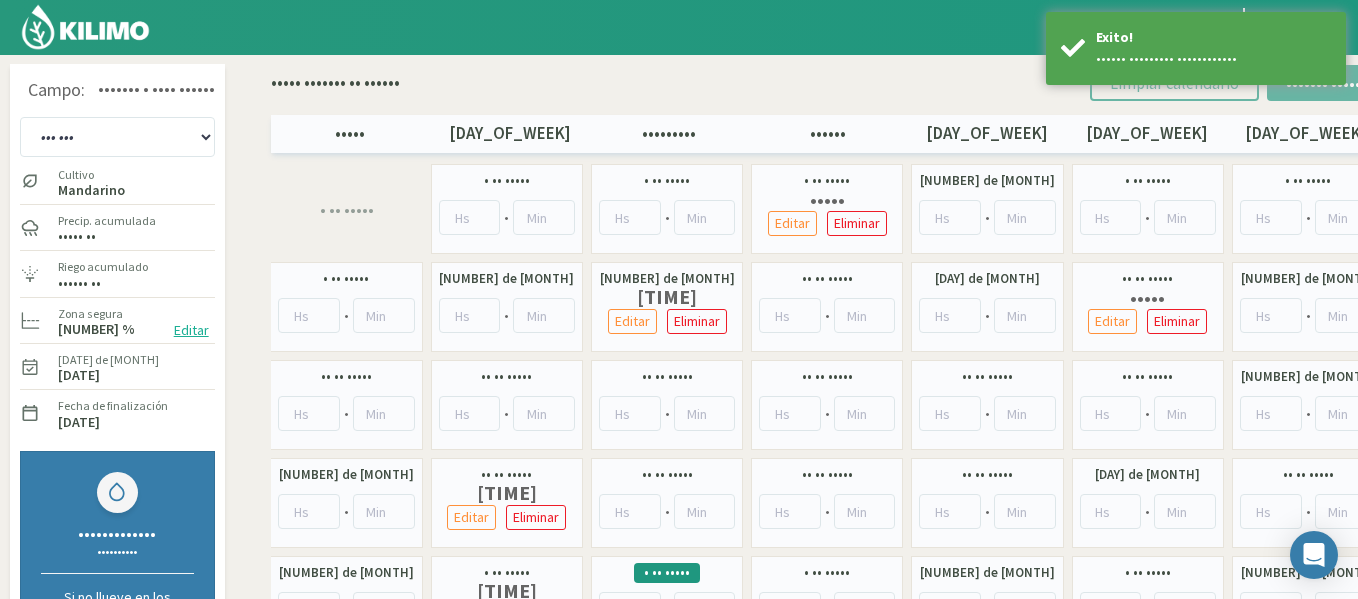 click at bounding box center (85, 27) 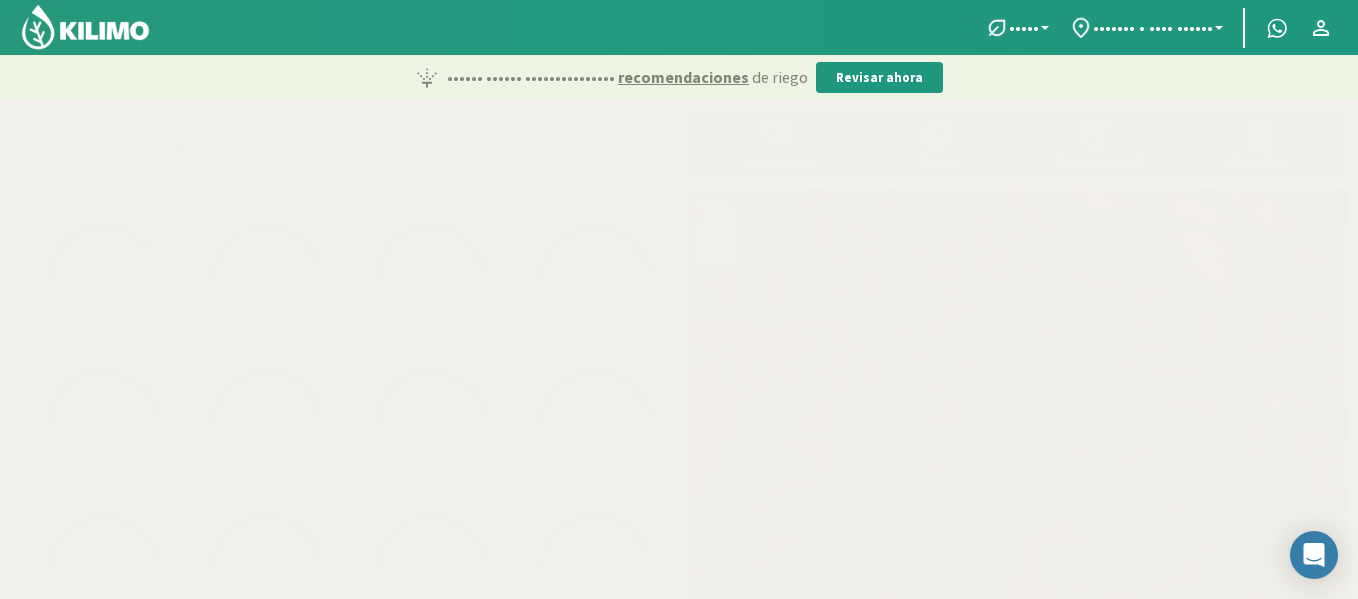 click at bounding box center [85, 27] 